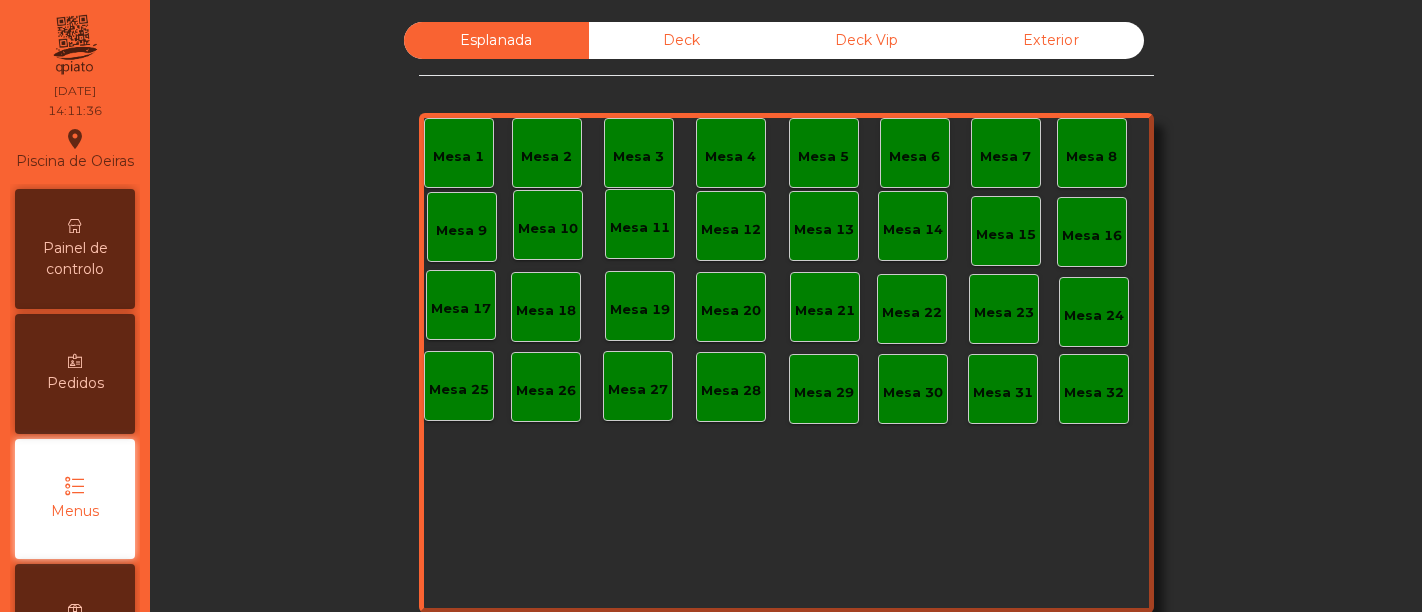 scroll, scrollTop: 0, scrollLeft: 0, axis: both 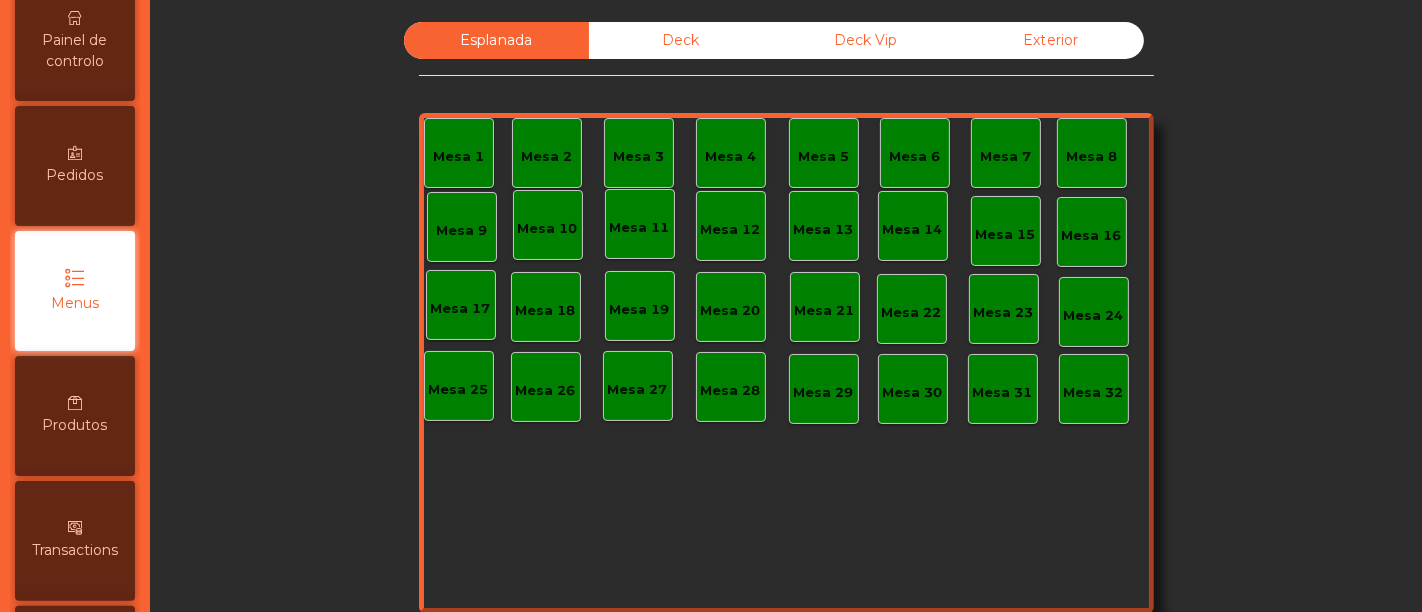 click on "Produtos" at bounding box center [75, 425] 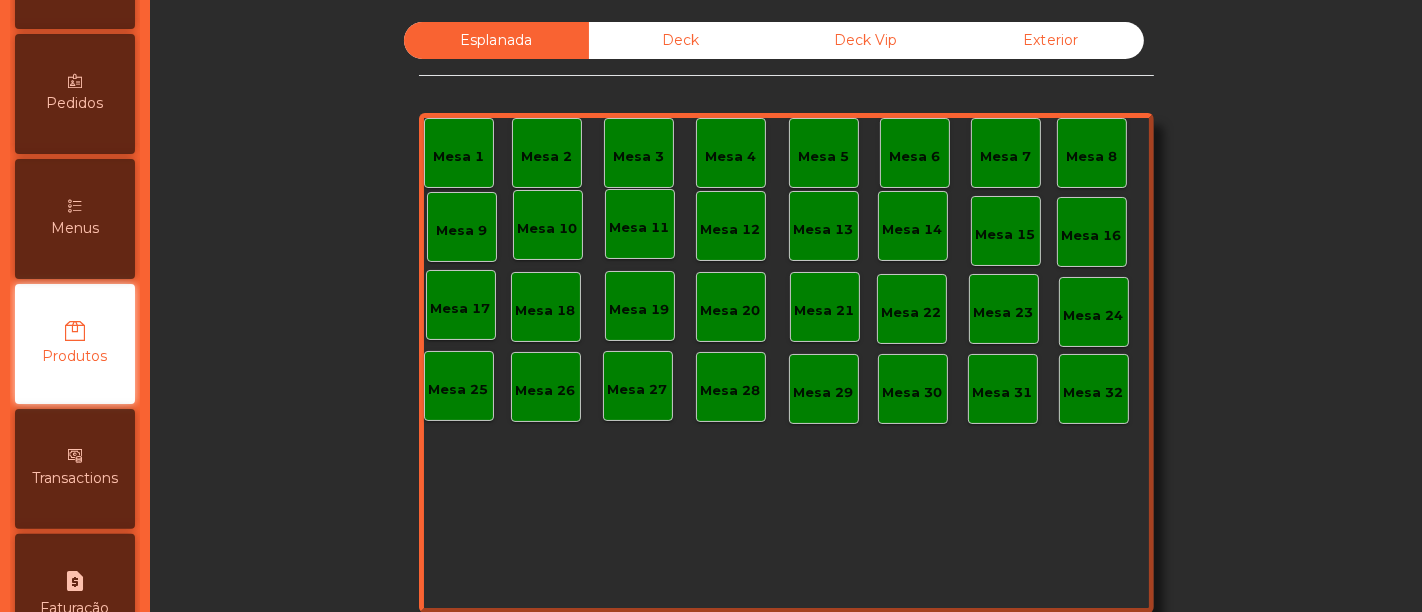 scroll, scrollTop: 333, scrollLeft: 0, axis: vertical 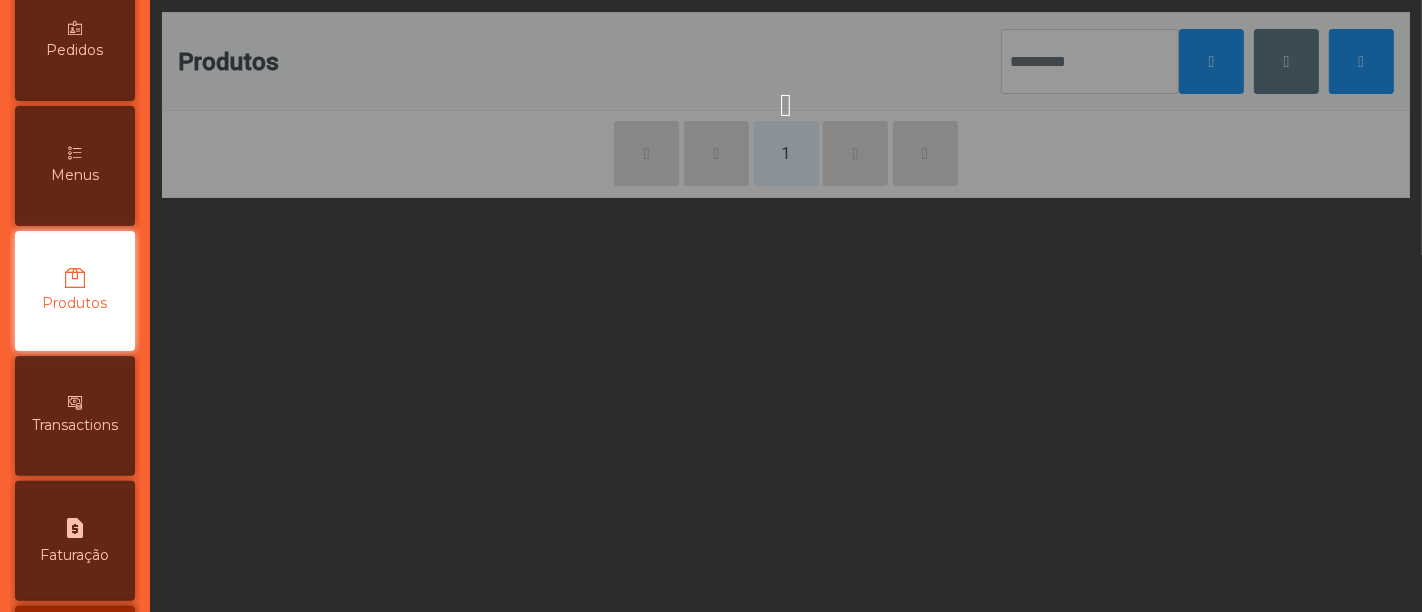 click on "Menus" at bounding box center (75, 166) 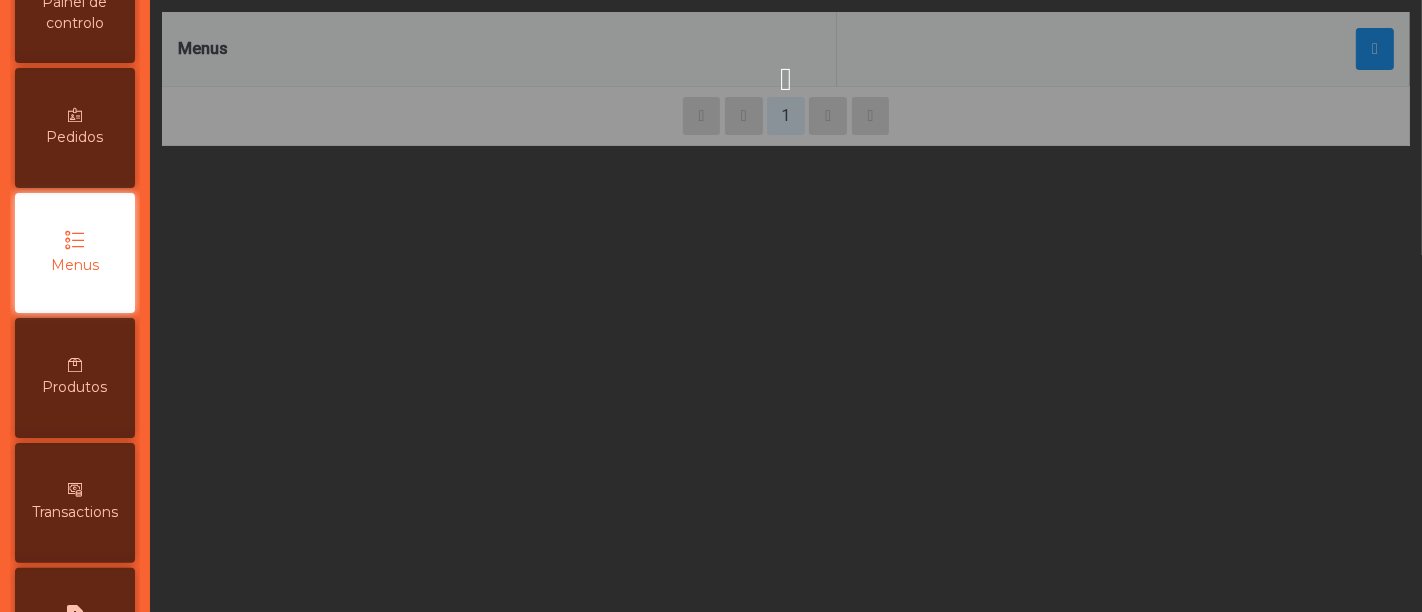 scroll, scrollTop: 208, scrollLeft: 0, axis: vertical 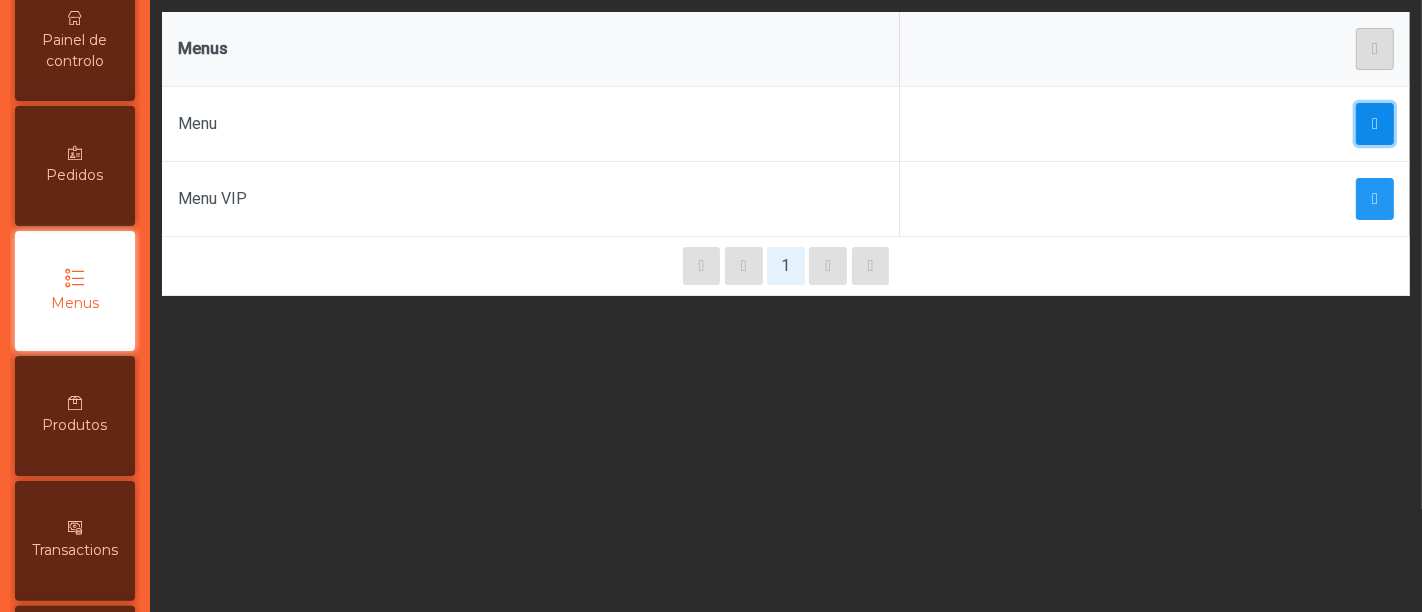 click 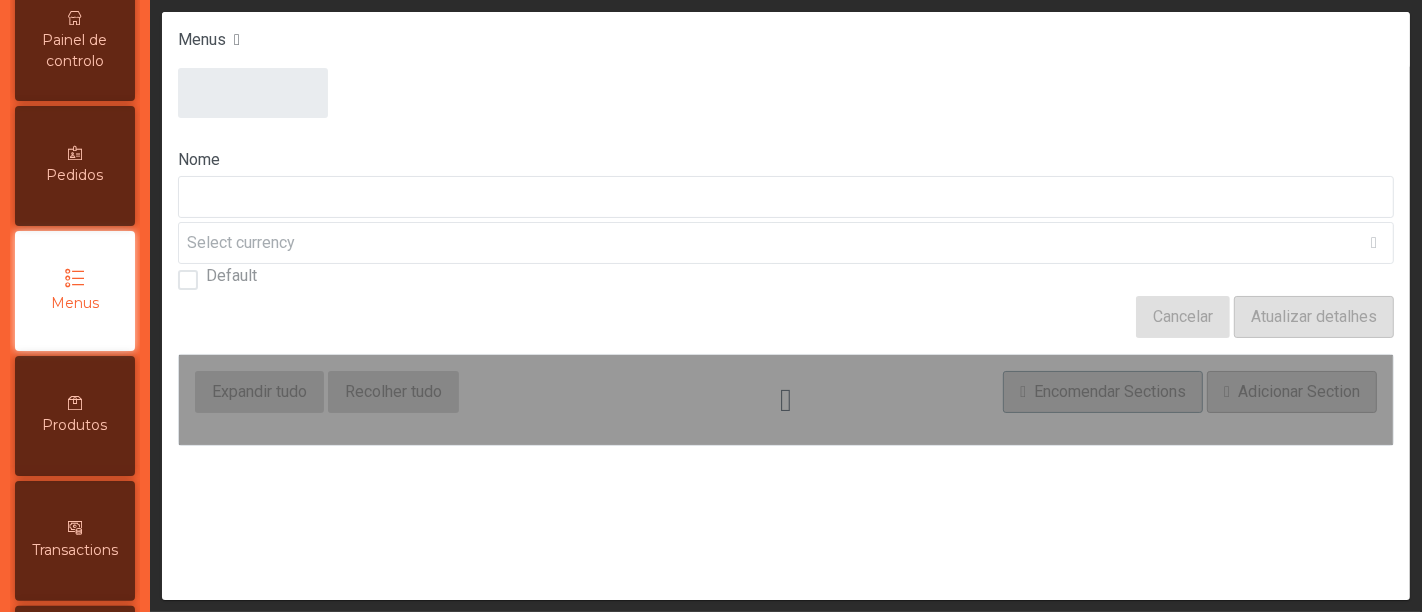 type on "****" 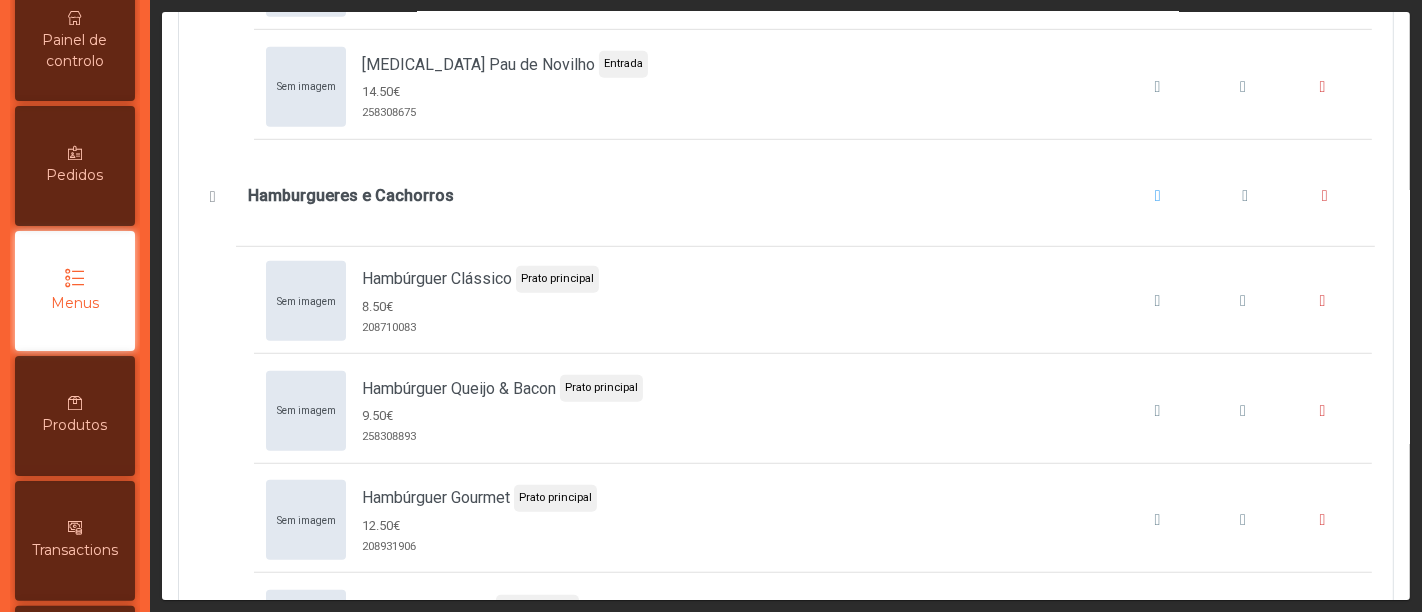 scroll, scrollTop: 1094, scrollLeft: 0, axis: vertical 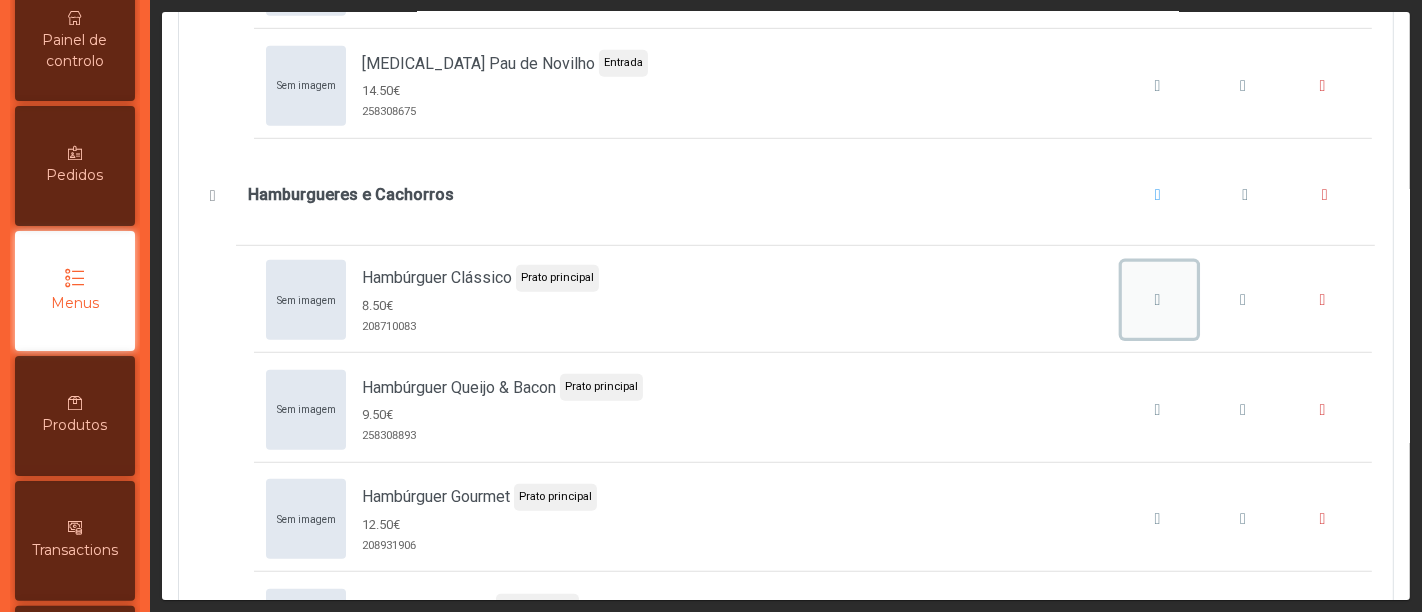 click 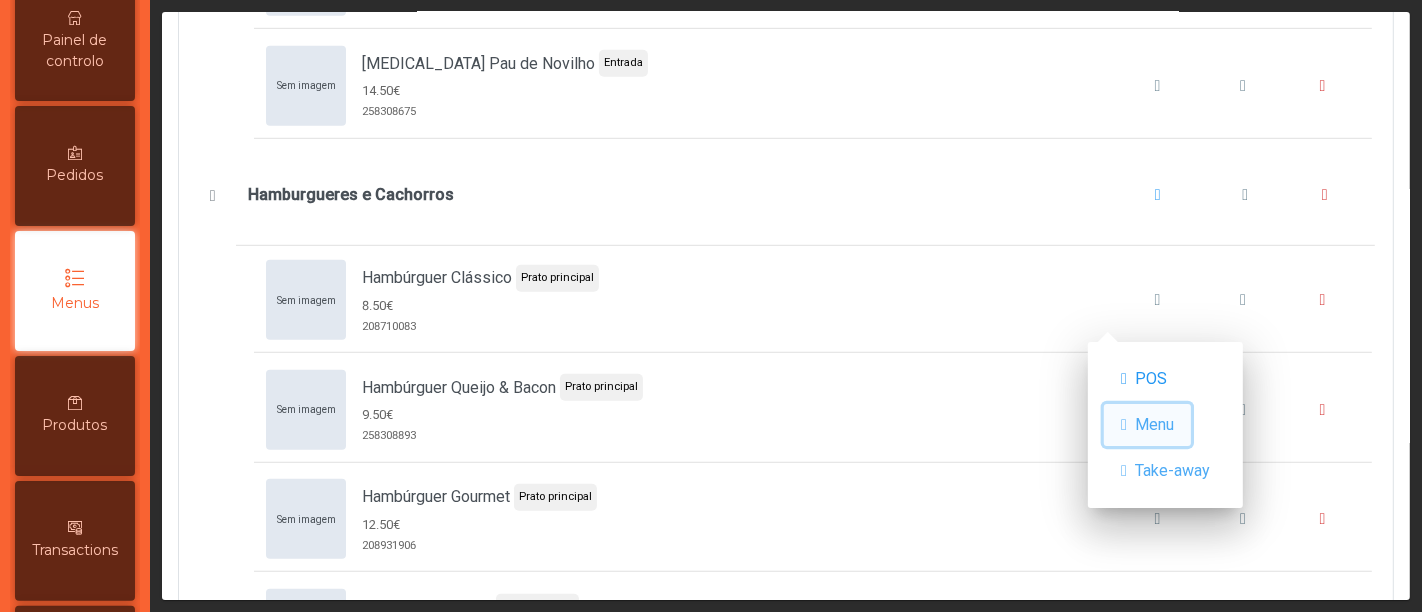 click on "Menu" at bounding box center [1154, 425] 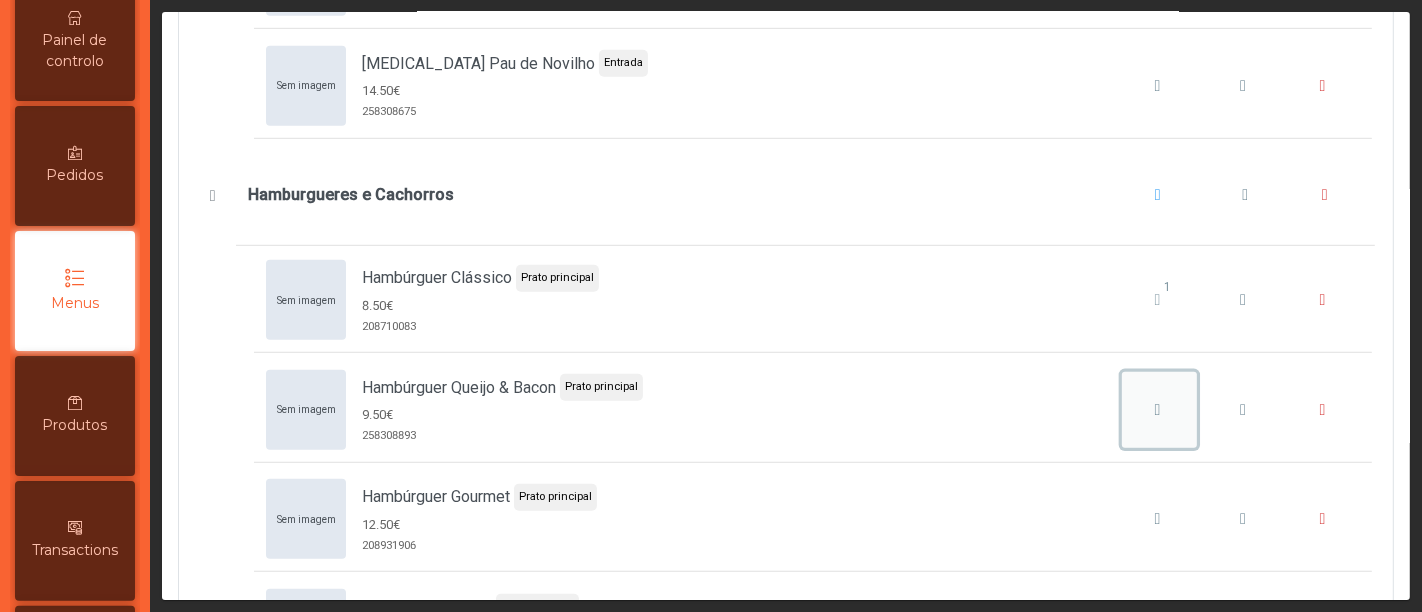click 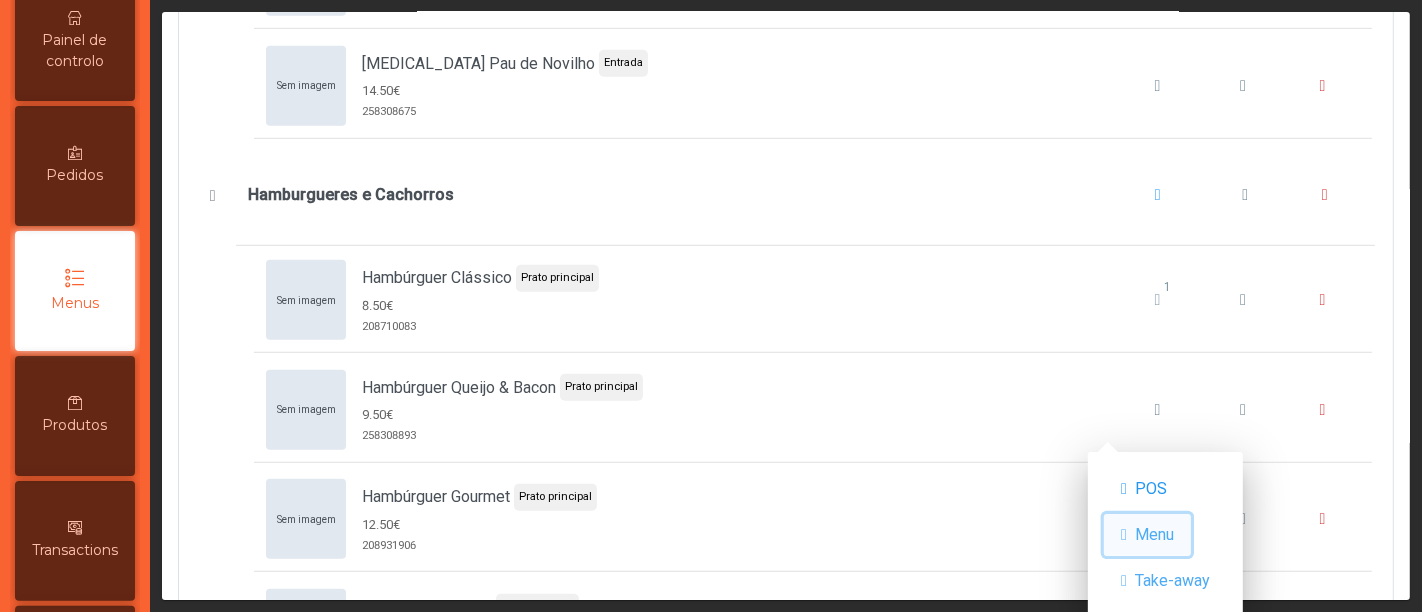 click on "Menu" at bounding box center (1154, 535) 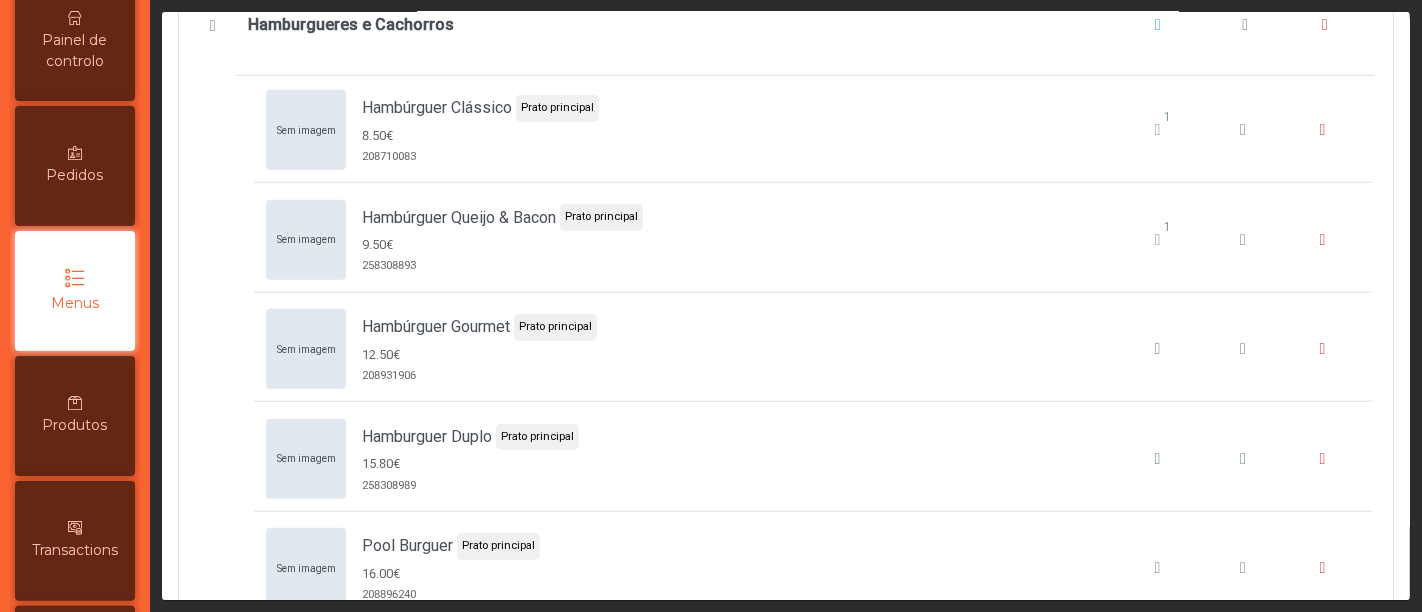 scroll, scrollTop: 1397, scrollLeft: 0, axis: vertical 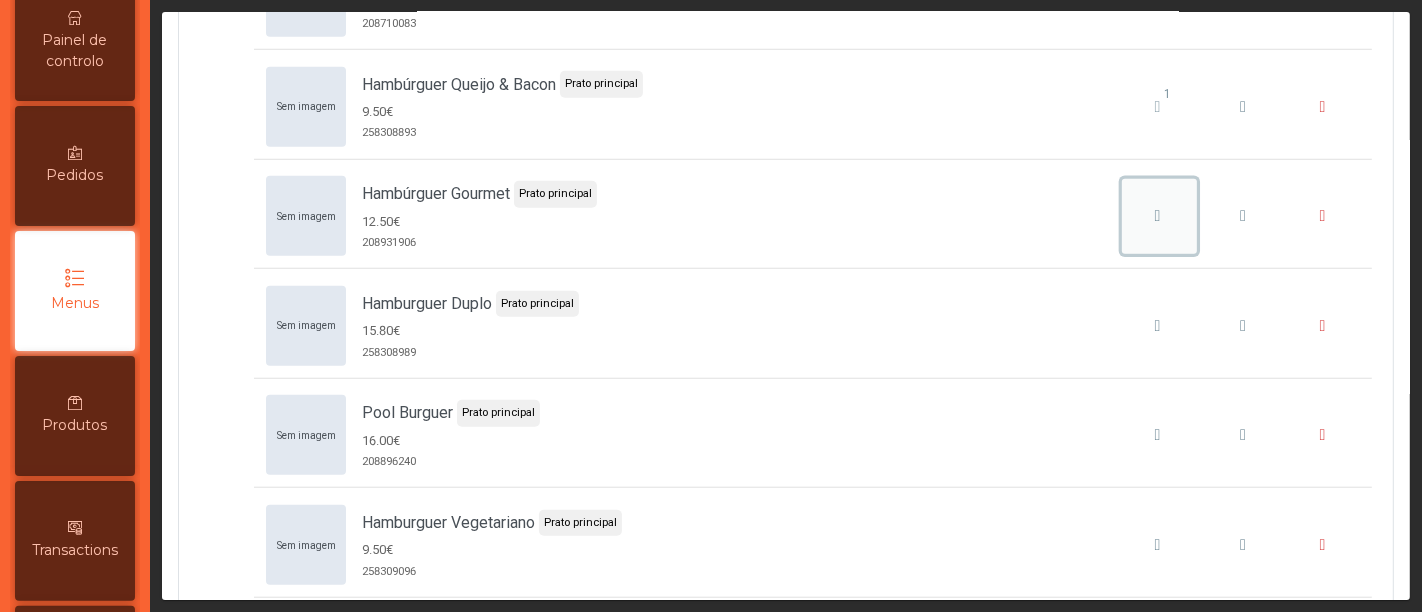 click 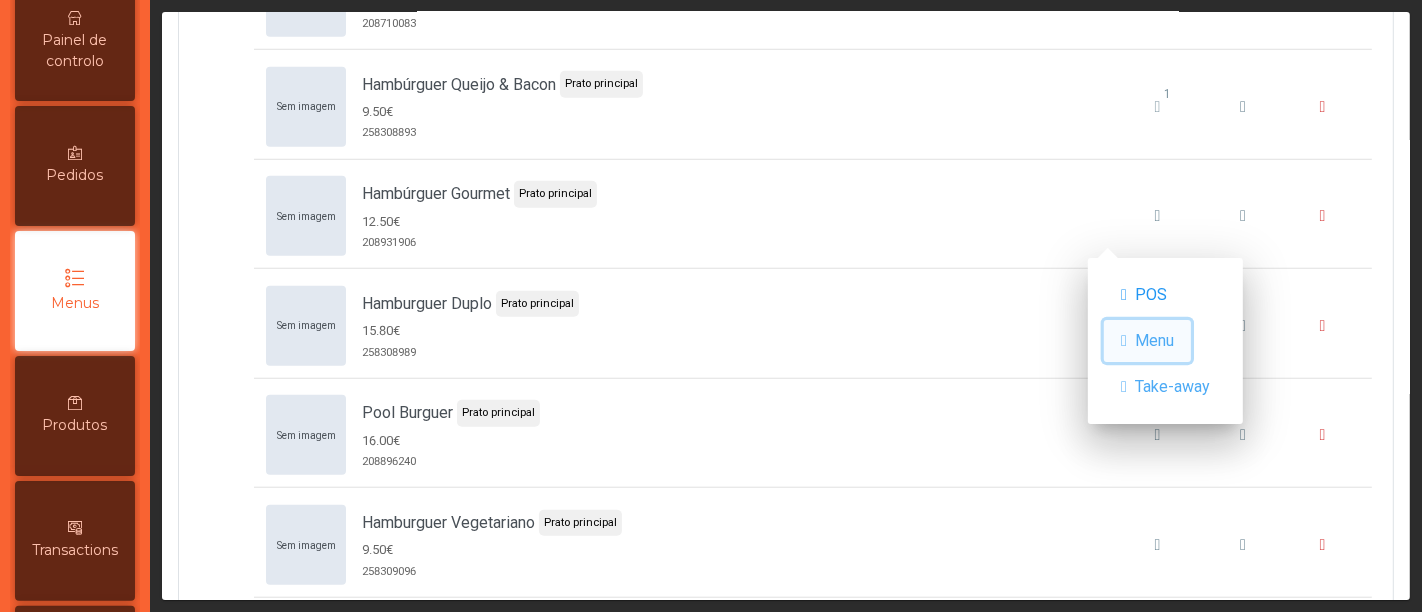 click on "Menu" at bounding box center [1154, 341] 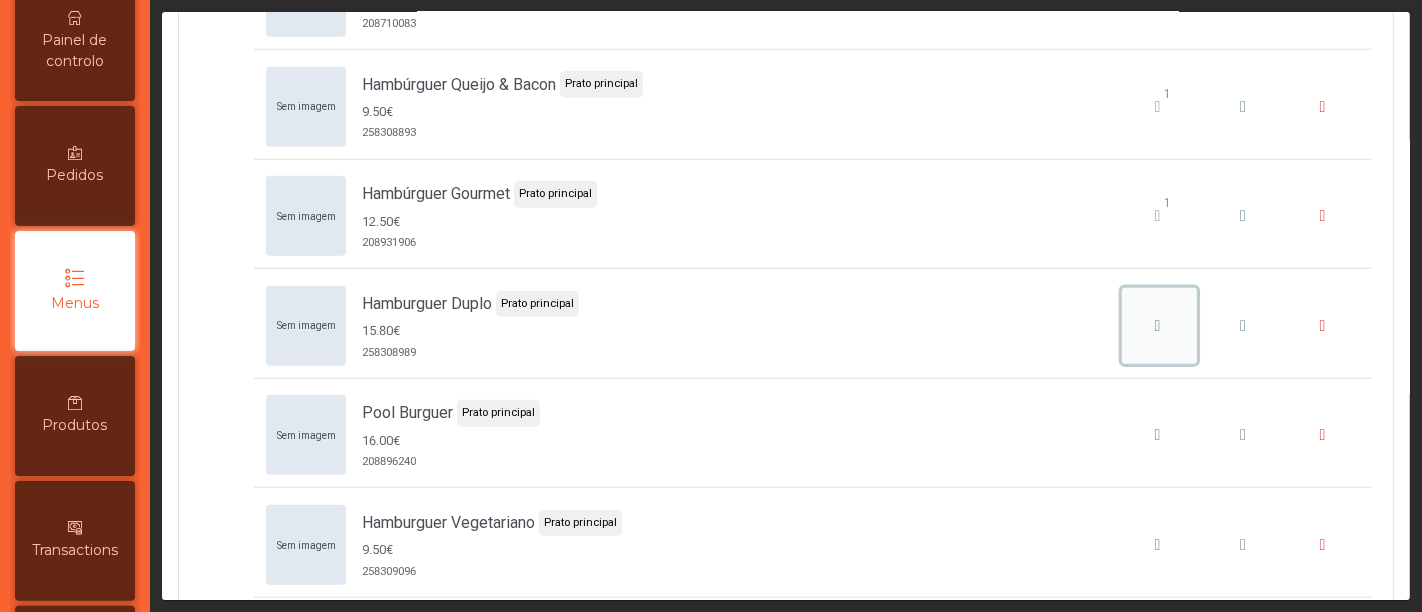 click 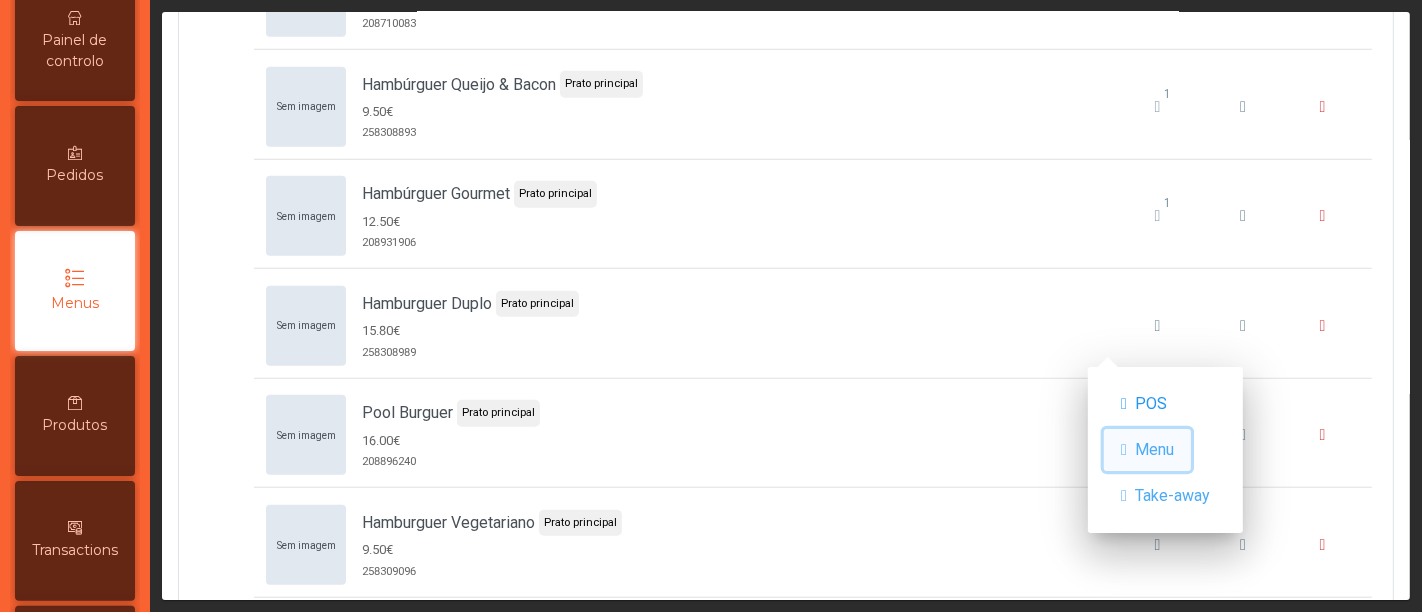 click on "Menu" at bounding box center [1147, 450] 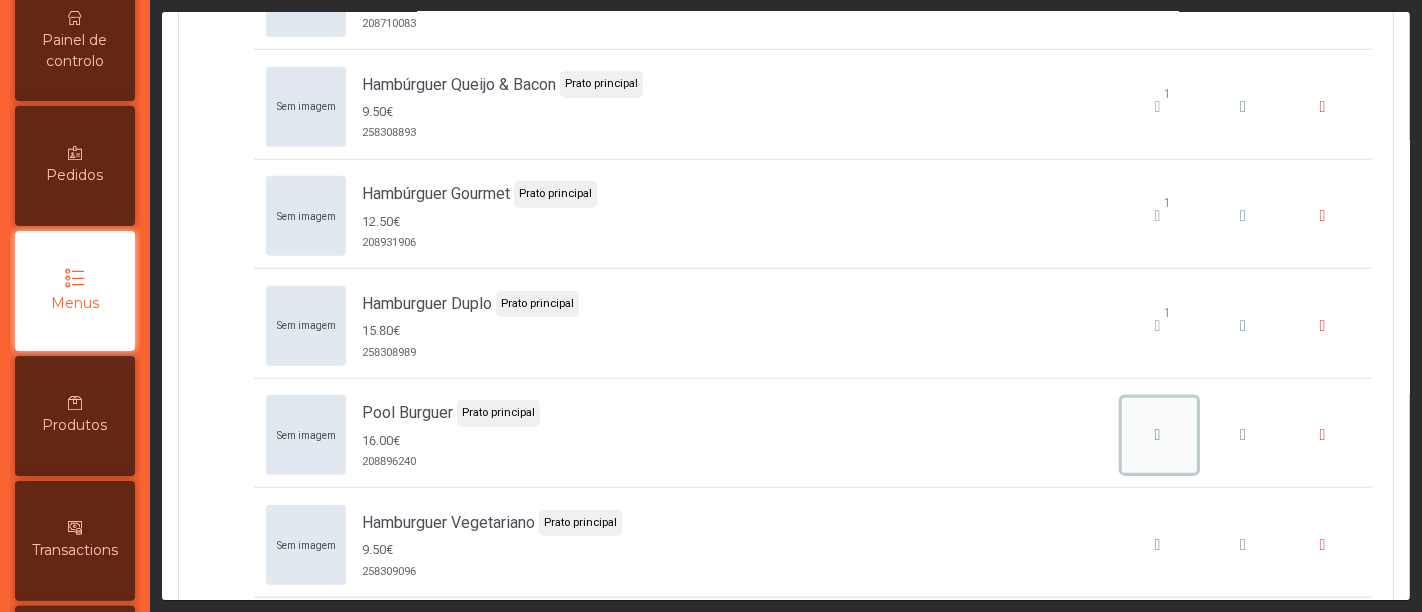 click 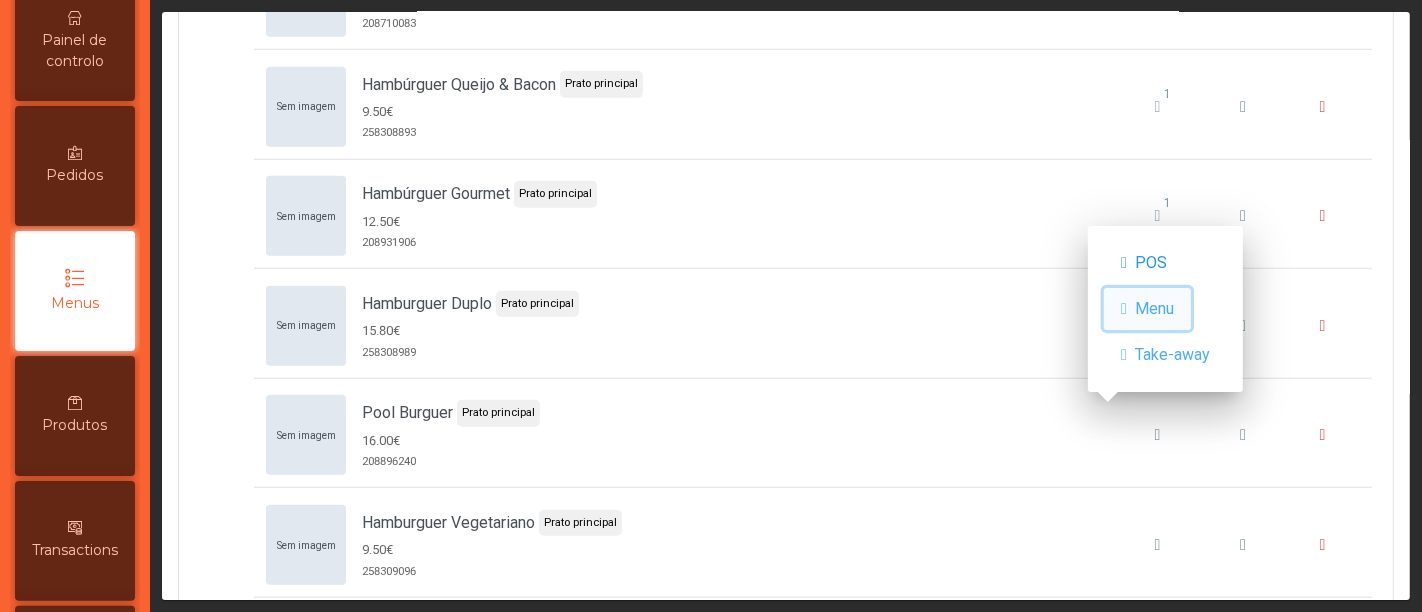 click on "Menu" at bounding box center (1154, 309) 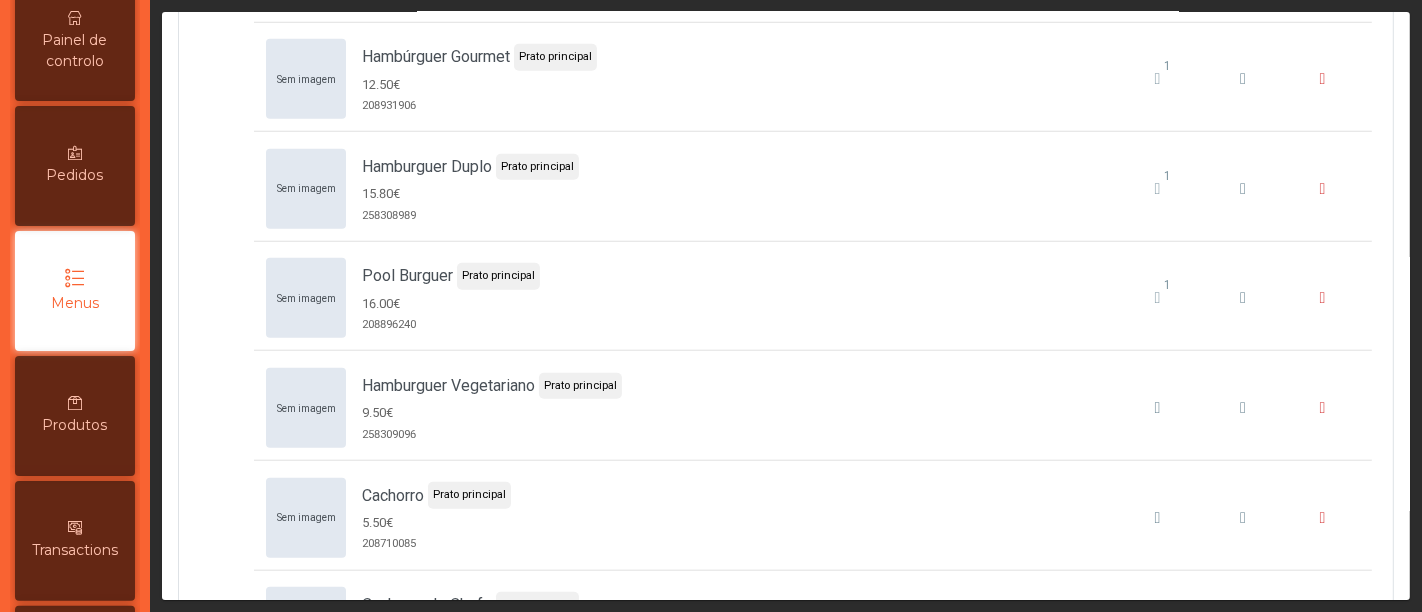 scroll, scrollTop: 1537, scrollLeft: 0, axis: vertical 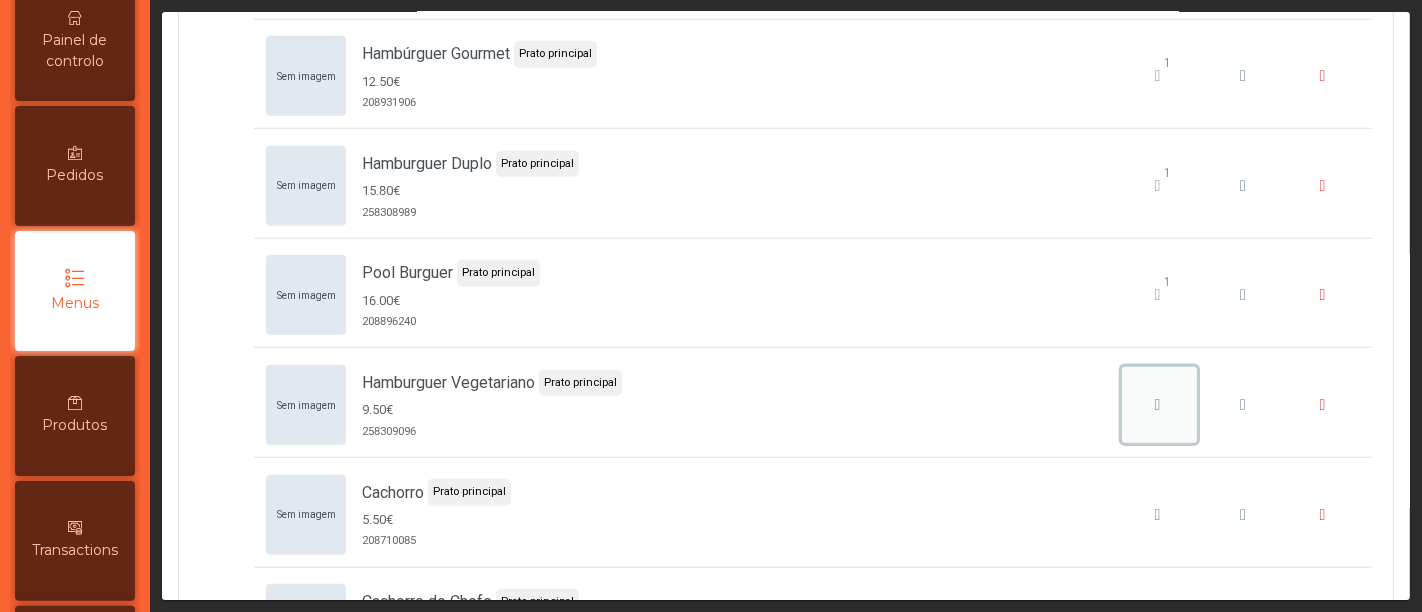 click 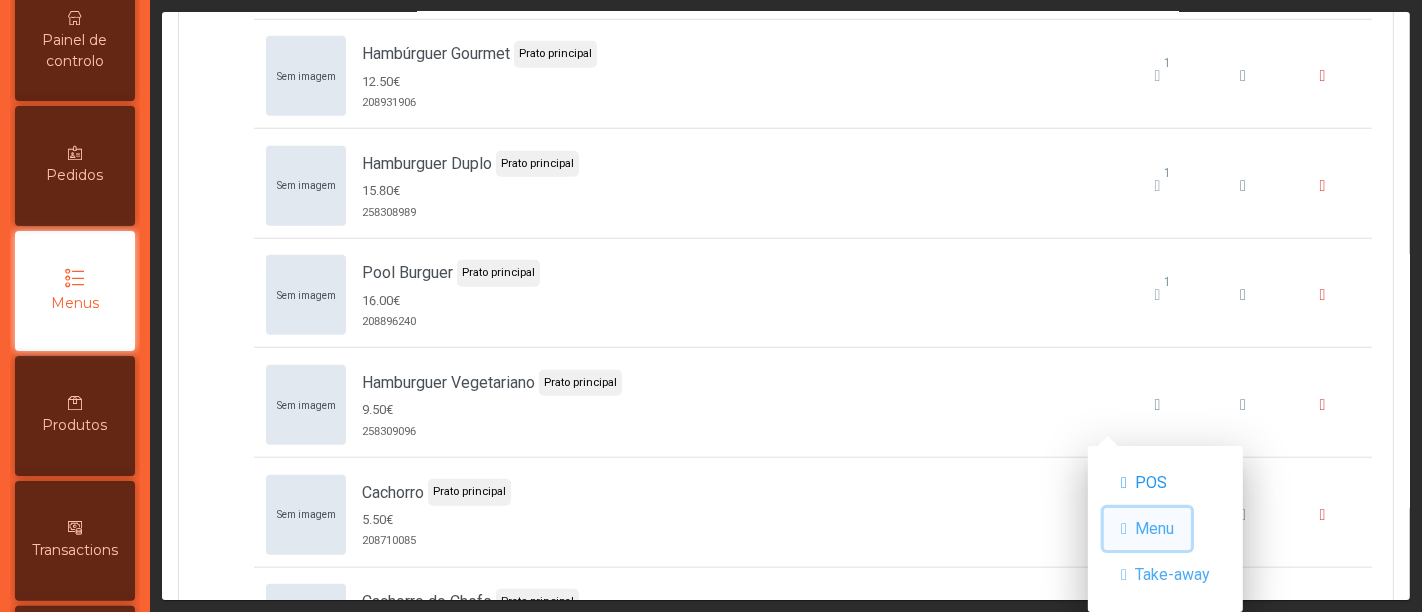 click on "Menu" at bounding box center [1154, 529] 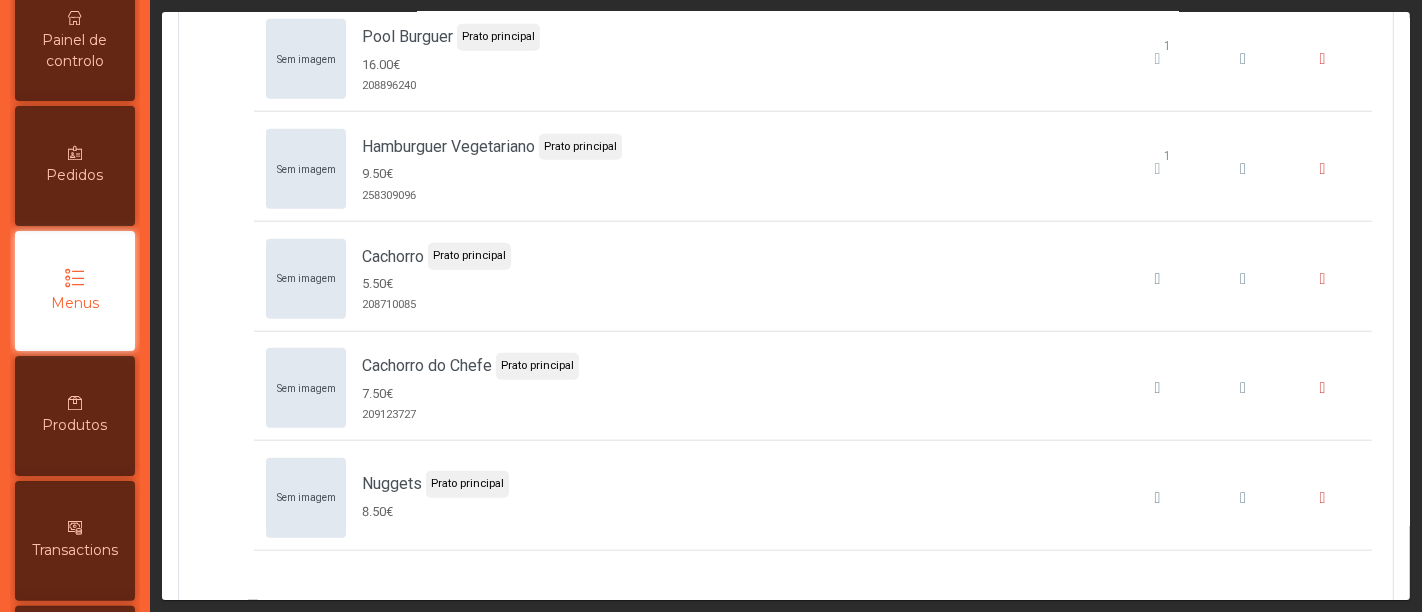 scroll, scrollTop: 1864, scrollLeft: 0, axis: vertical 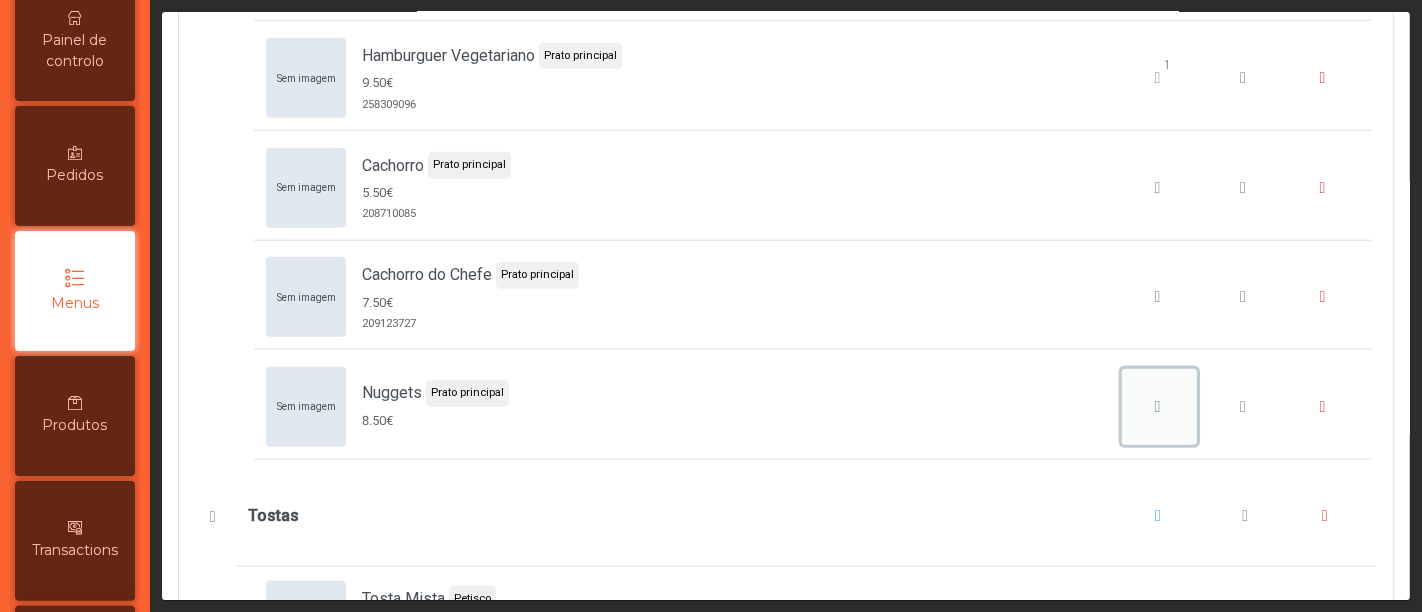 click 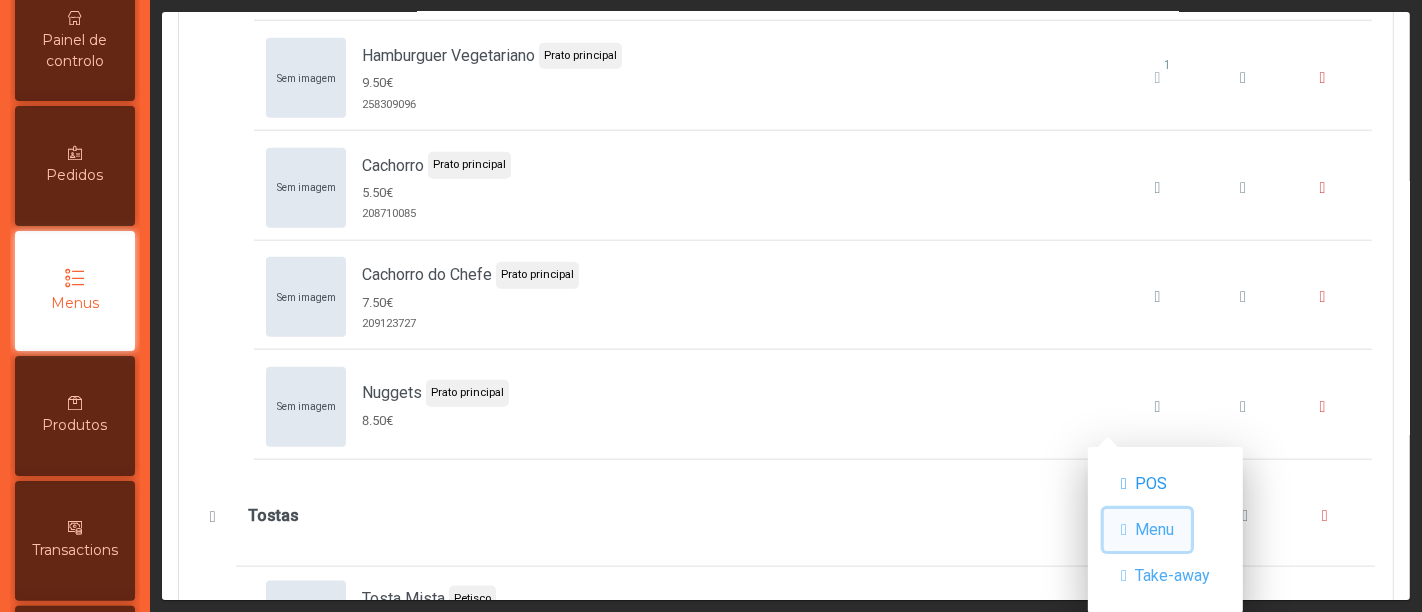 click on "Menu" at bounding box center [1154, 530] 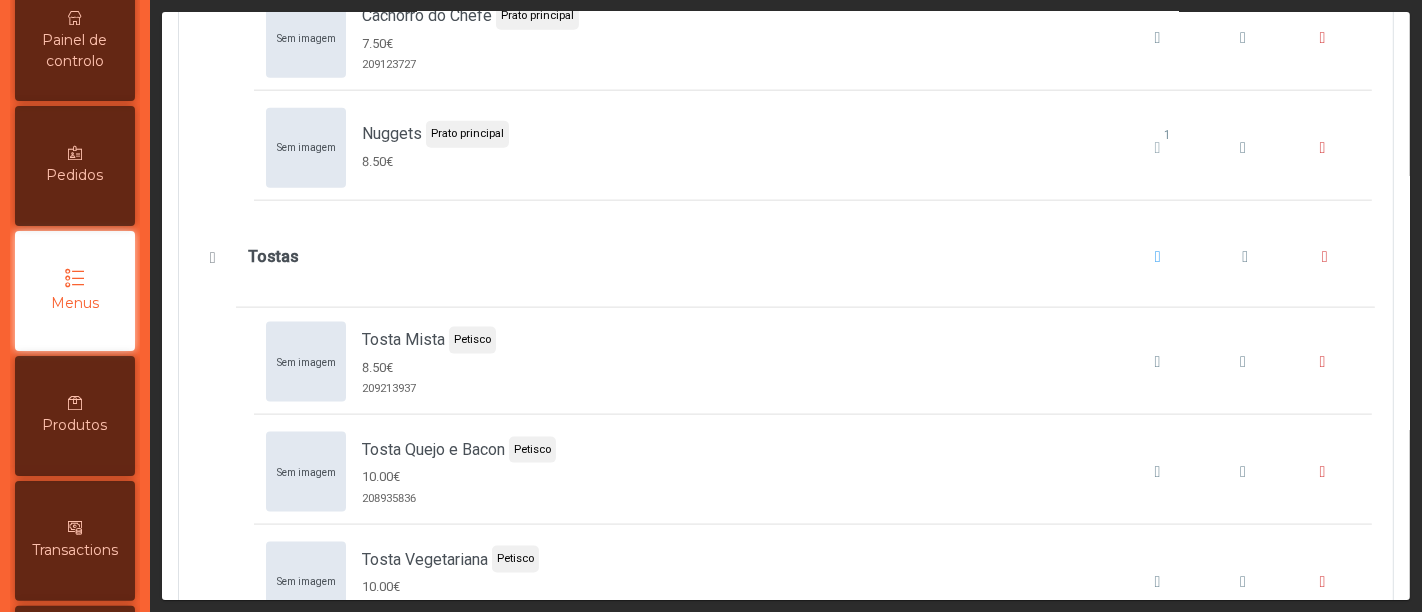 scroll, scrollTop: 2226, scrollLeft: 0, axis: vertical 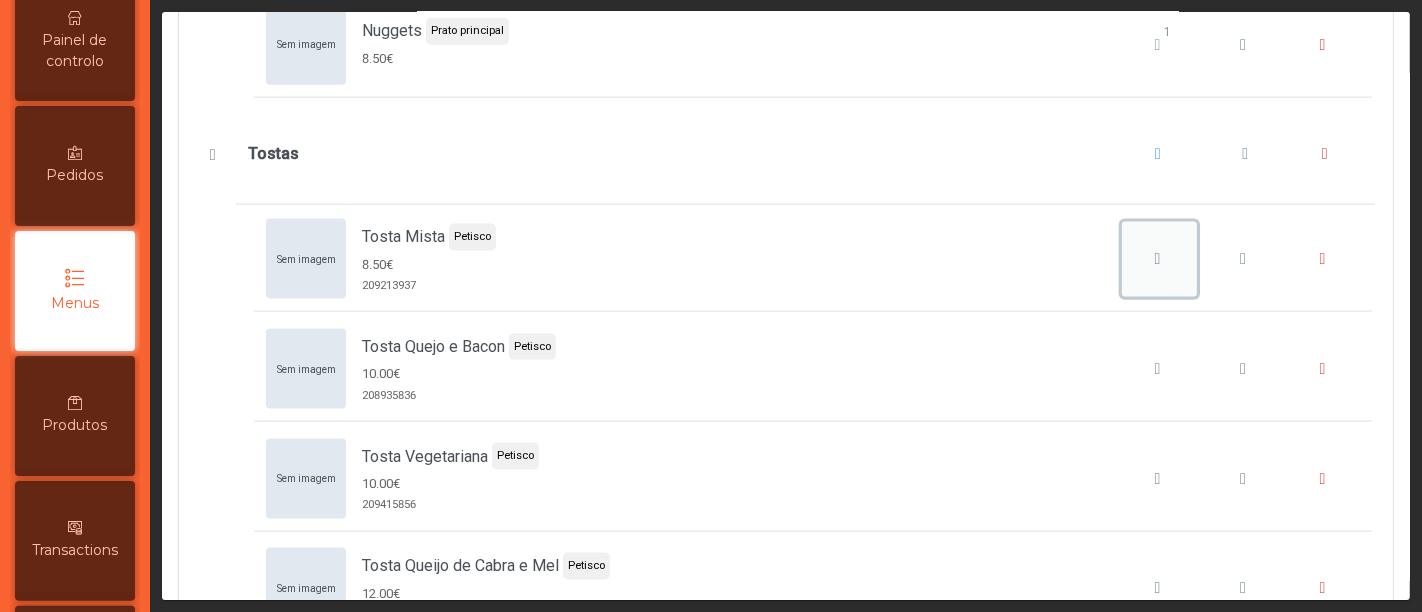 click 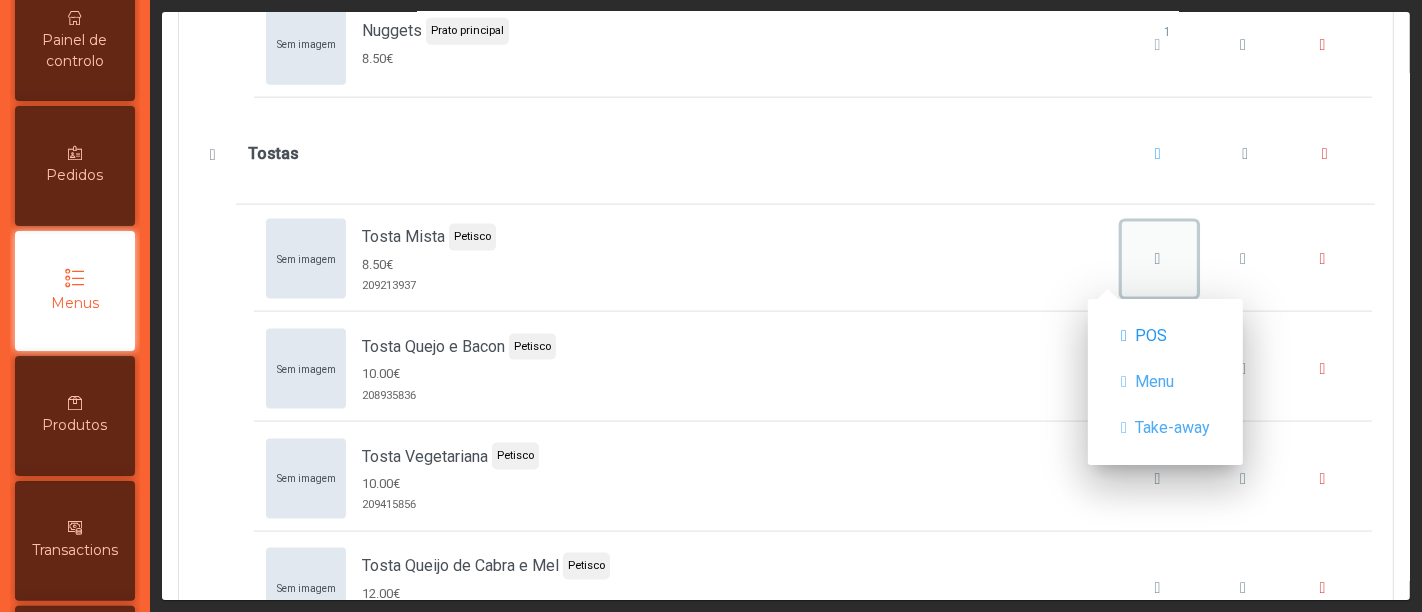 click 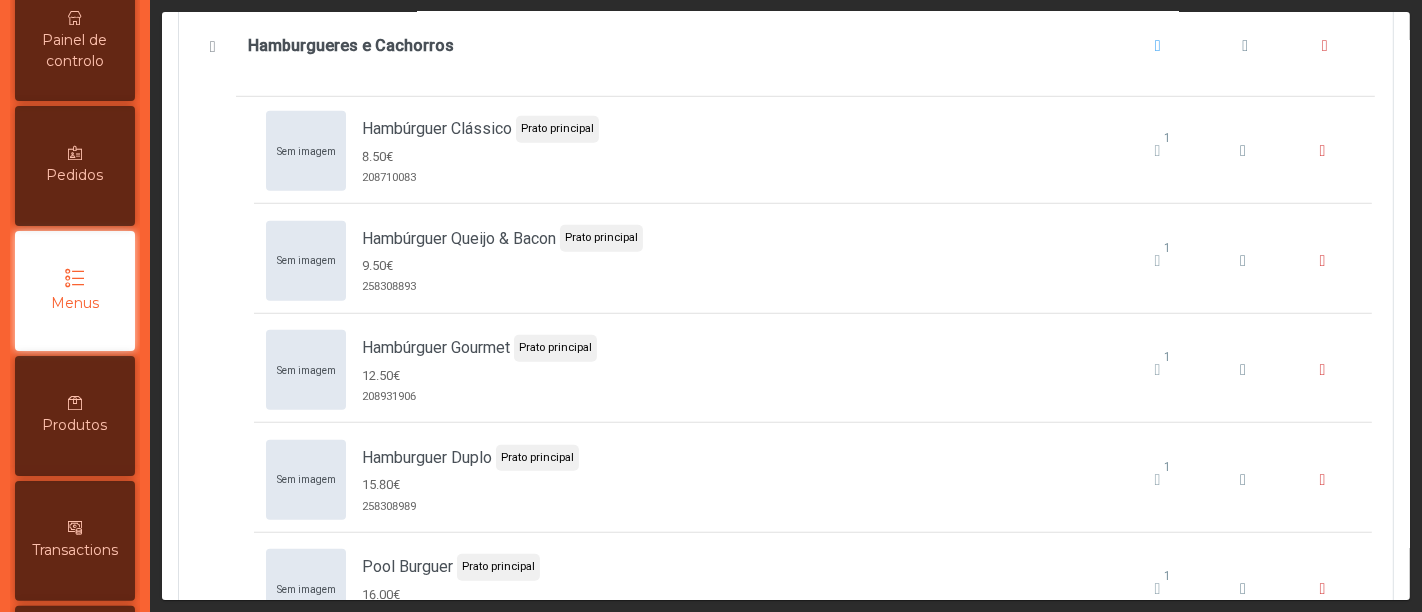 scroll, scrollTop: 1242, scrollLeft: 0, axis: vertical 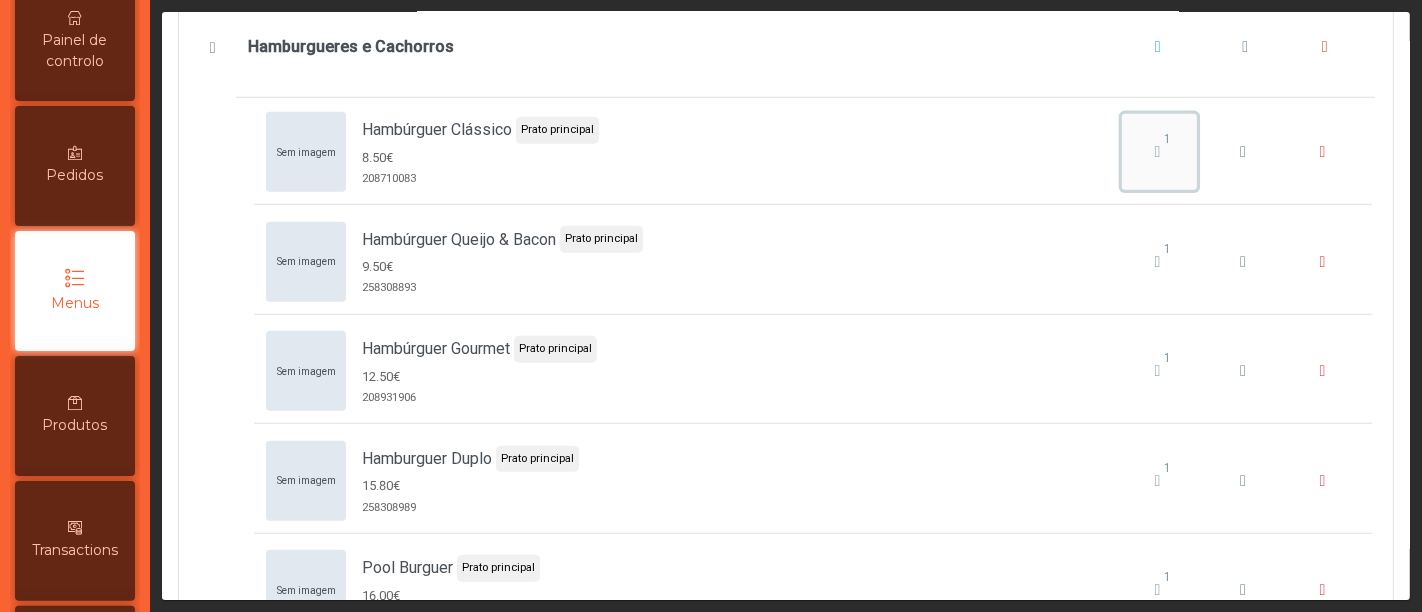 click on "1" 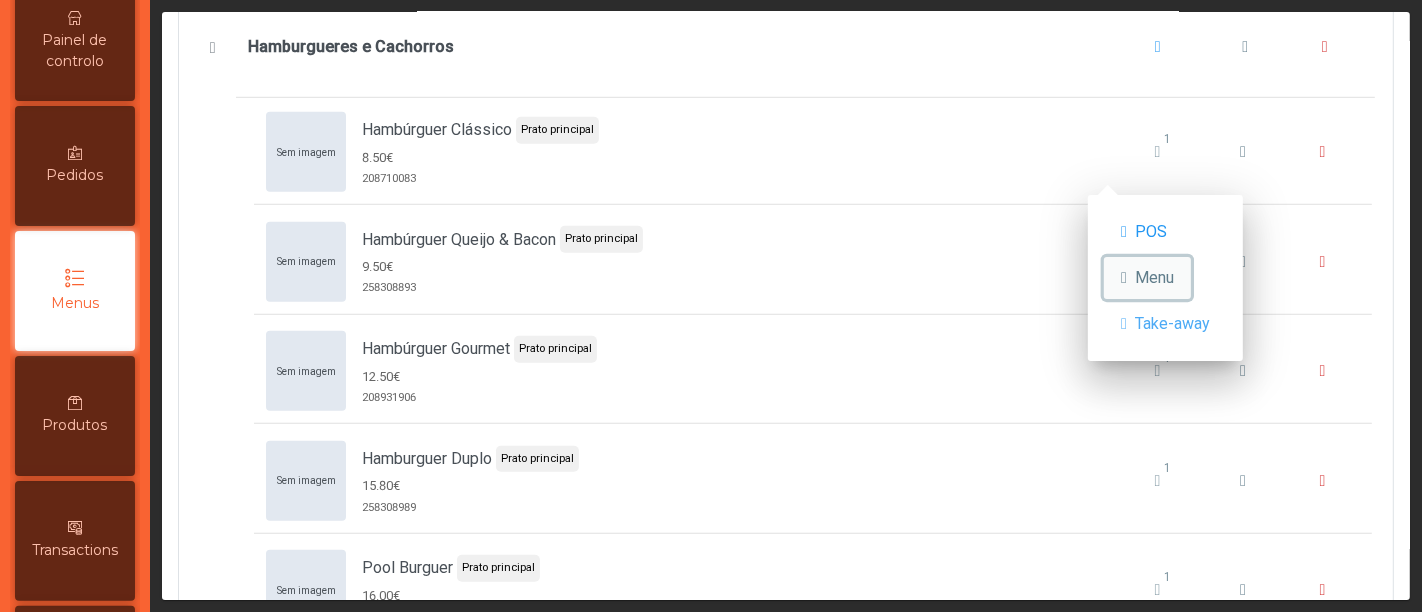 click on "Menu" at bounding box center [1154, 278] 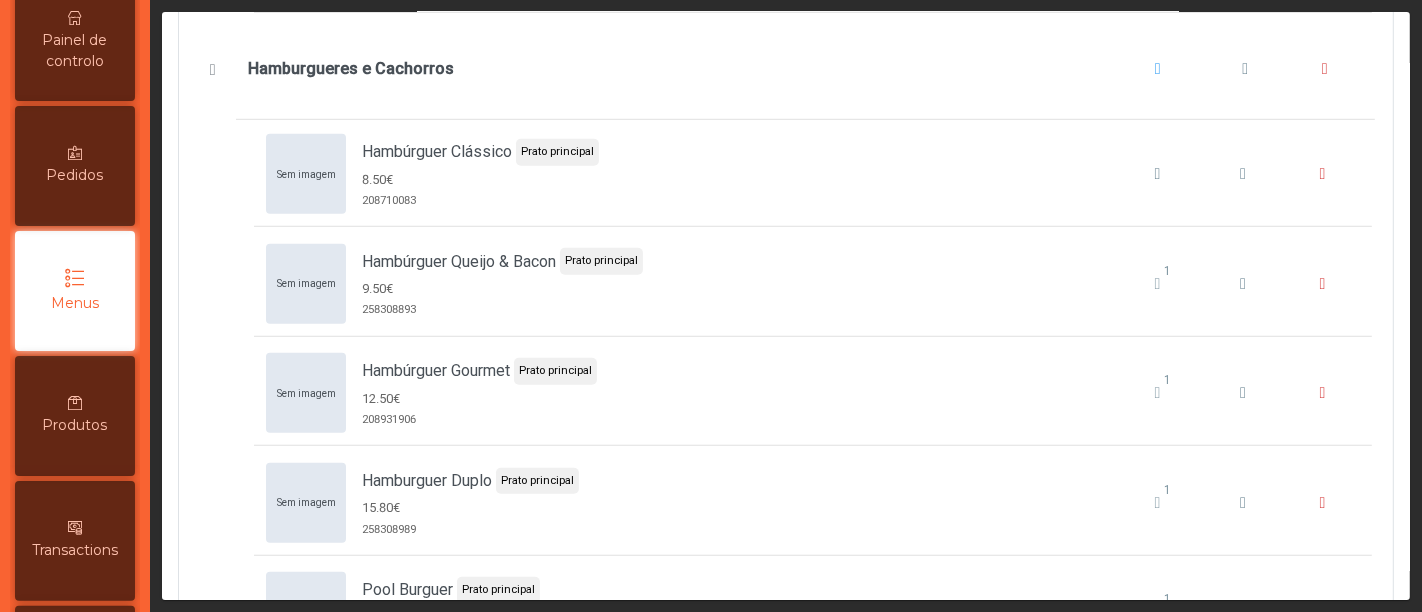 scroll, scrollTop: 1215, scrollLeft: 0, axis: vertical 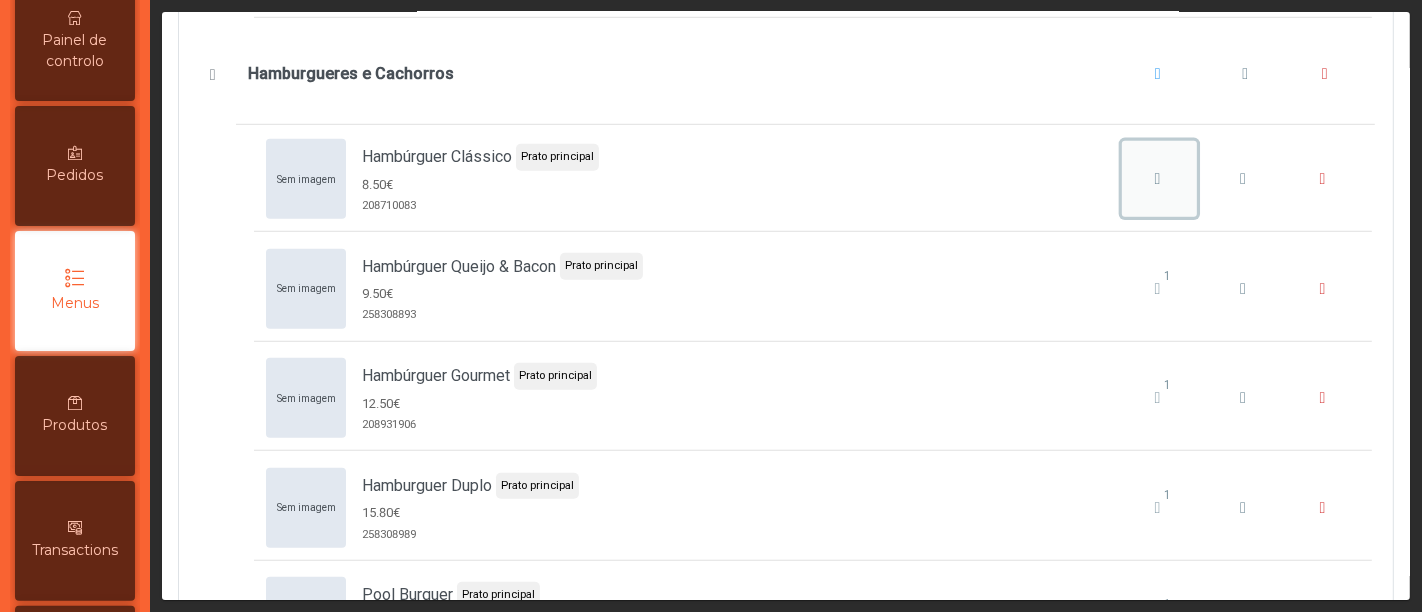 click 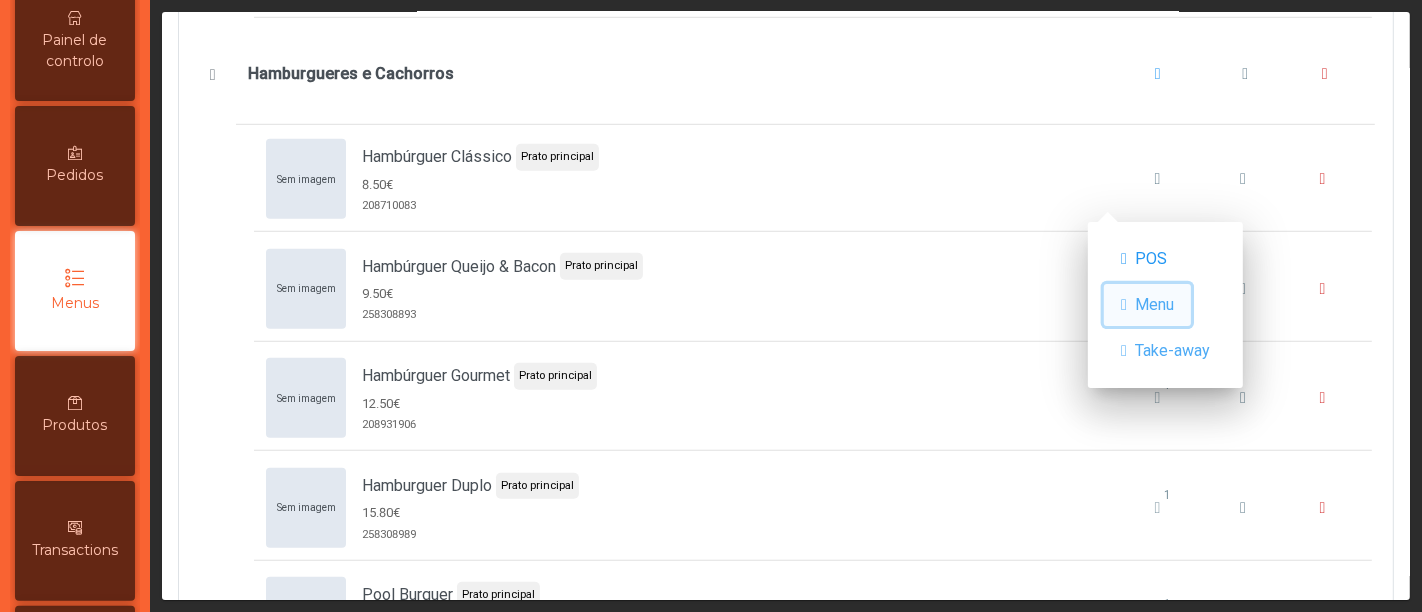 click on "Menu" at bounding box center [1154, 305] 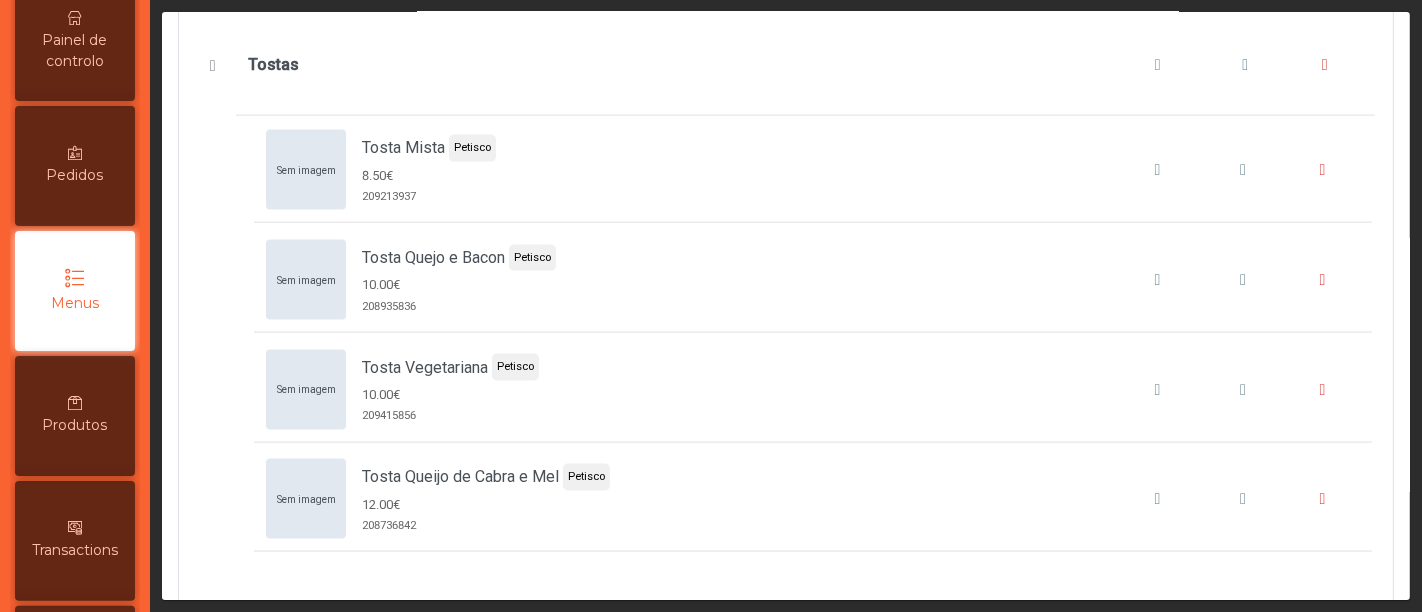 scroll, scrollTop: 2317, scrollLeft: 0, axis: vertical 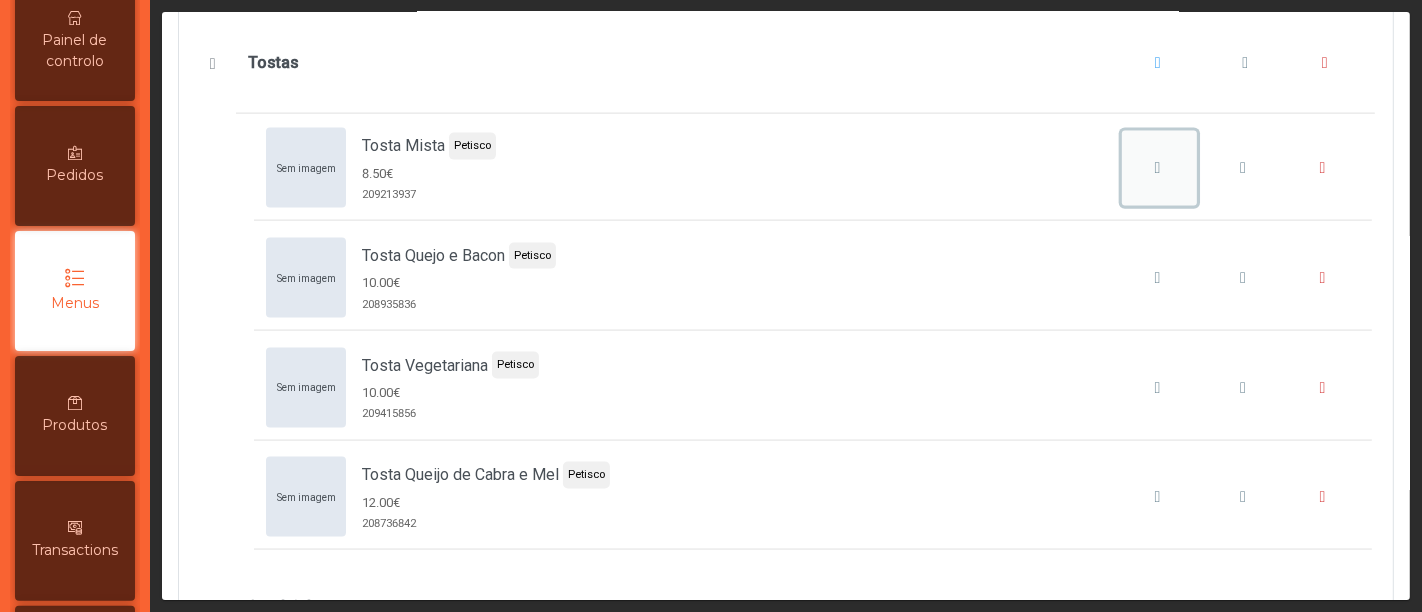 click 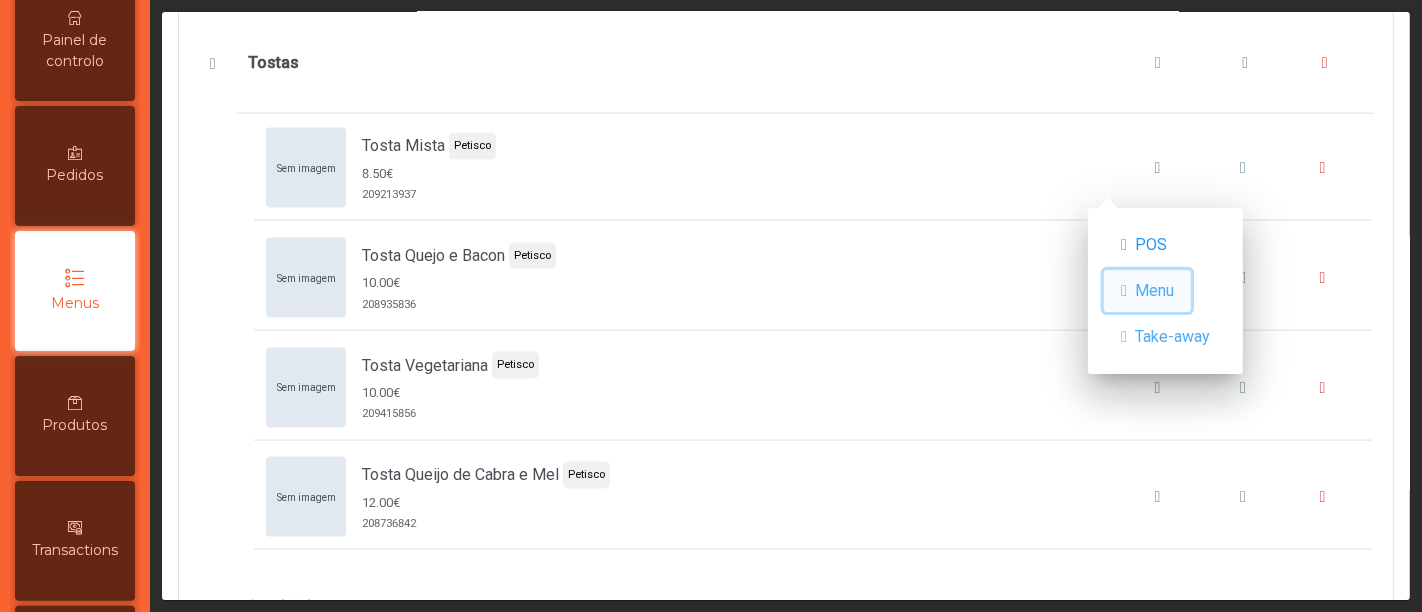 click on "Menu" at bounding box center [1147, 291] 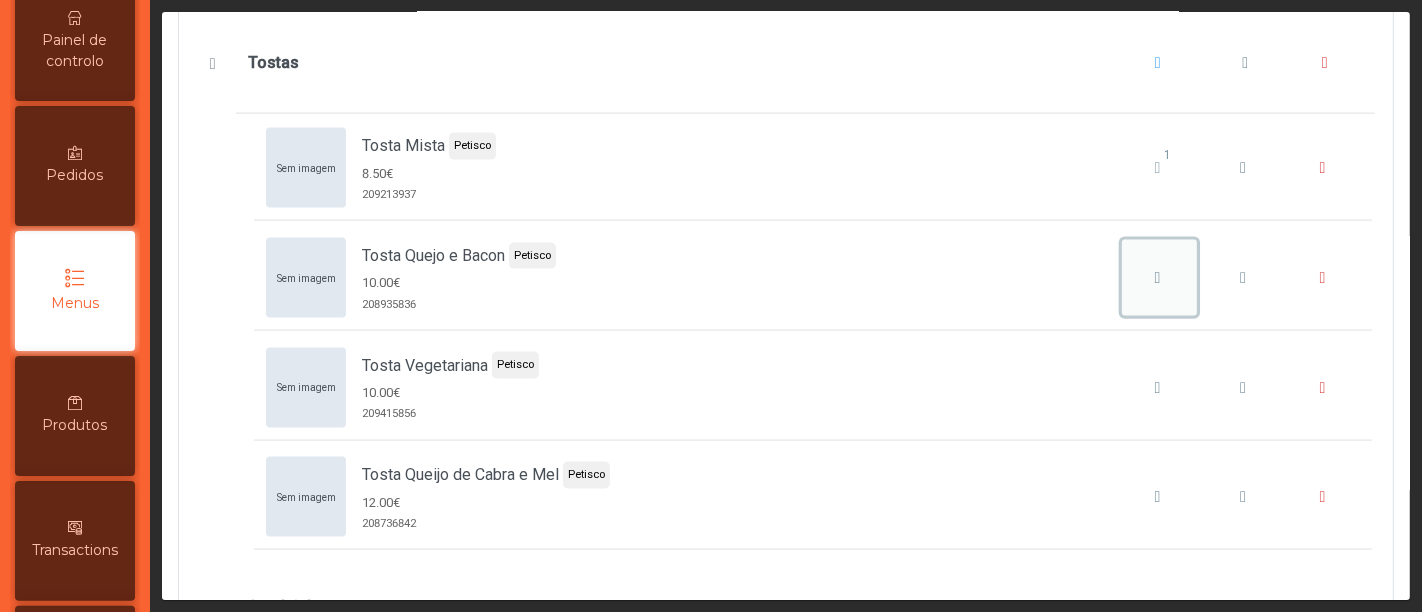 click 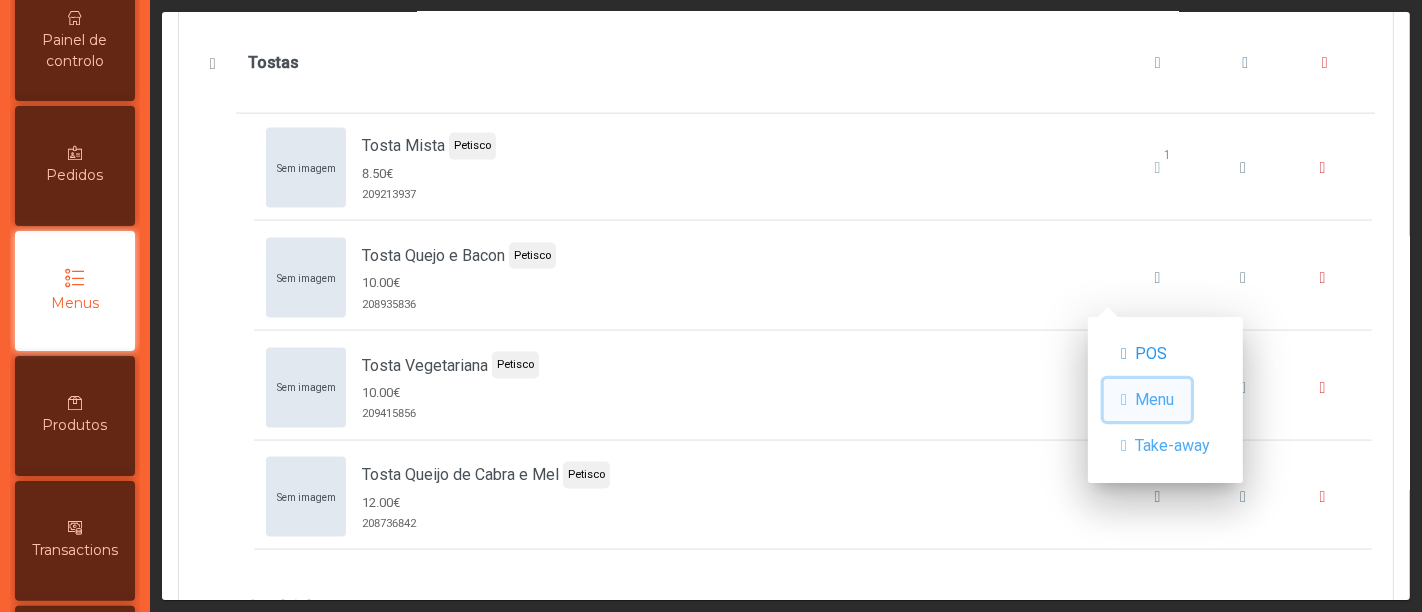click on "Menu" at bounding box center [1154, 400] 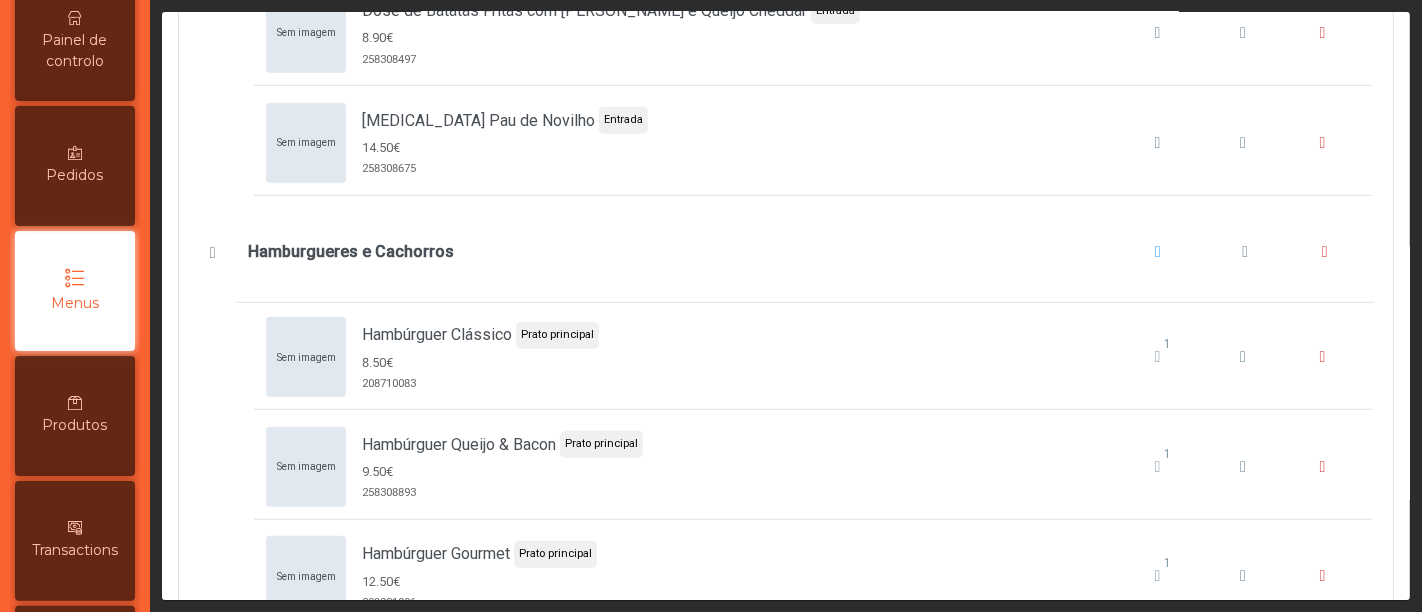 scroll, scrollTop: 1068, scrollLeft: 0, axis: vertical 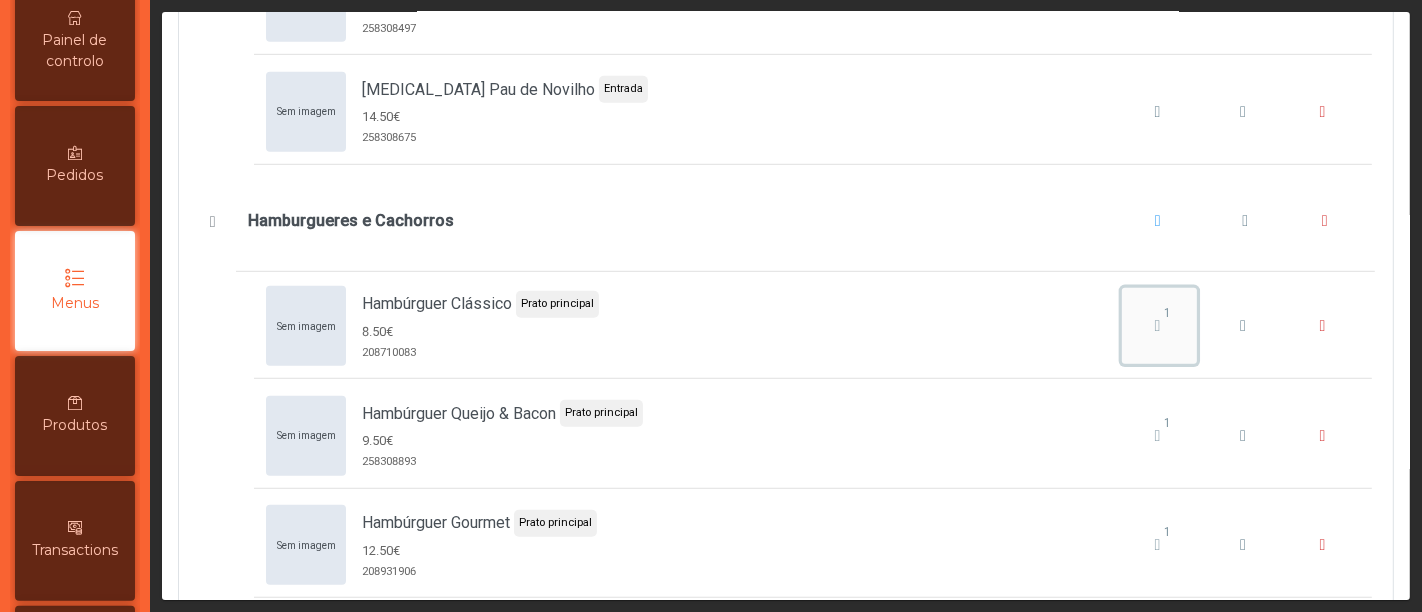 click on "1" 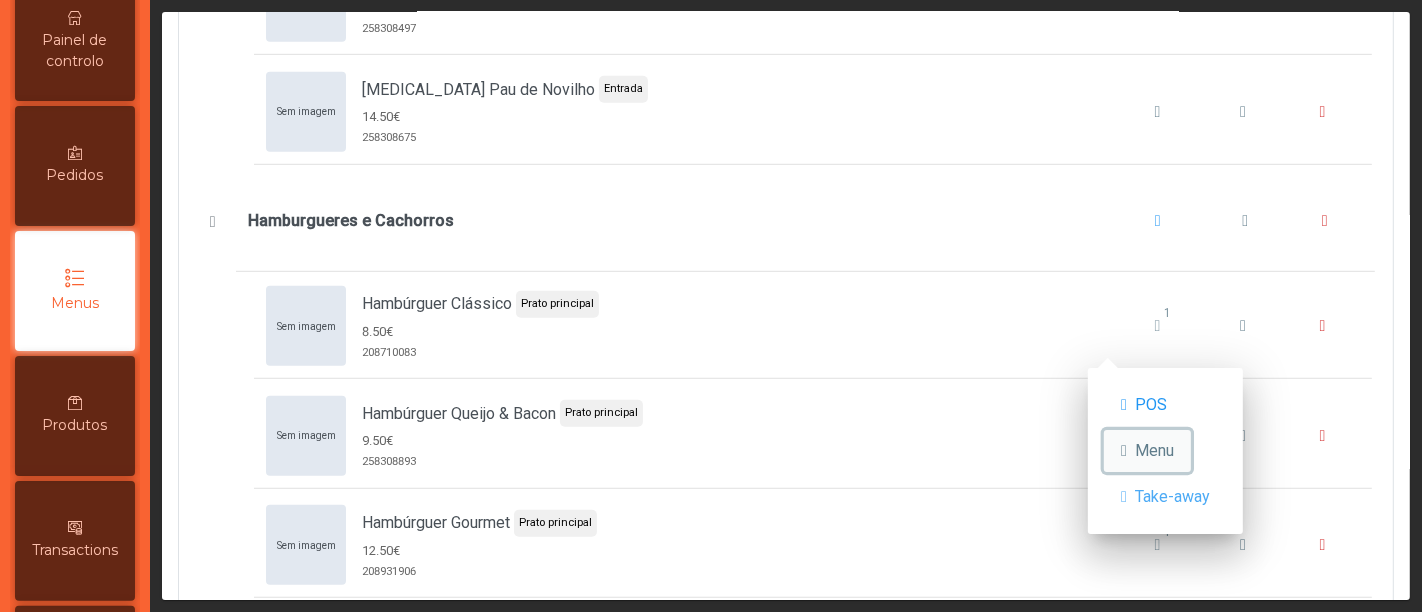 click on "Menu" at bounding box center [1154, 451] 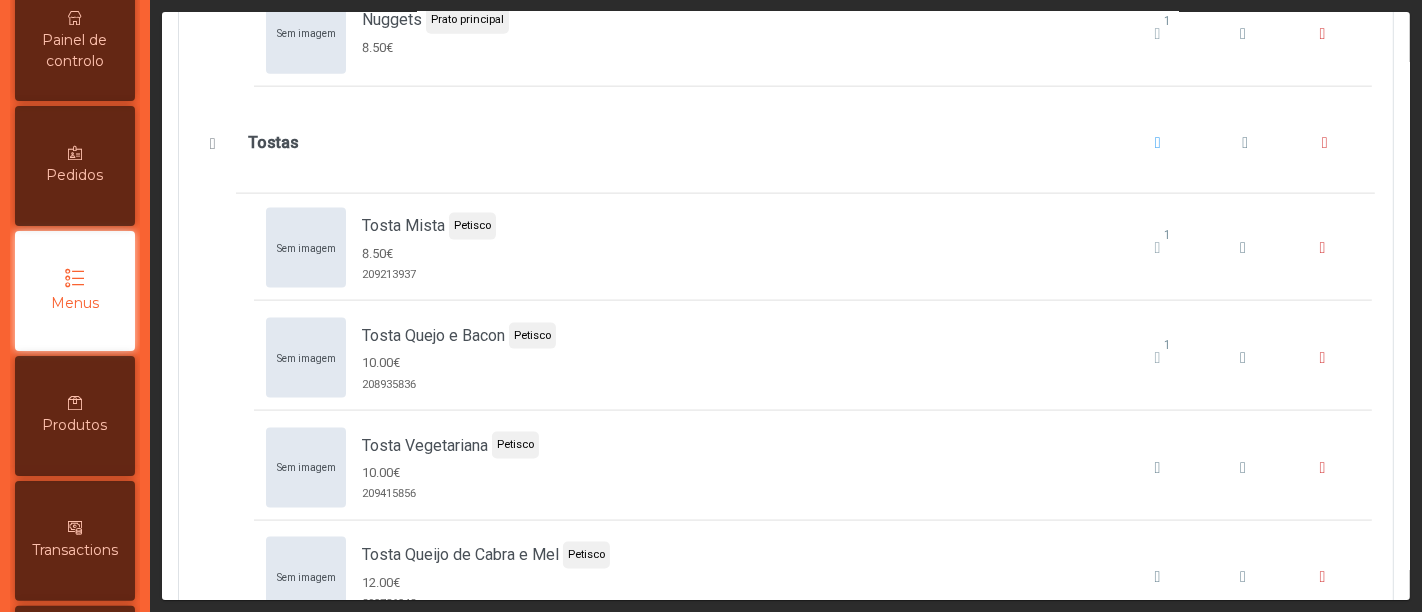 scroll, scrollTop: 2314, scrollLeft: 0, axis: vertical 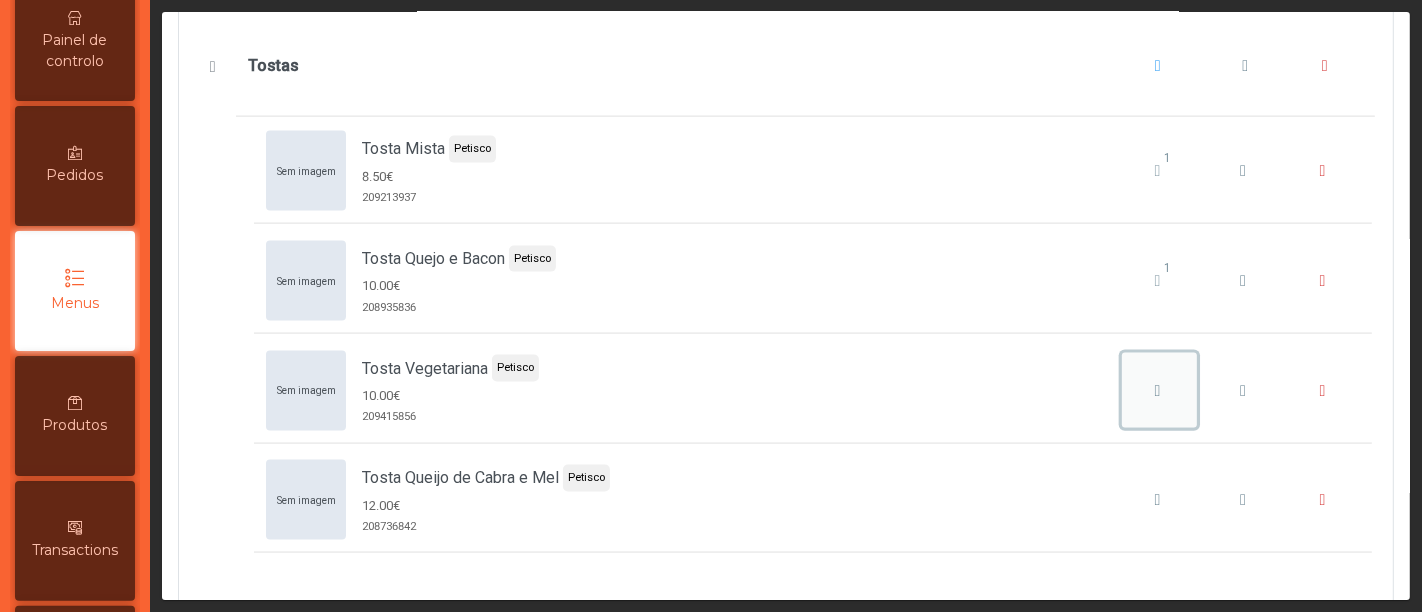 click 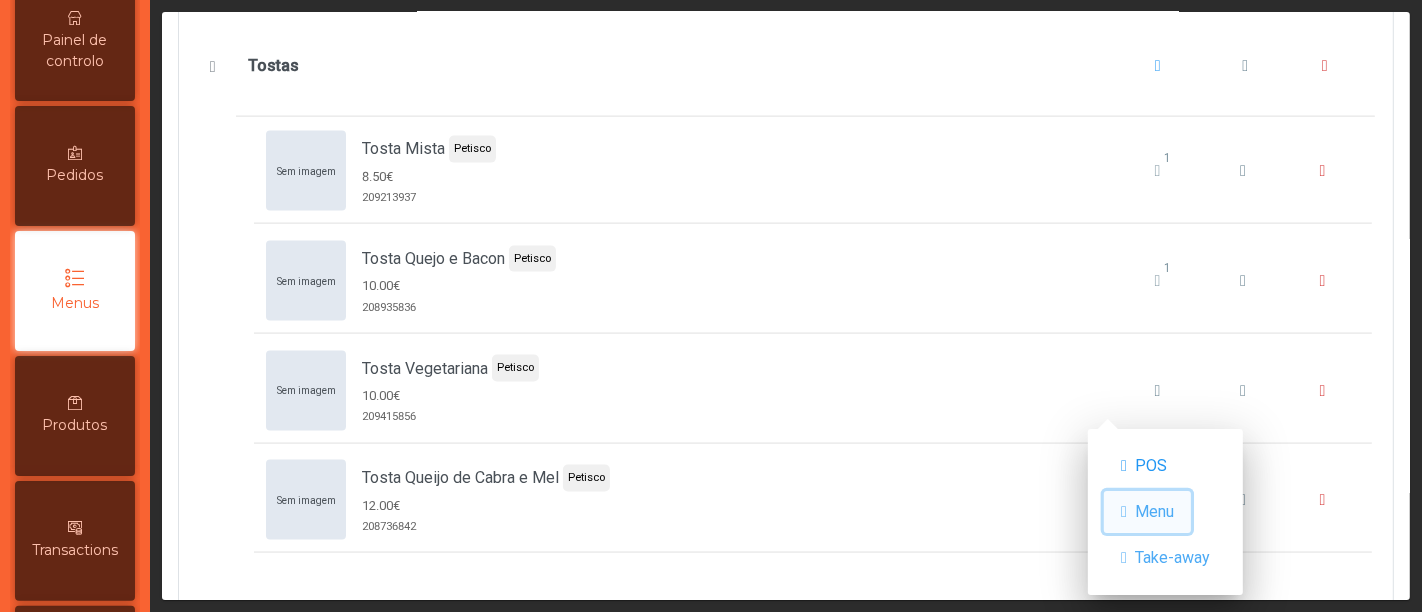 click on "Menu" at bounding box center (1154, 512) 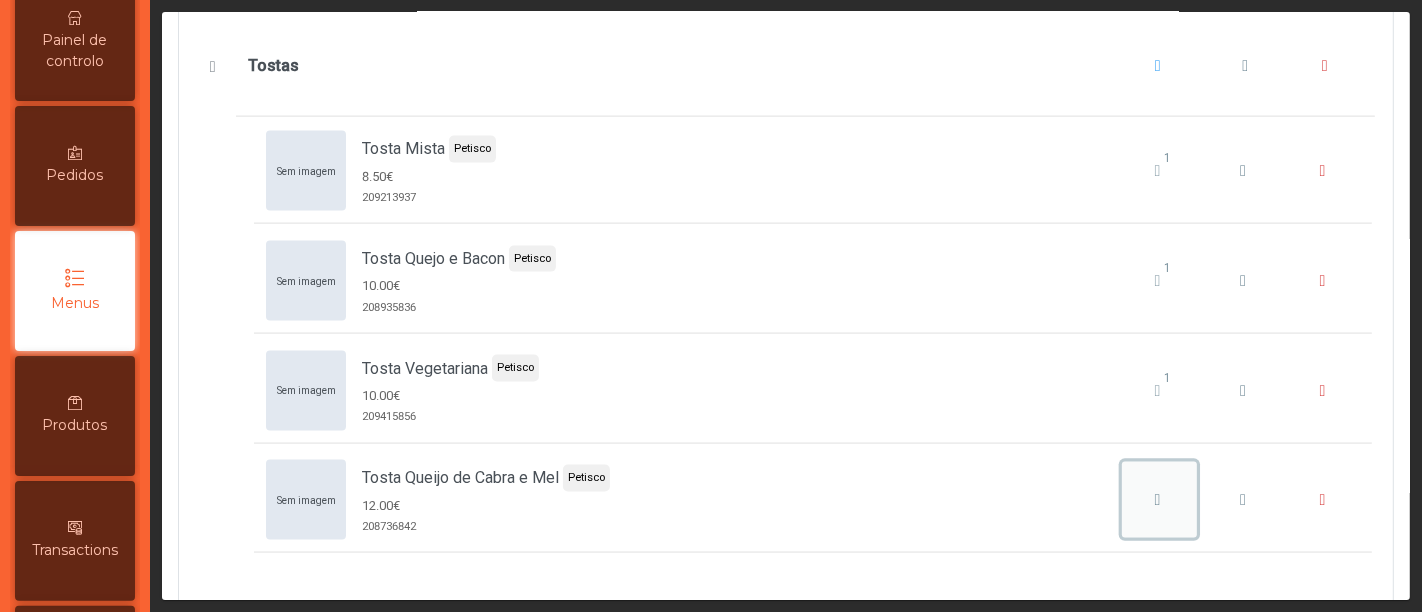 click 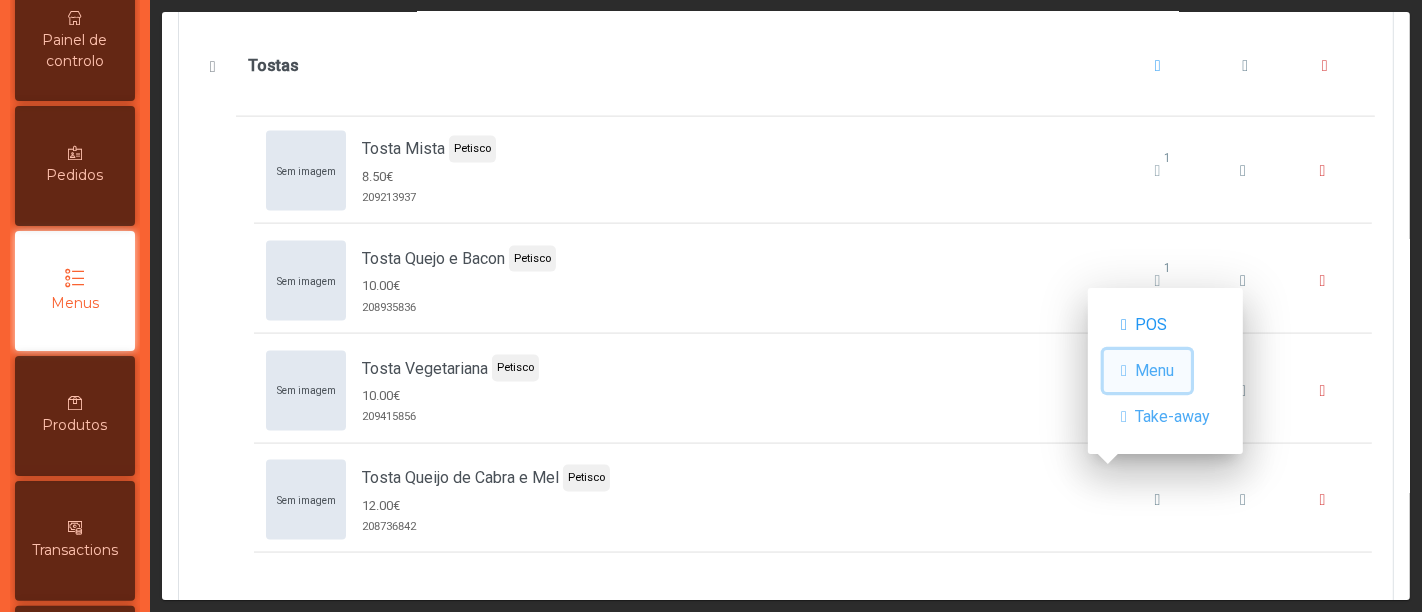 click on "Menu" at bounding box center (1147, 371) 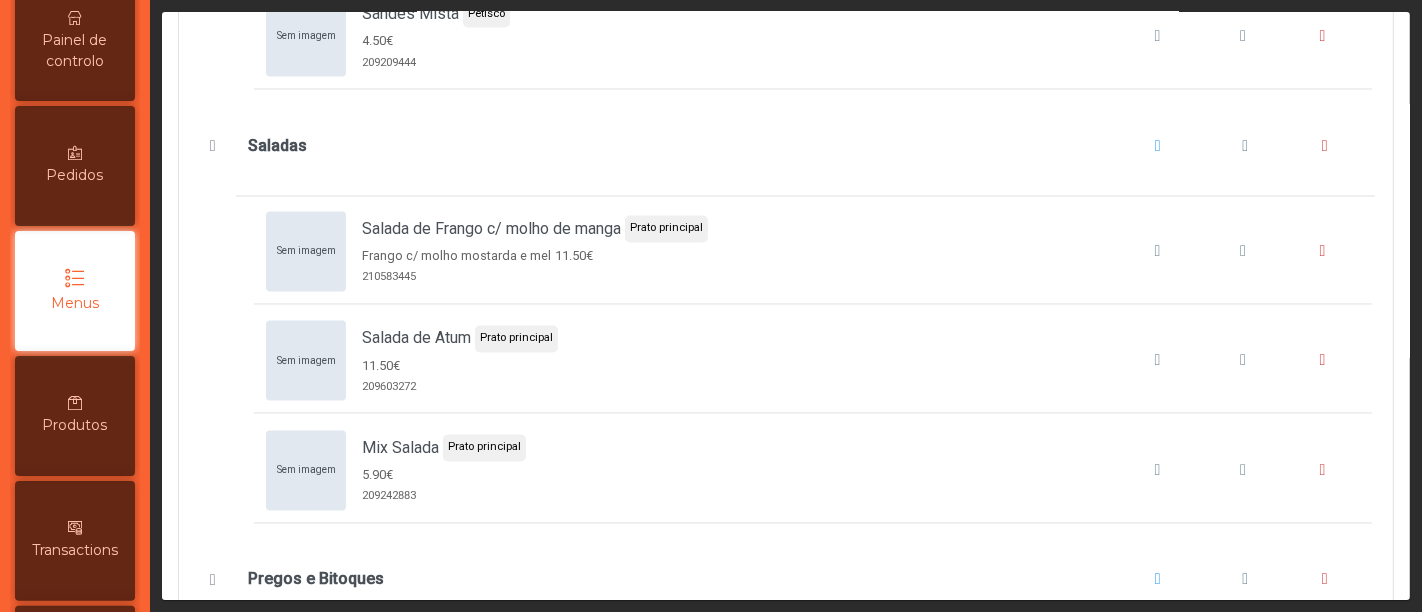 scroll, scrollTop: 3237, scrollLeft: 0, axis: vertical 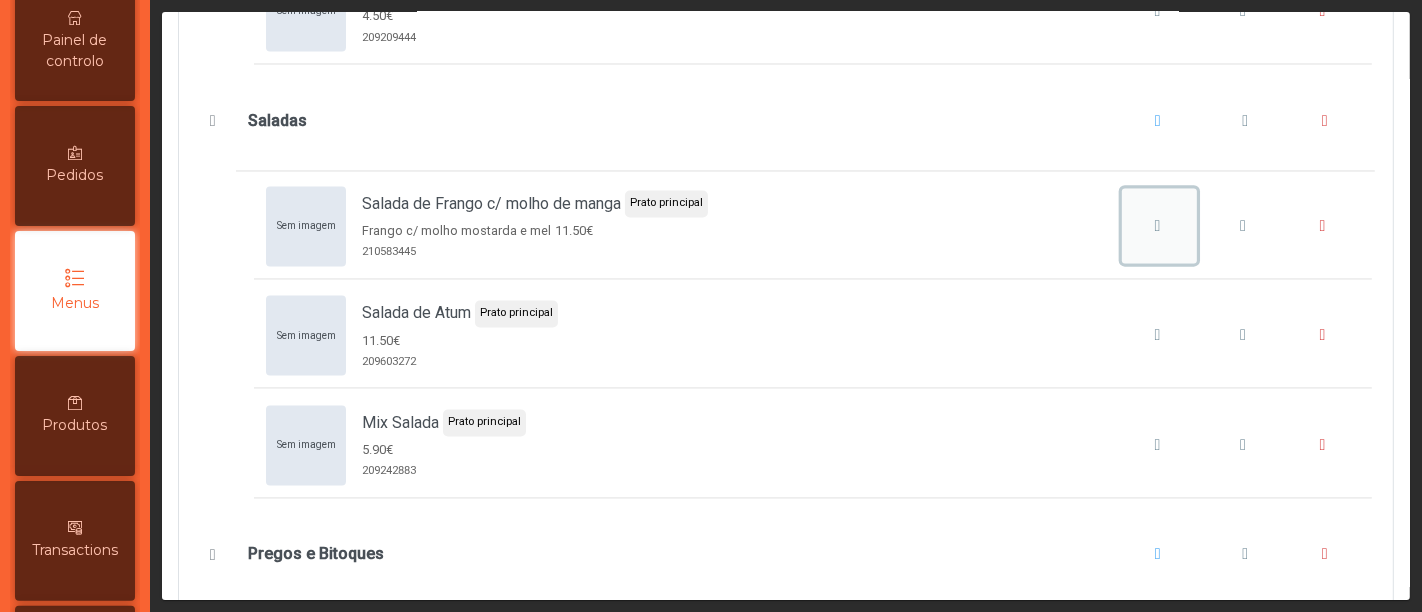 click 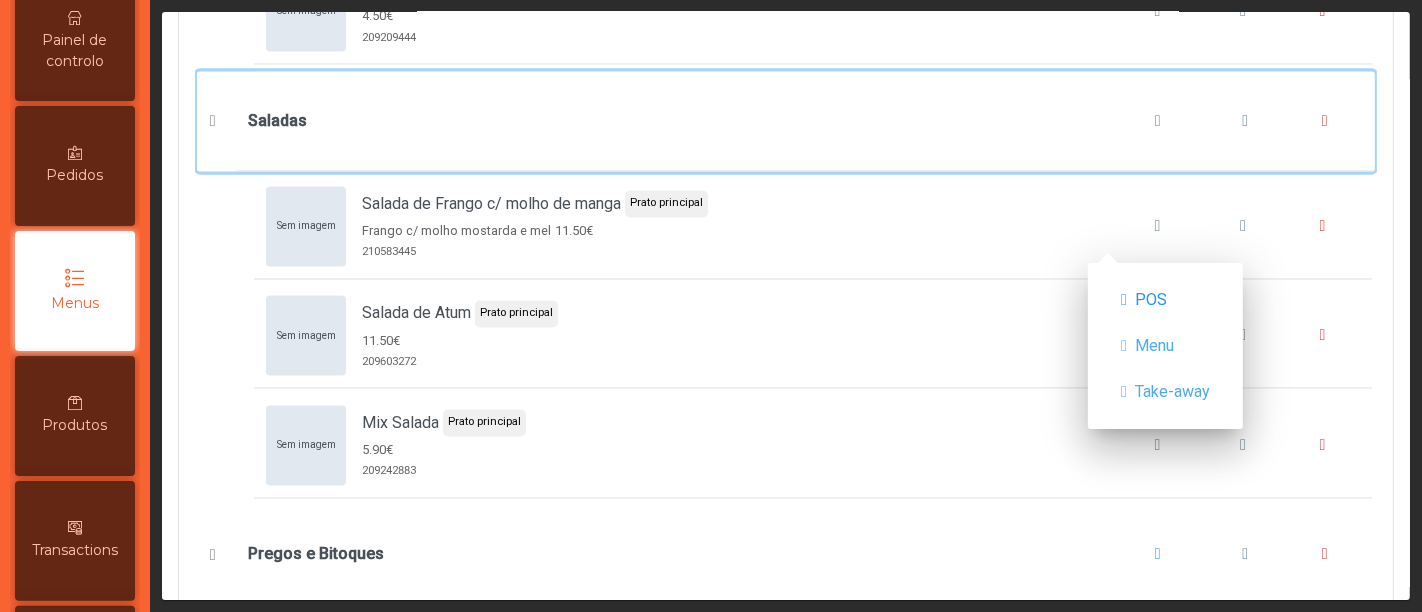 click on "Saladas" 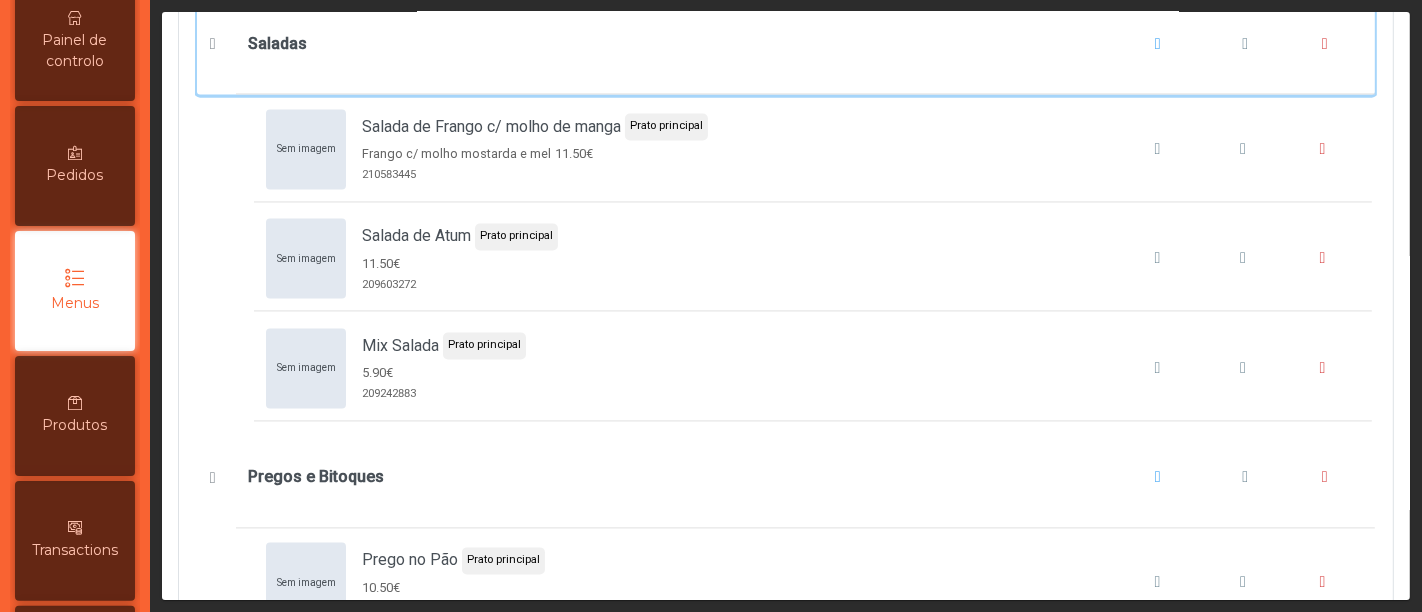 scroll, scrollTop: 3317, scrollLeft: 0, axis: vertical 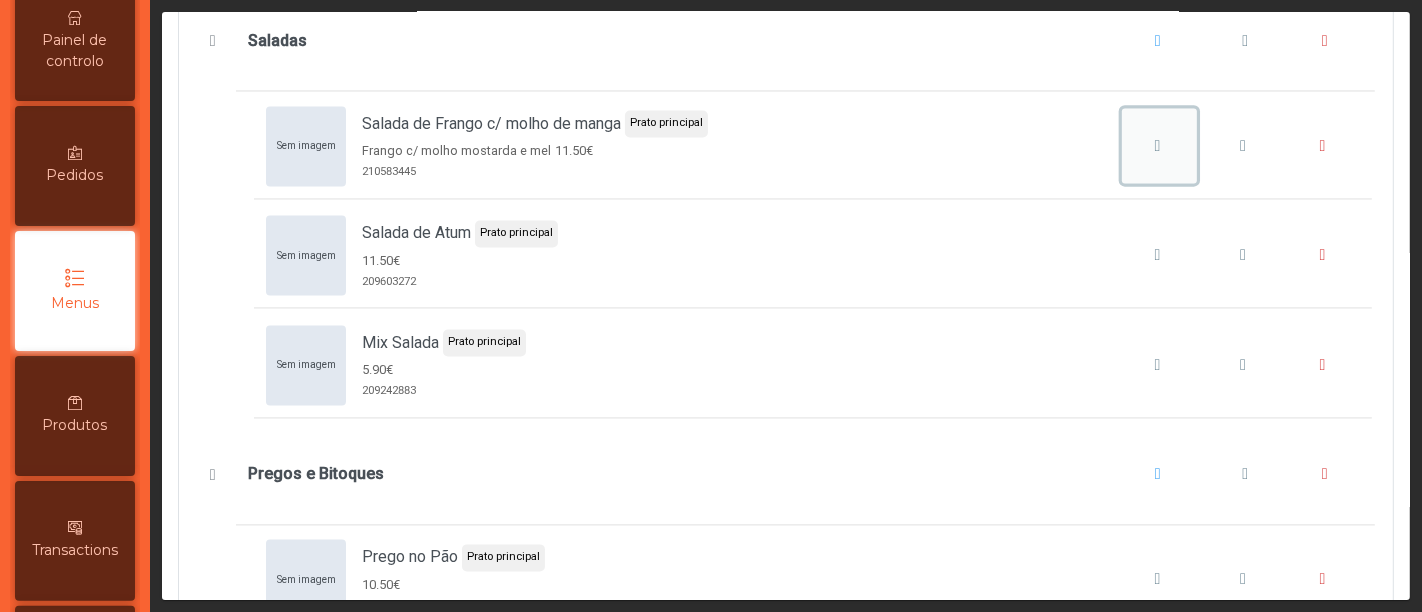 click 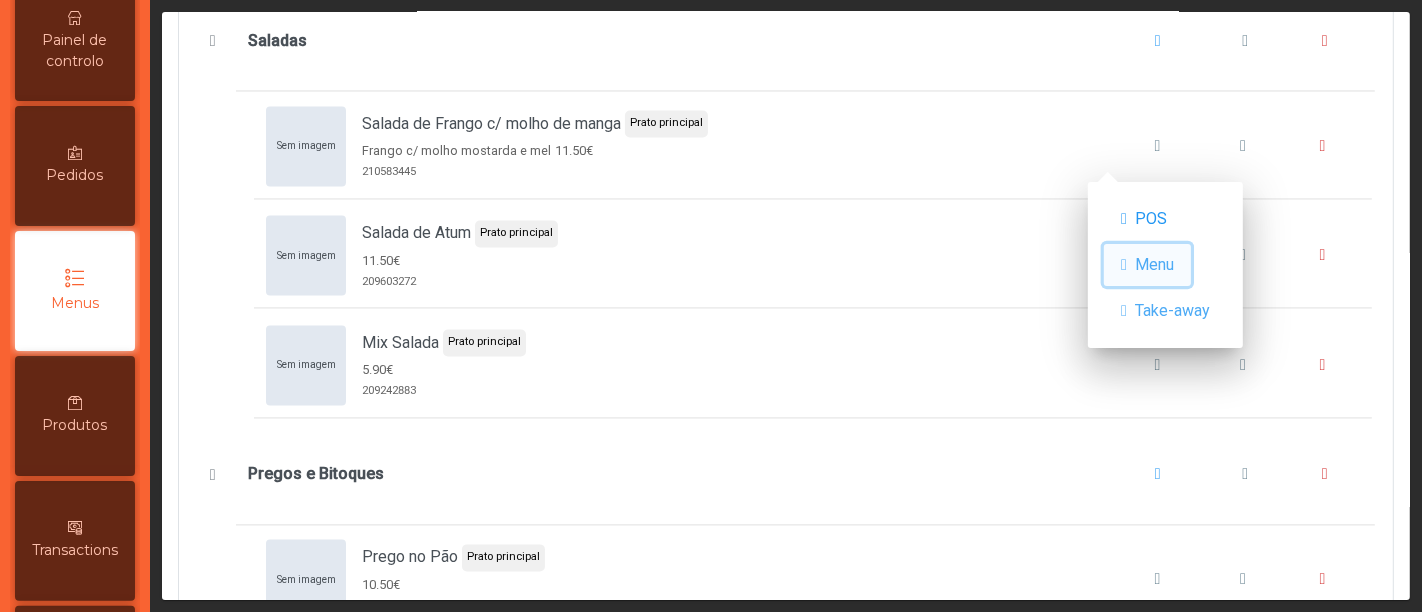 click on "Menu" at bounding box center [1154, 265] 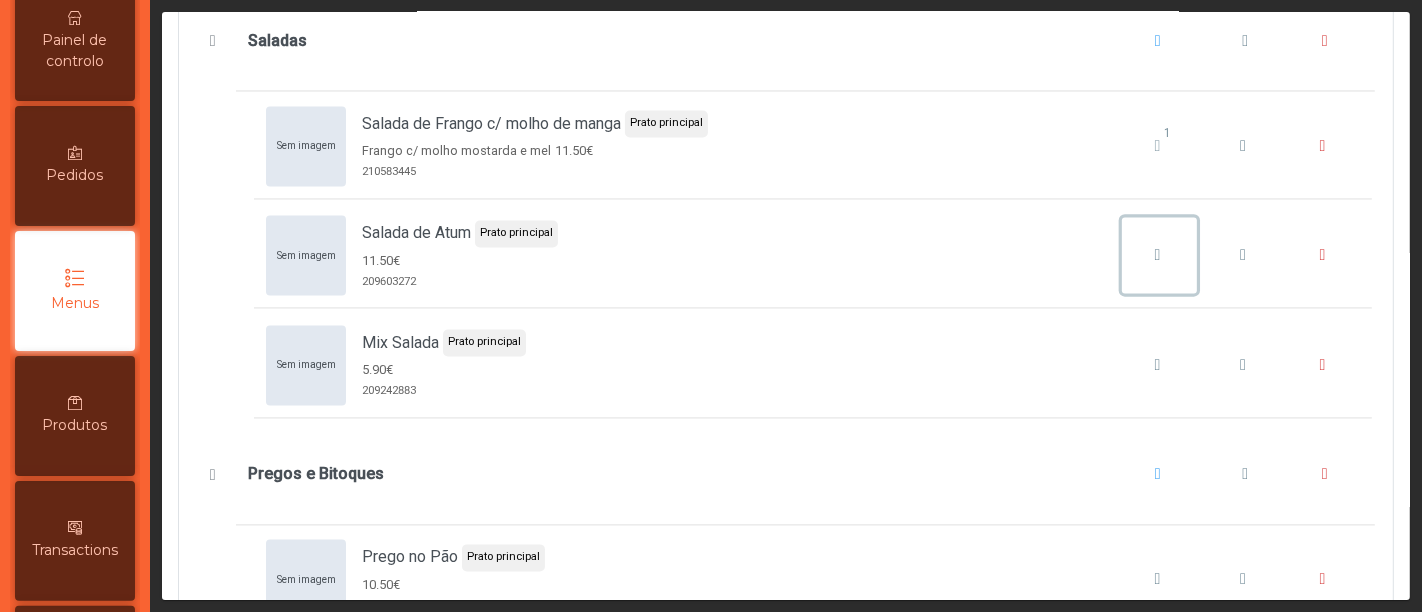 click 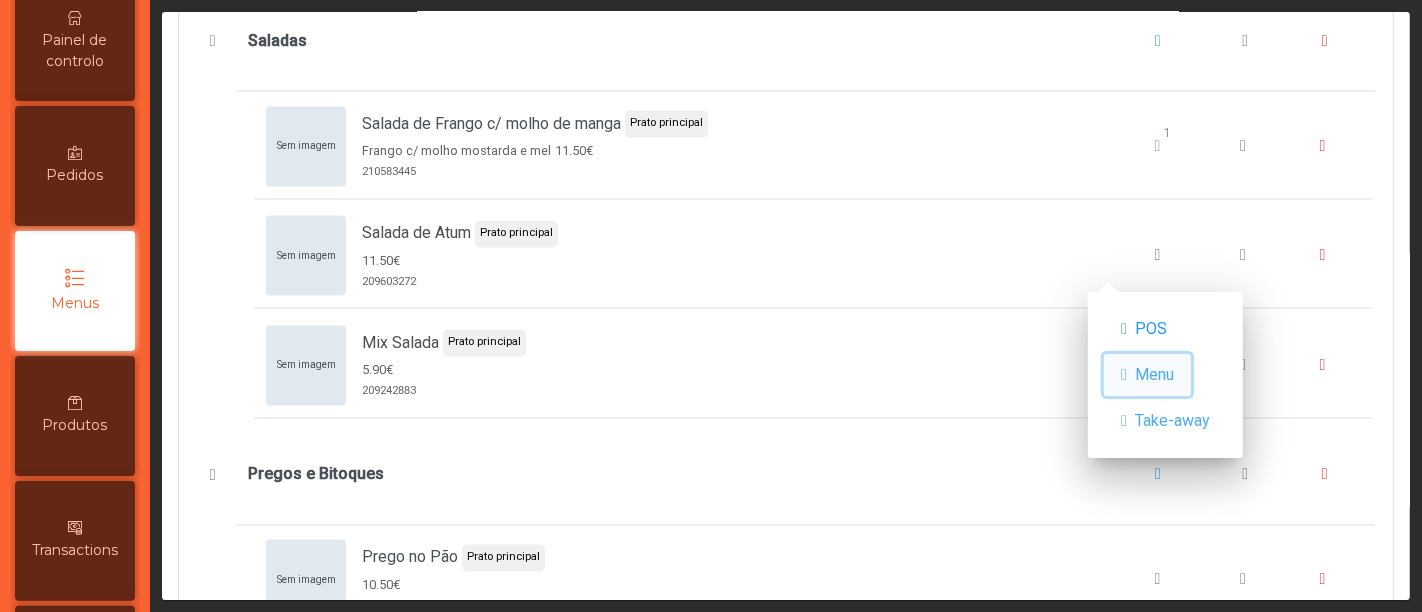 click on "Menu" at bounding box center [1154, 375] 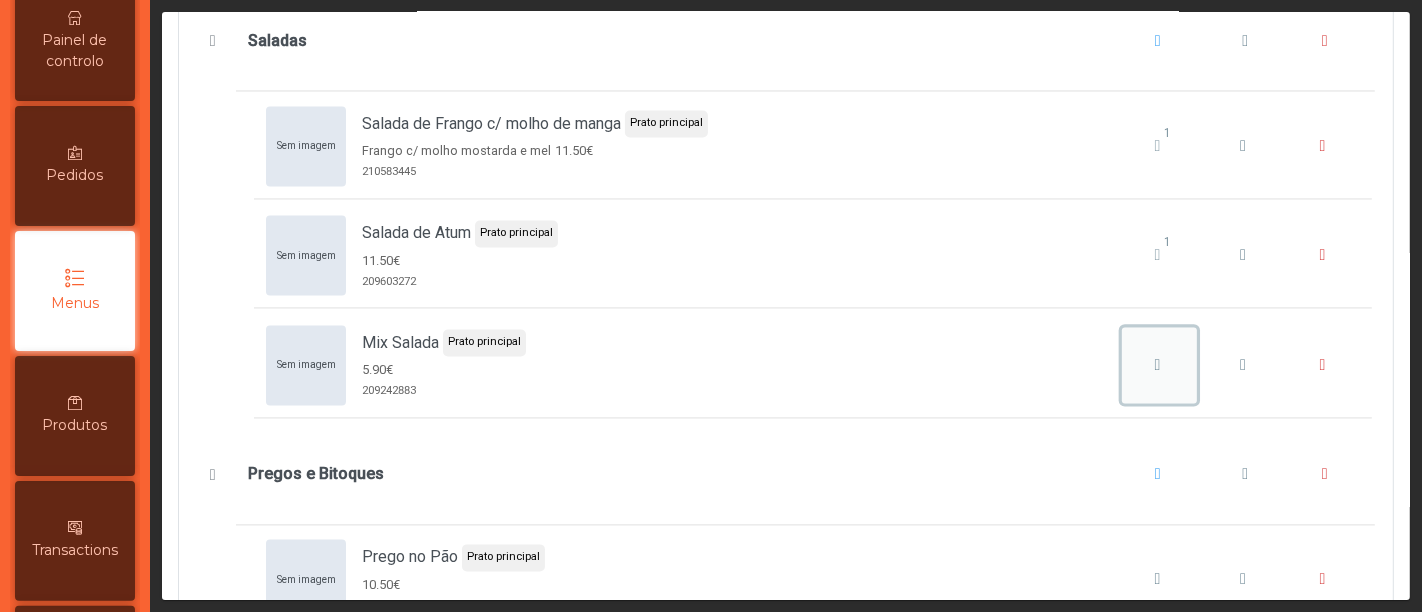 click 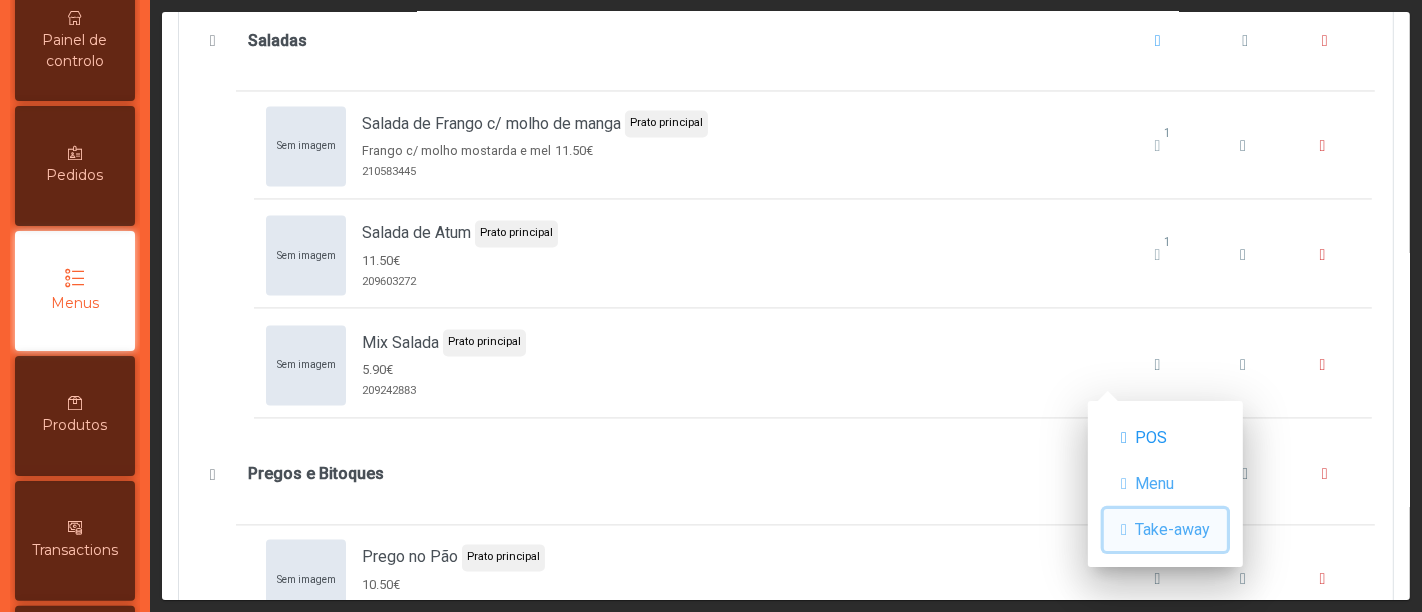 click on "Take-away" at bounding box center [1165, 530] 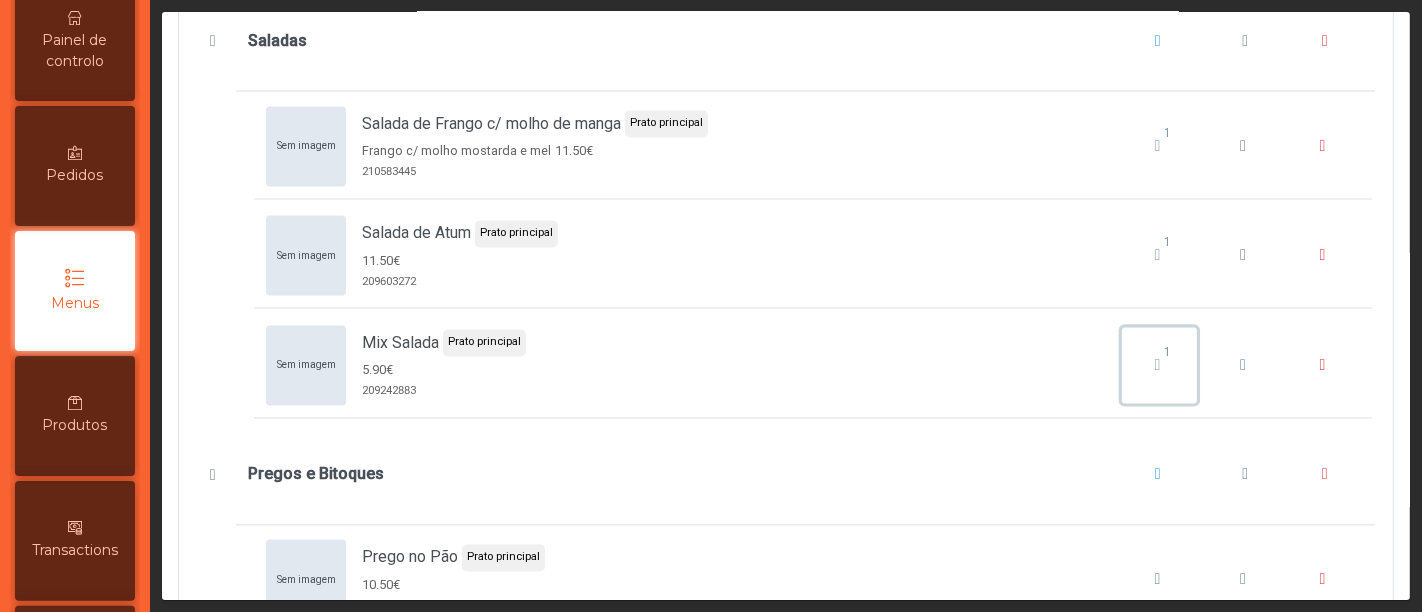 click 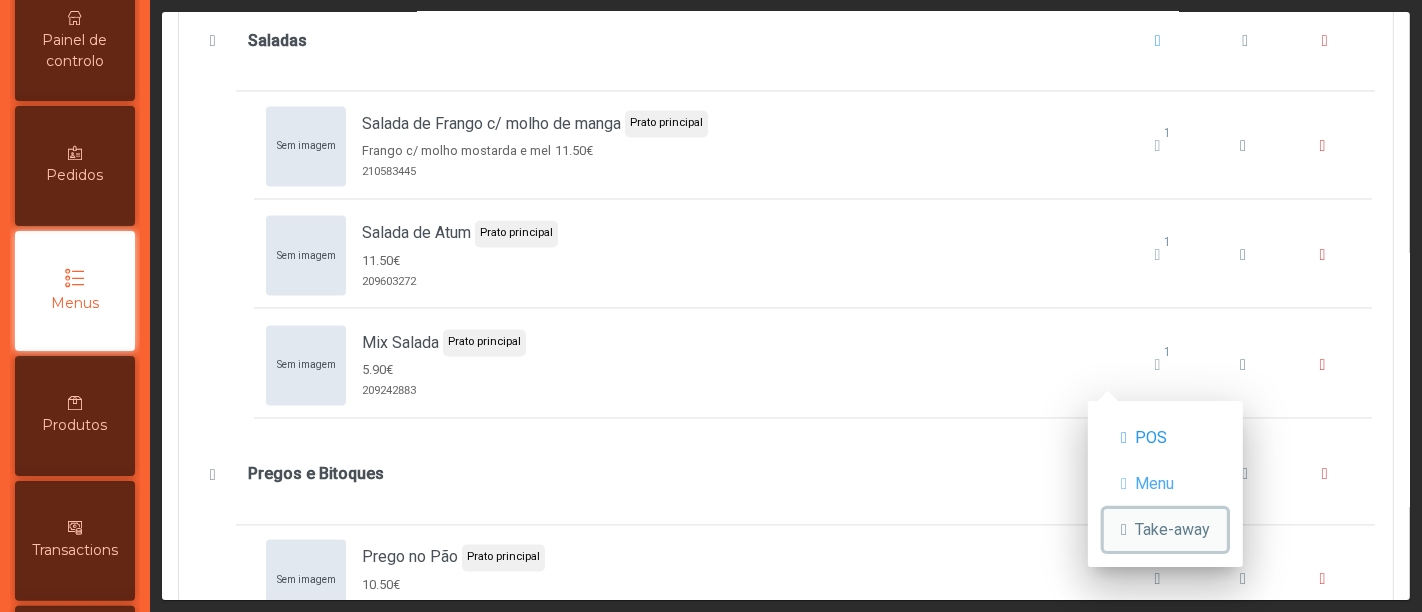 click on "Take-away" at bounding box center (1172, 530) 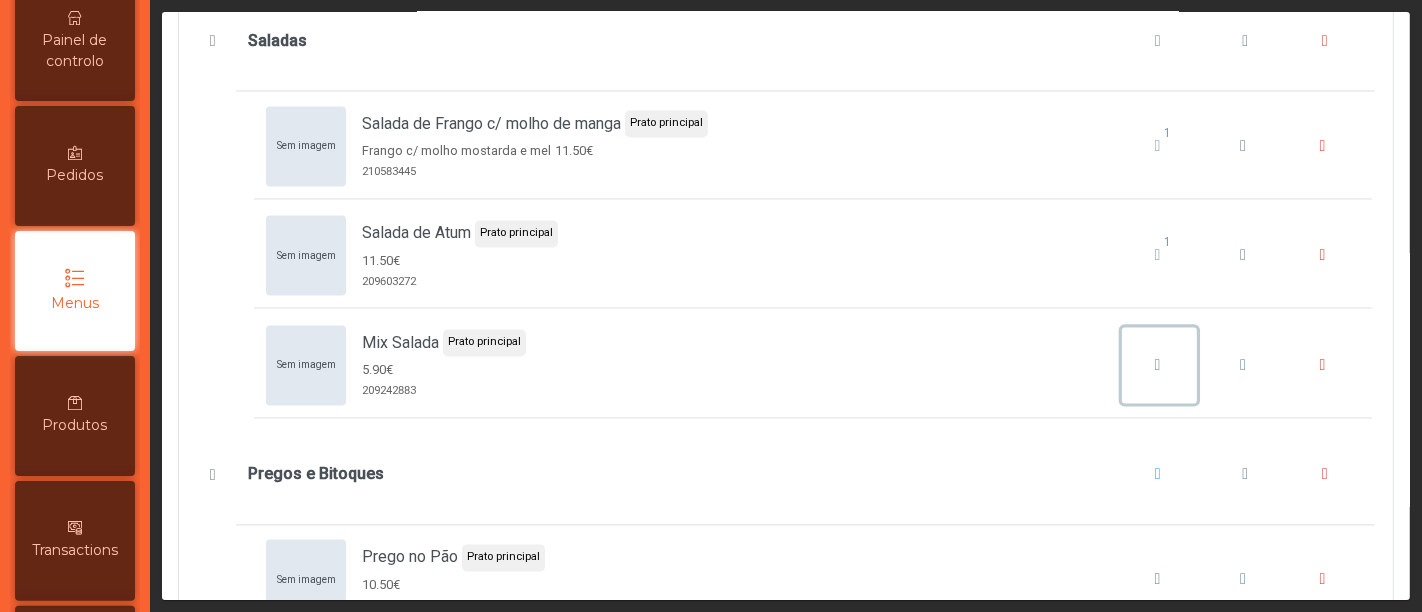 click 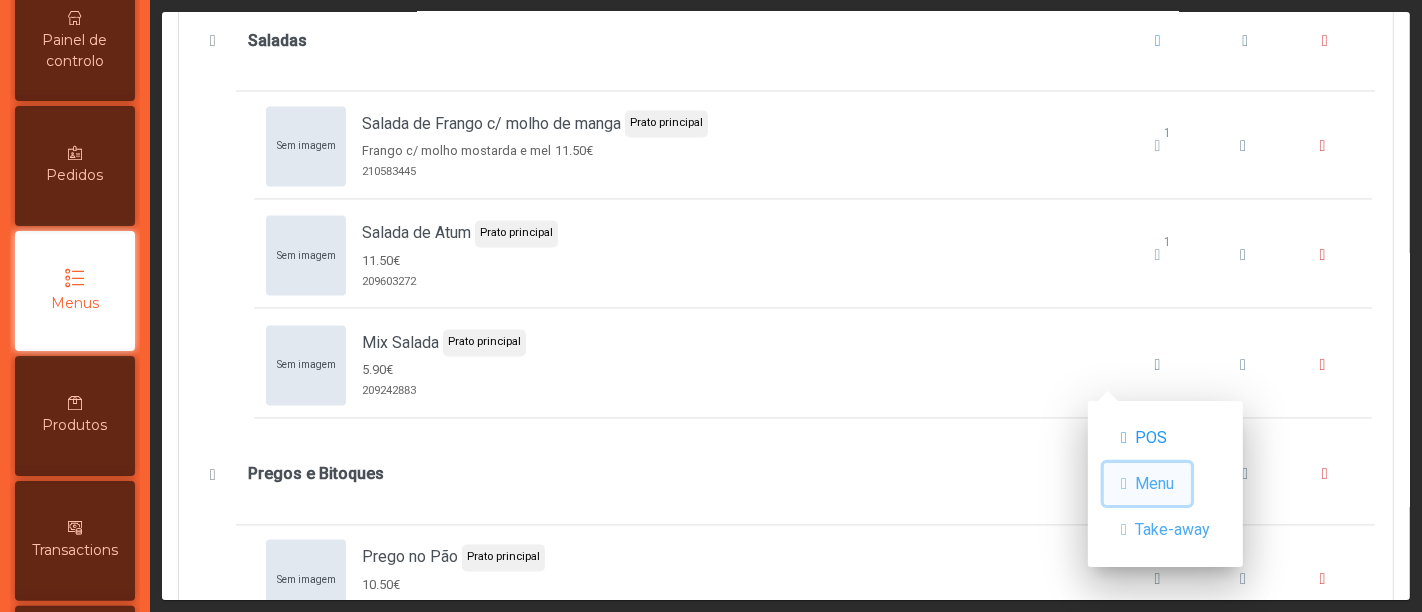 click on "Menu" at bounding box center (1154, 484) 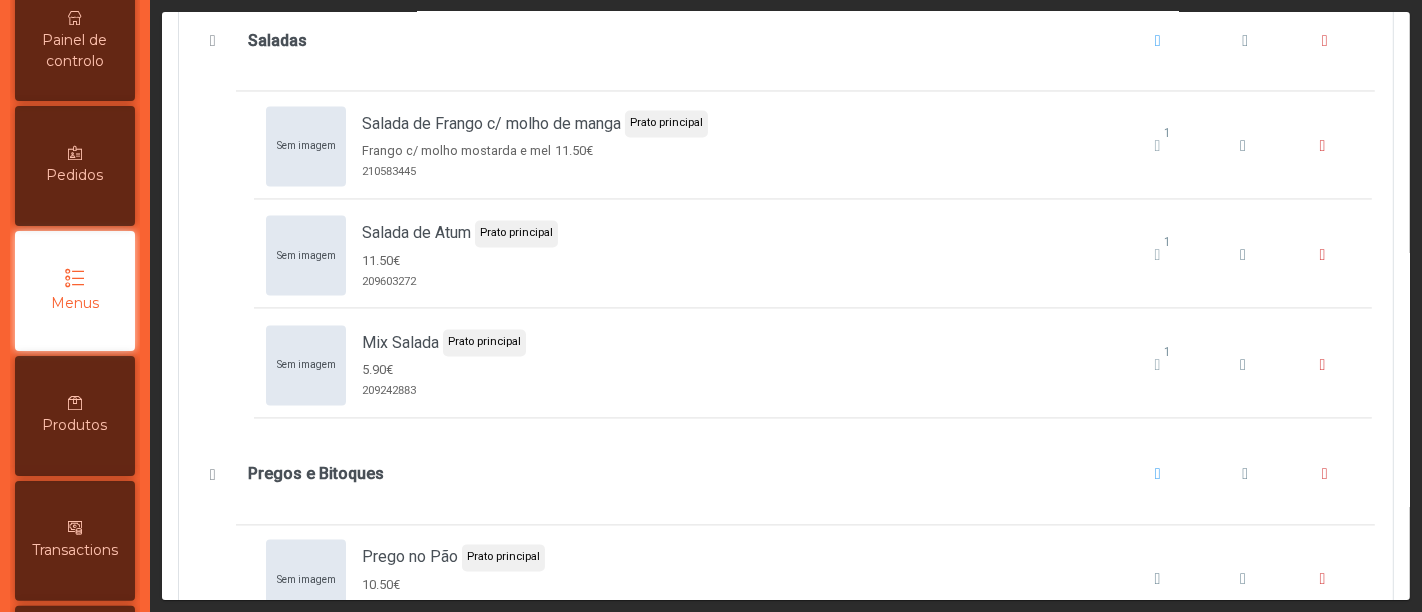 scroll, scrollTop: 3680, scrollLeft: 0, axis: vertical 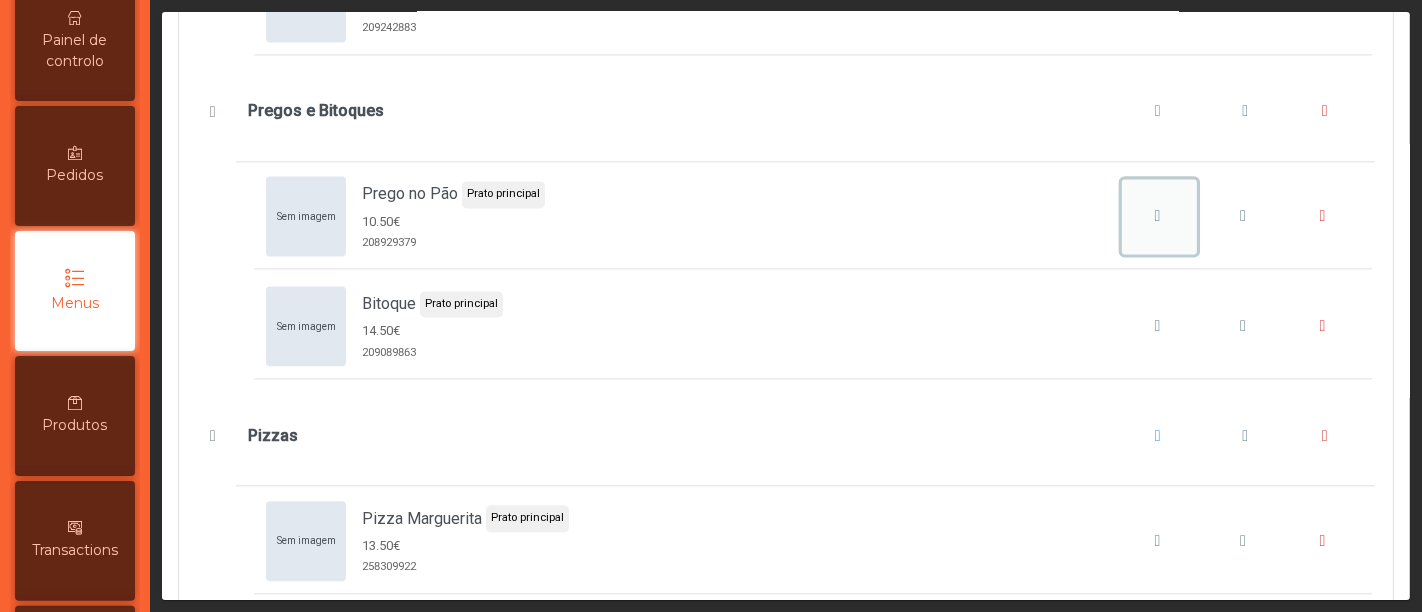 click 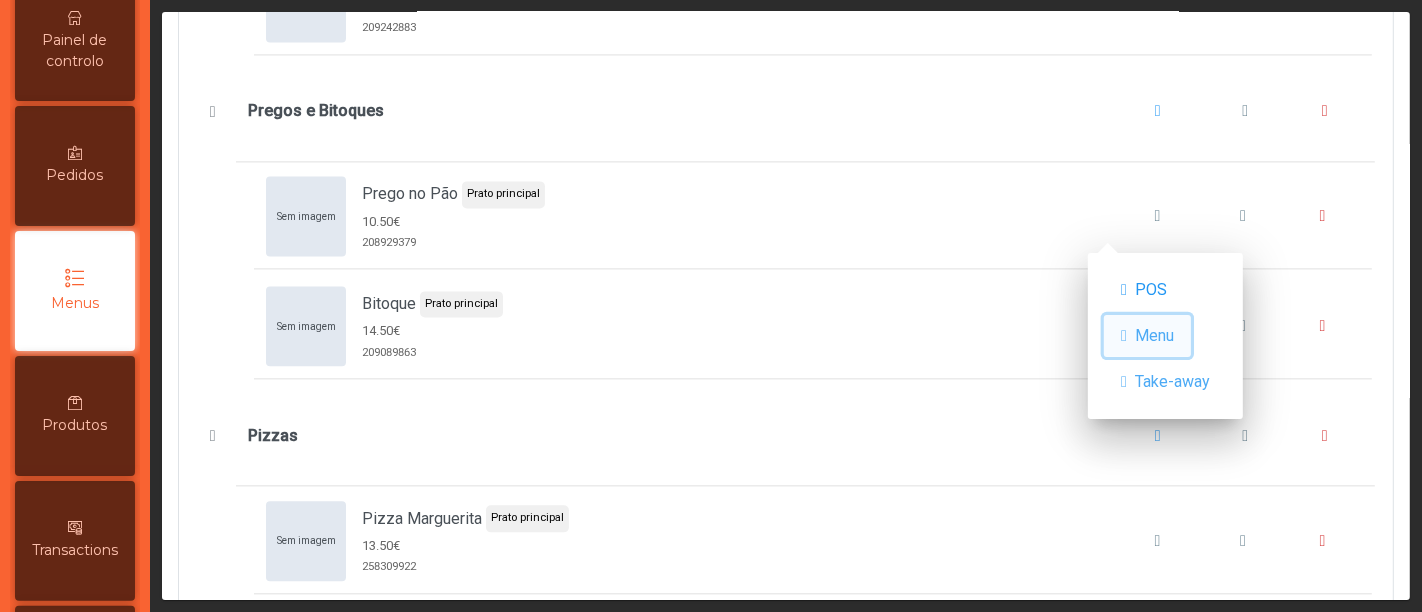 click on "Menu" at bounding box center (1154, 336) 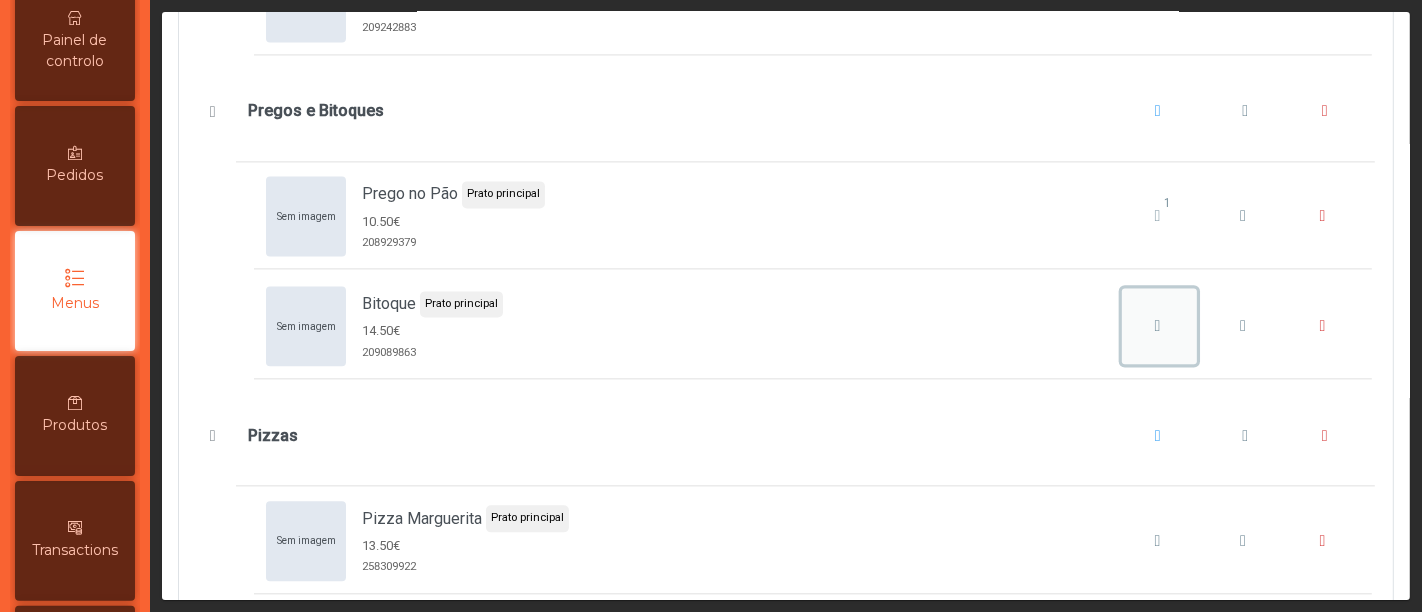 click 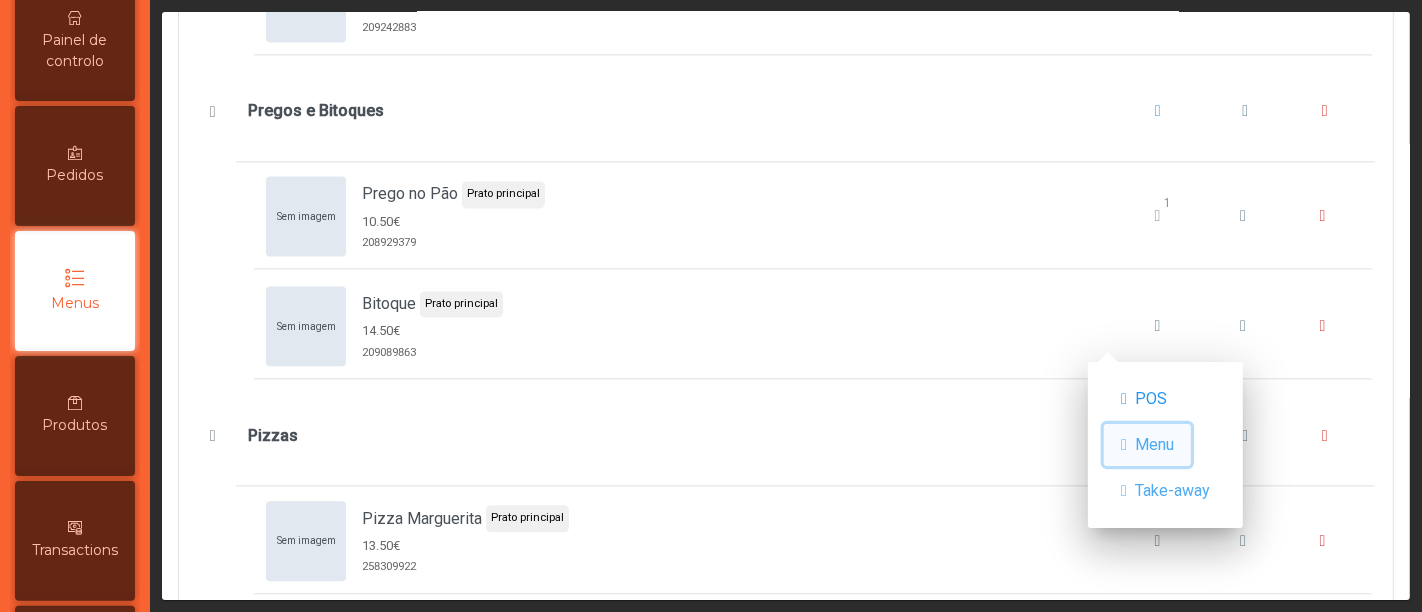 click on "Menu" at bounding box center (1154, 445) 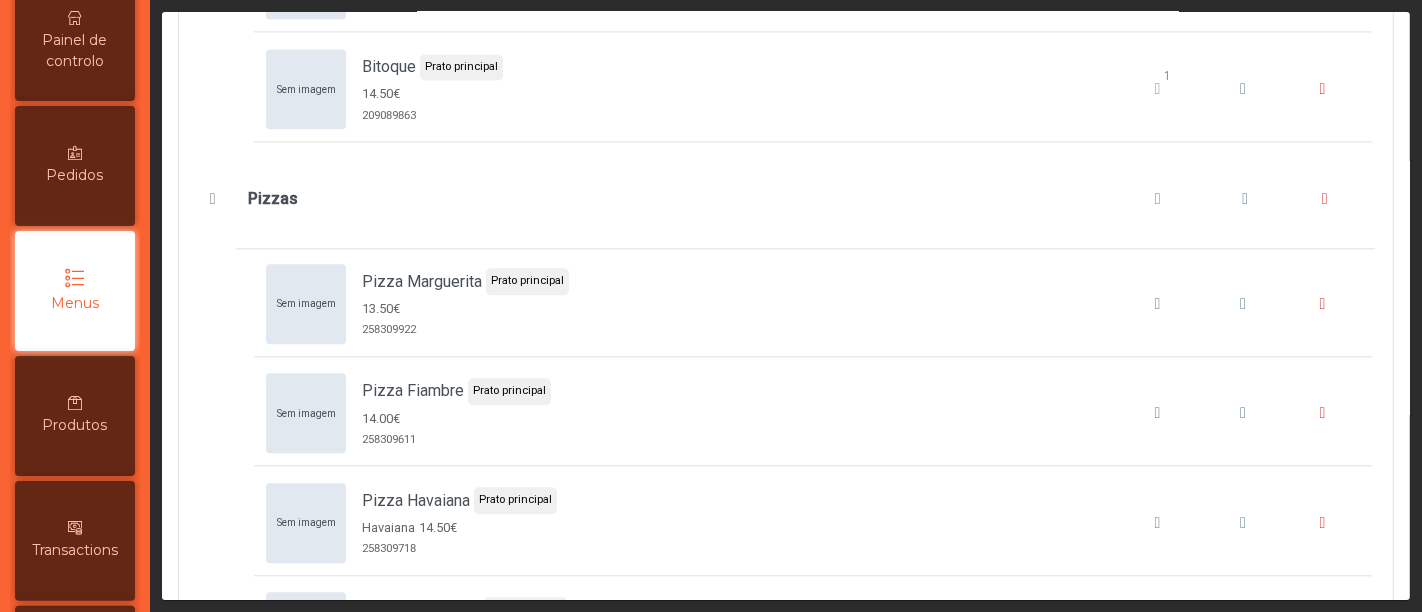 scroll, scrollTop: 3982, scrollLeft: 0, axis: vertical 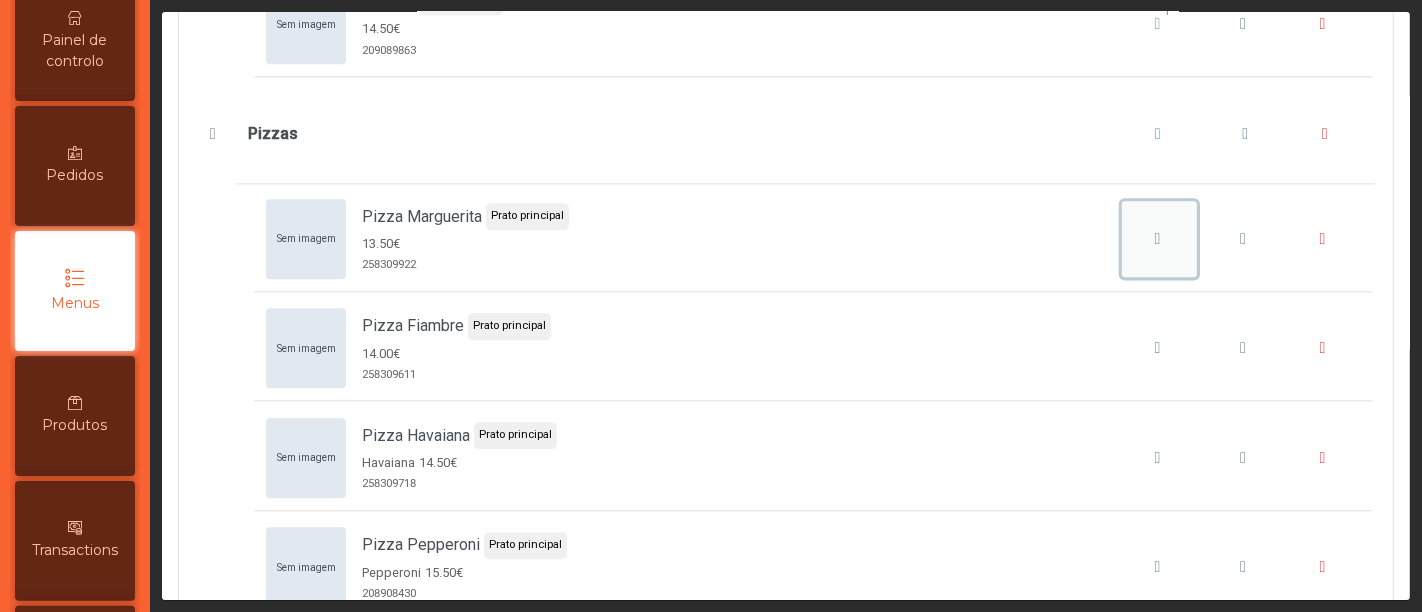 click 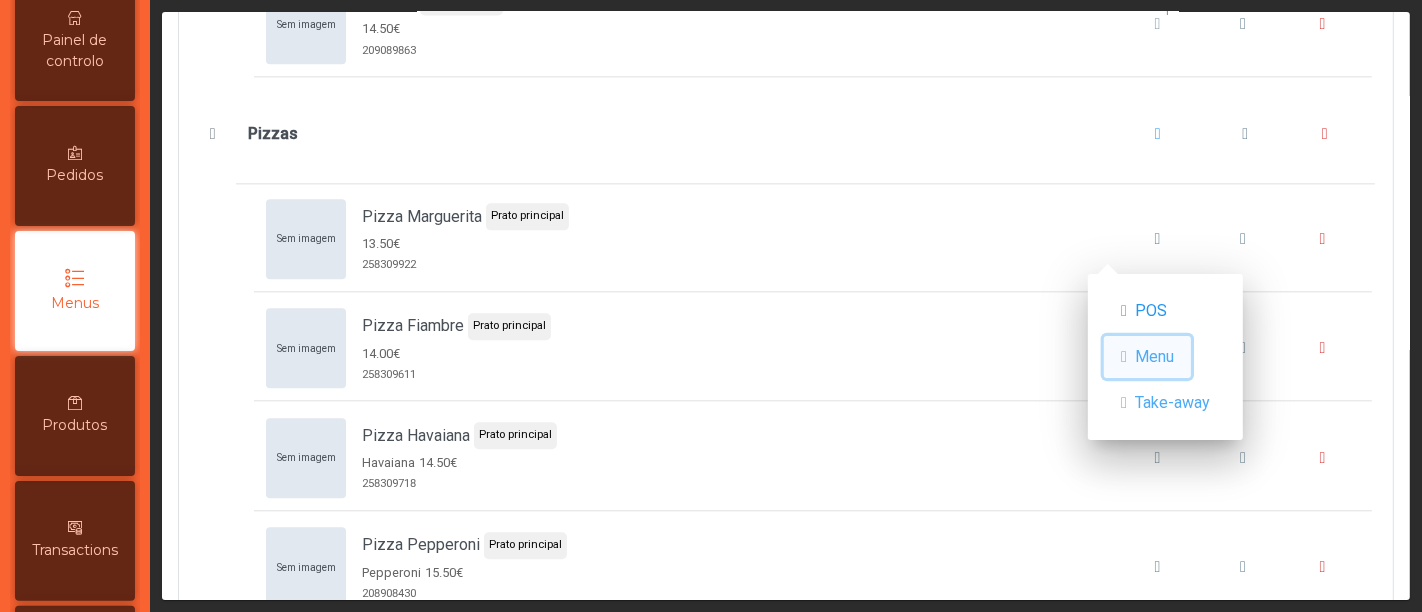 click on "Menu" at bounding box center [1154, 357] 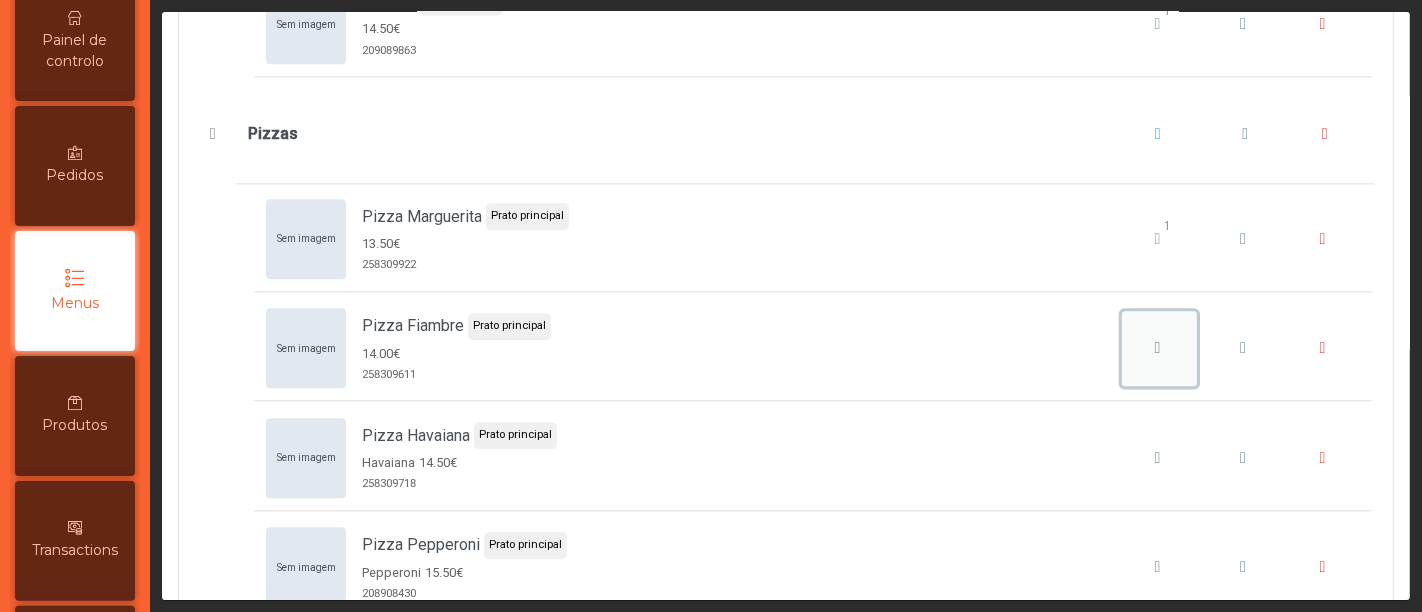 click 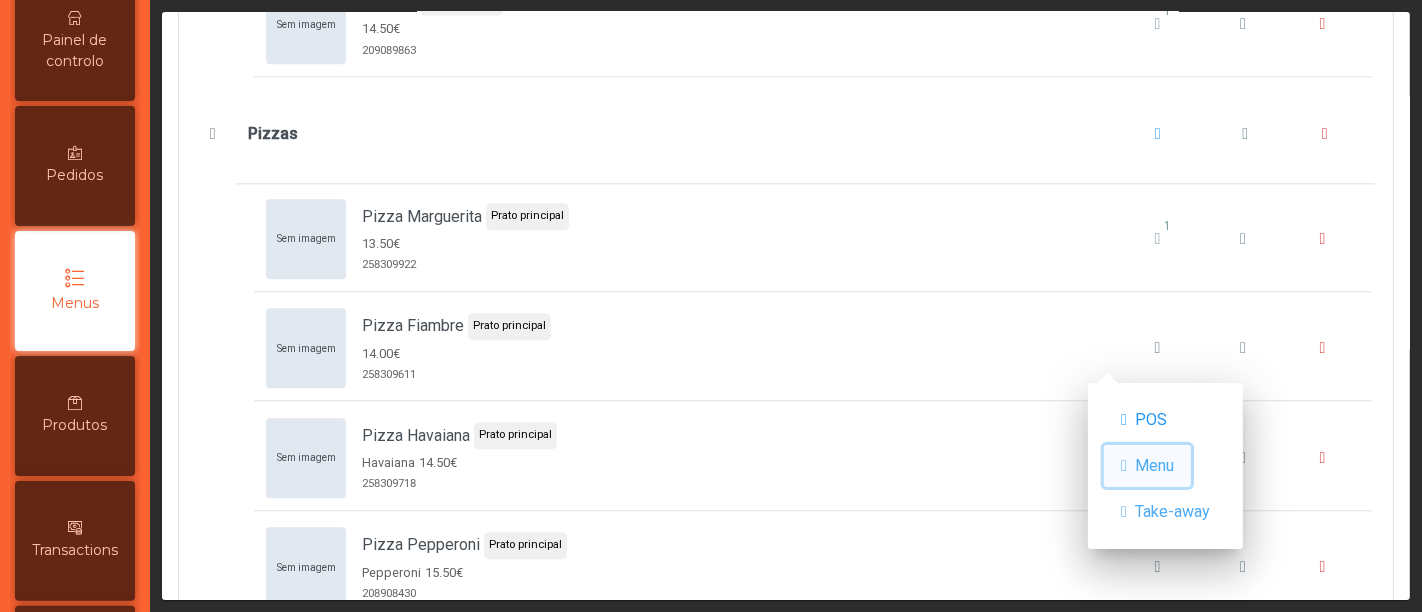 click on "Menu" at bounding box center [1154, 466] 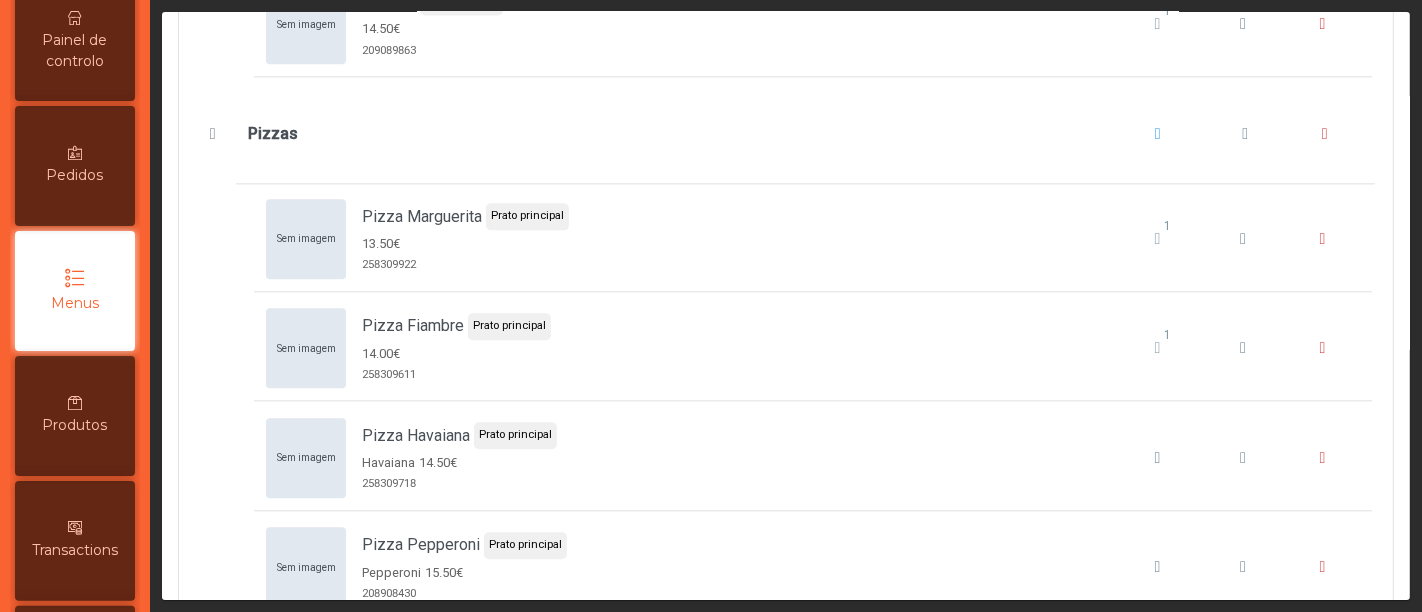 click 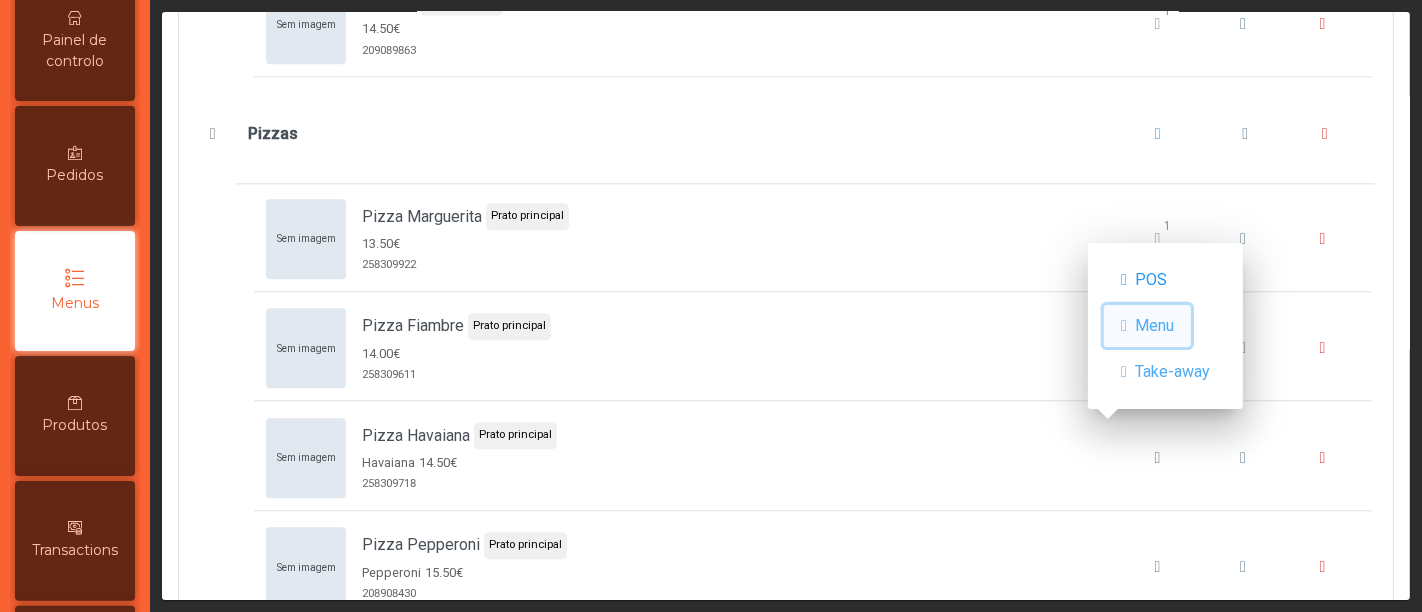 click on "Menu" at bounding box center [1154, 326] 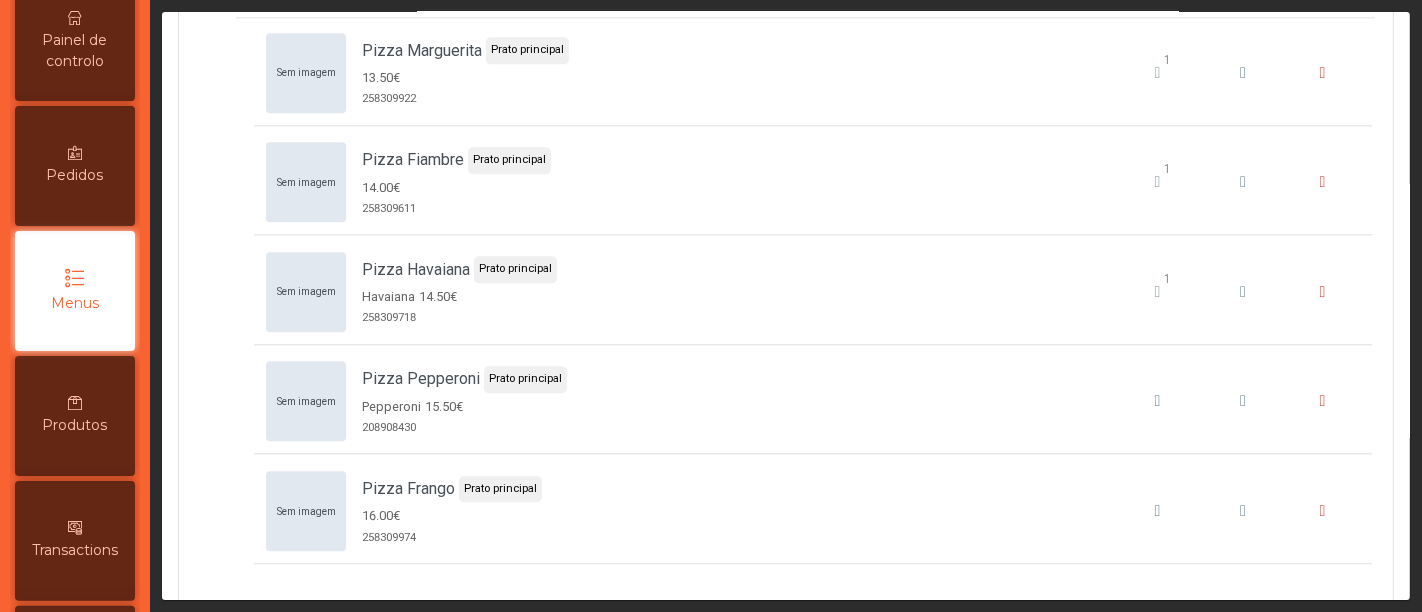 scroll, scrollTop: 4150, scrollLeft: 0, axis: vertical 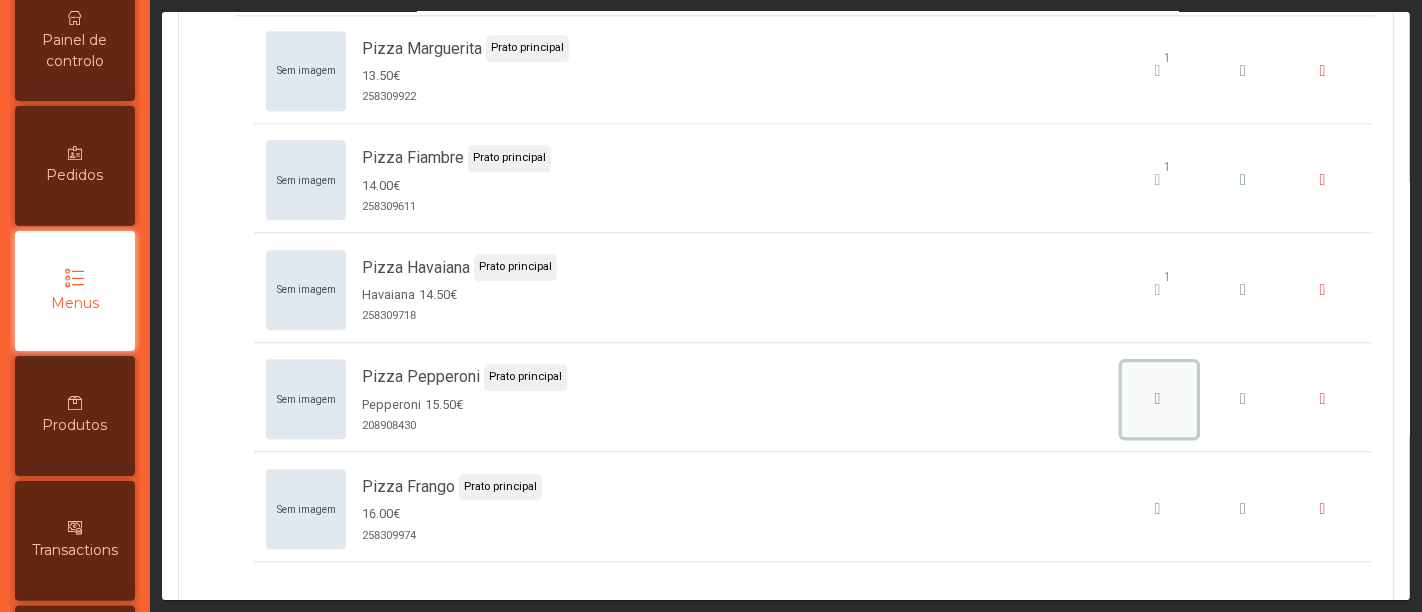 click 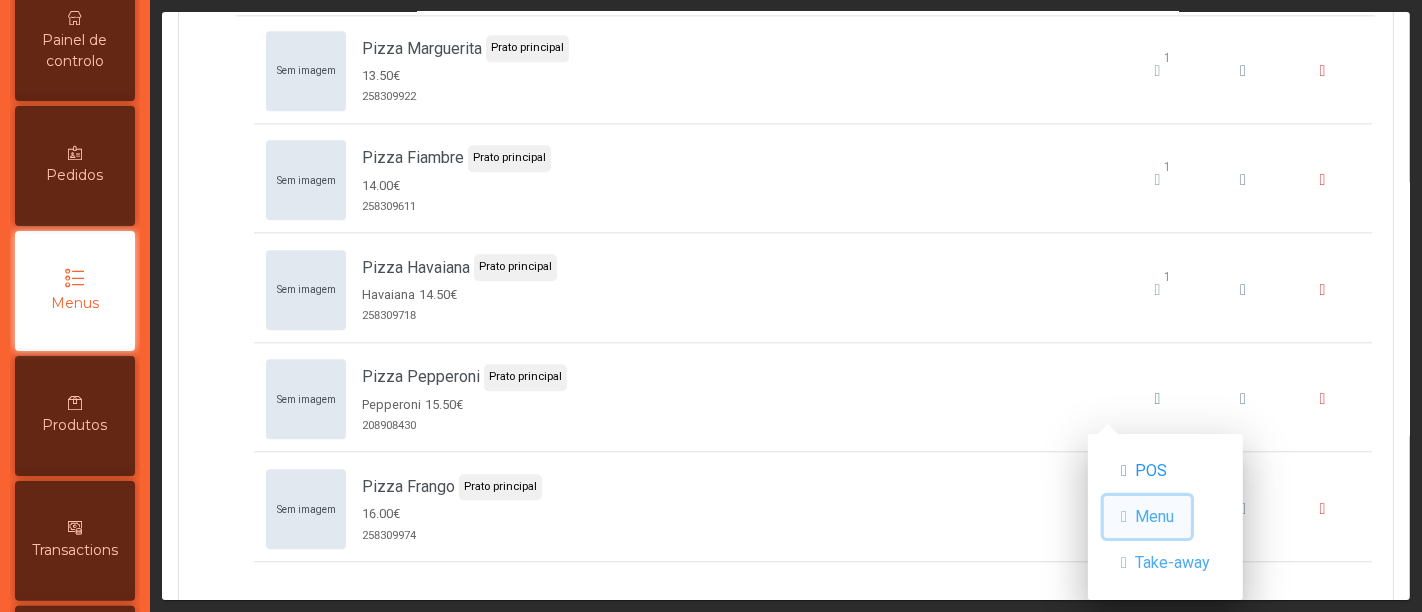 click on "Menu" at bounding box center [1154, 517] 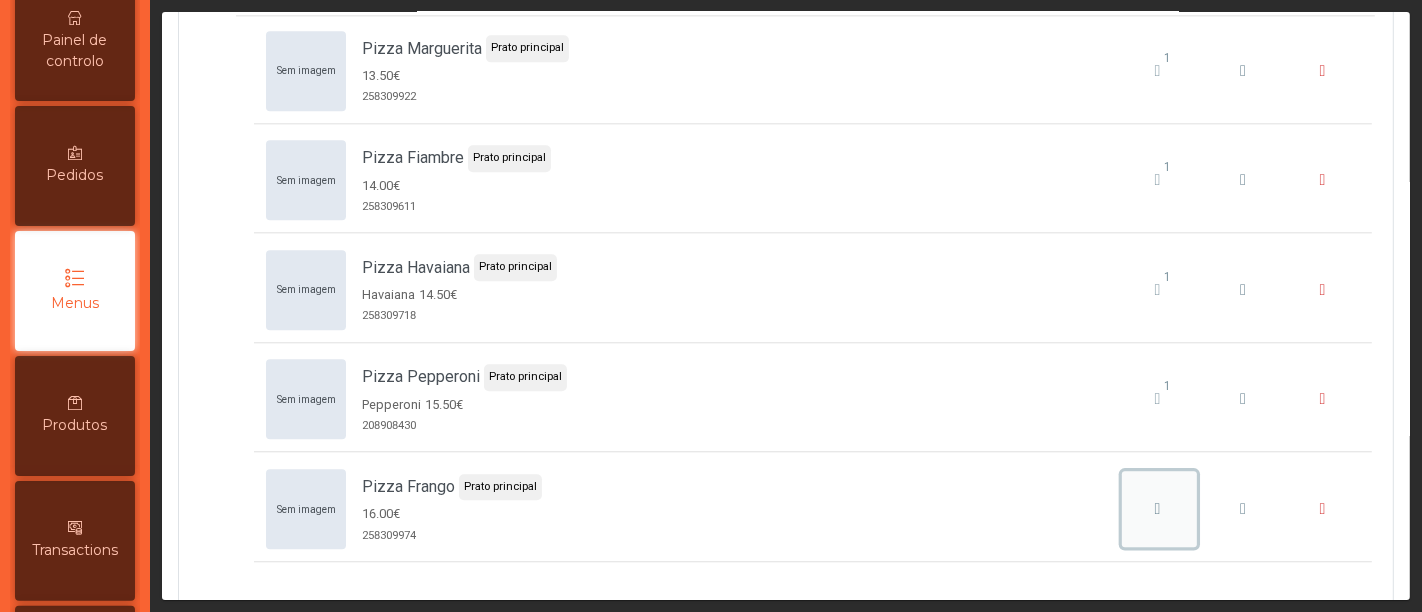 click 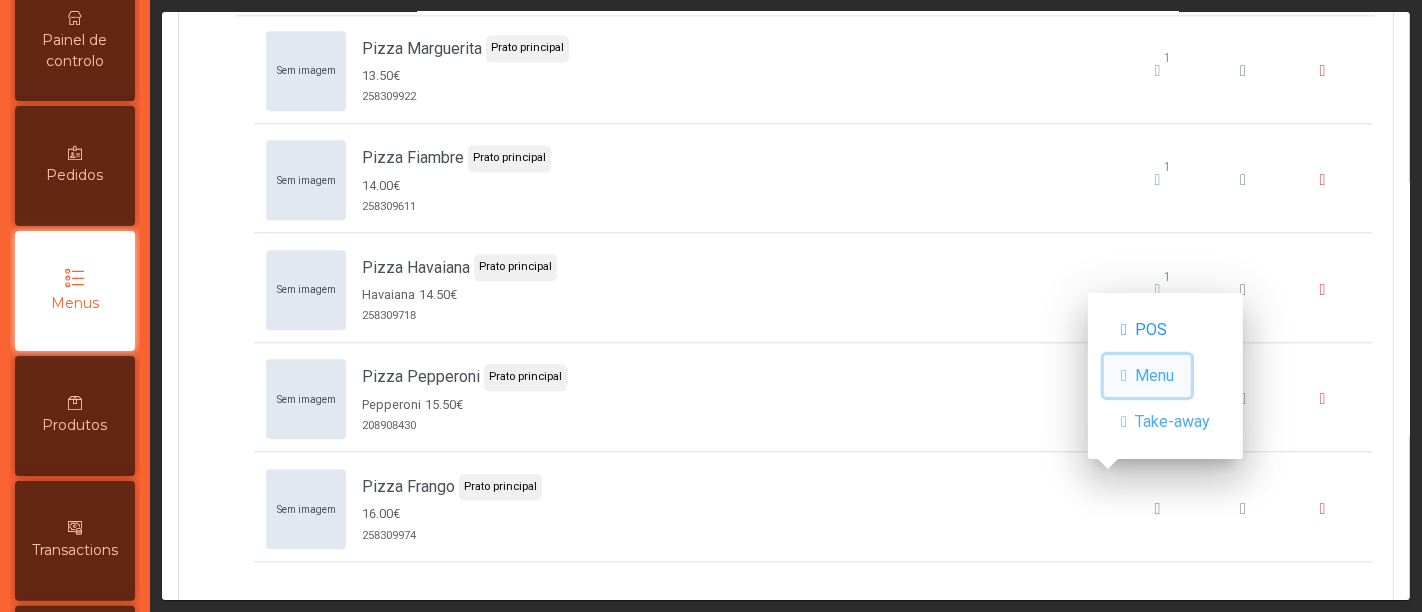 click on "Menu" at bounding box center (1154, 376) 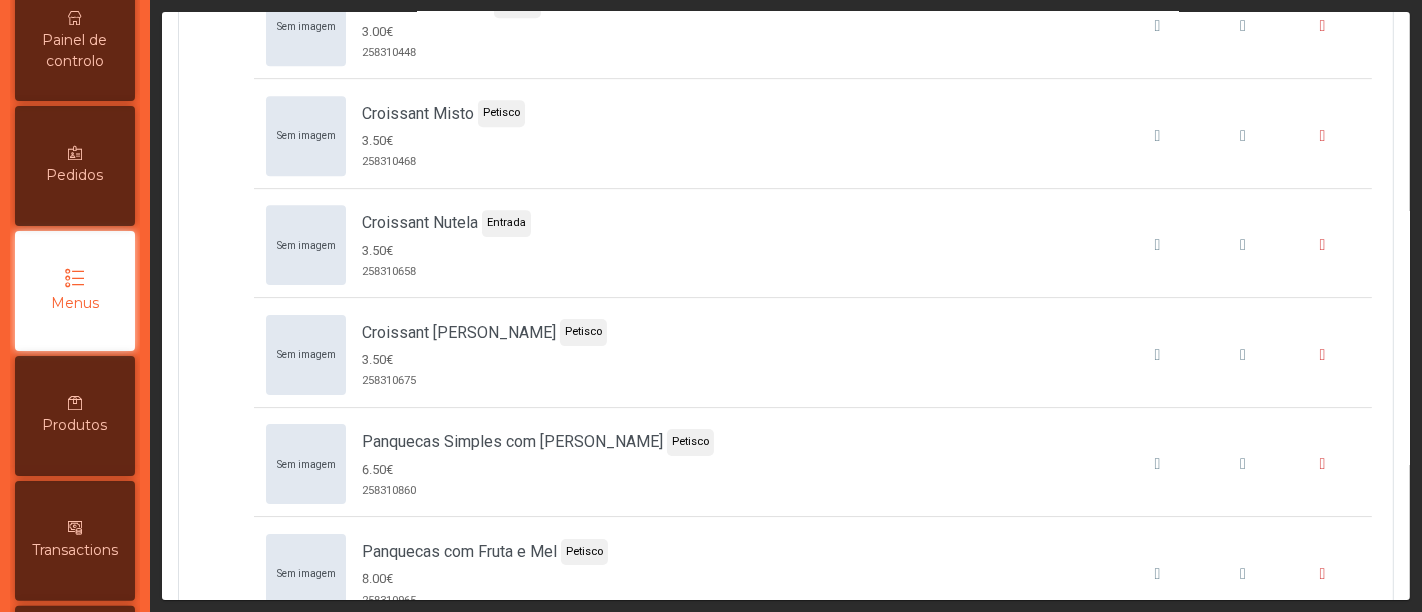 scroll, scrollTop: 5542, scrollLeft: 0, axis: vertical 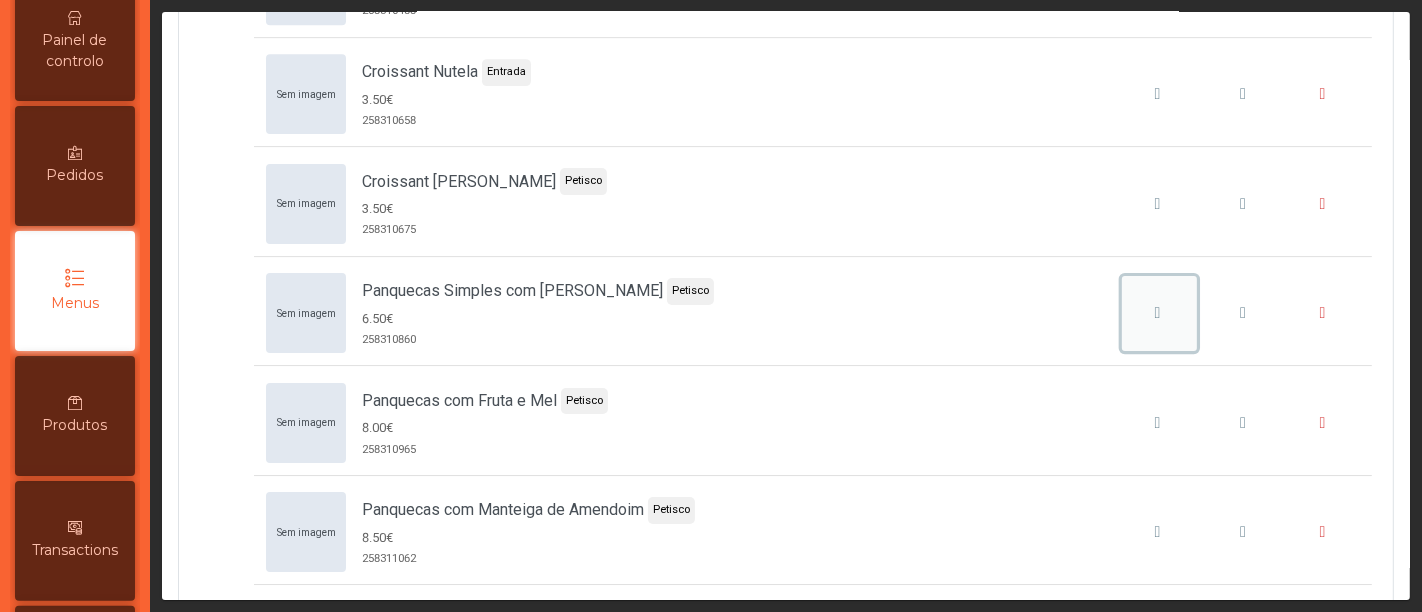 click 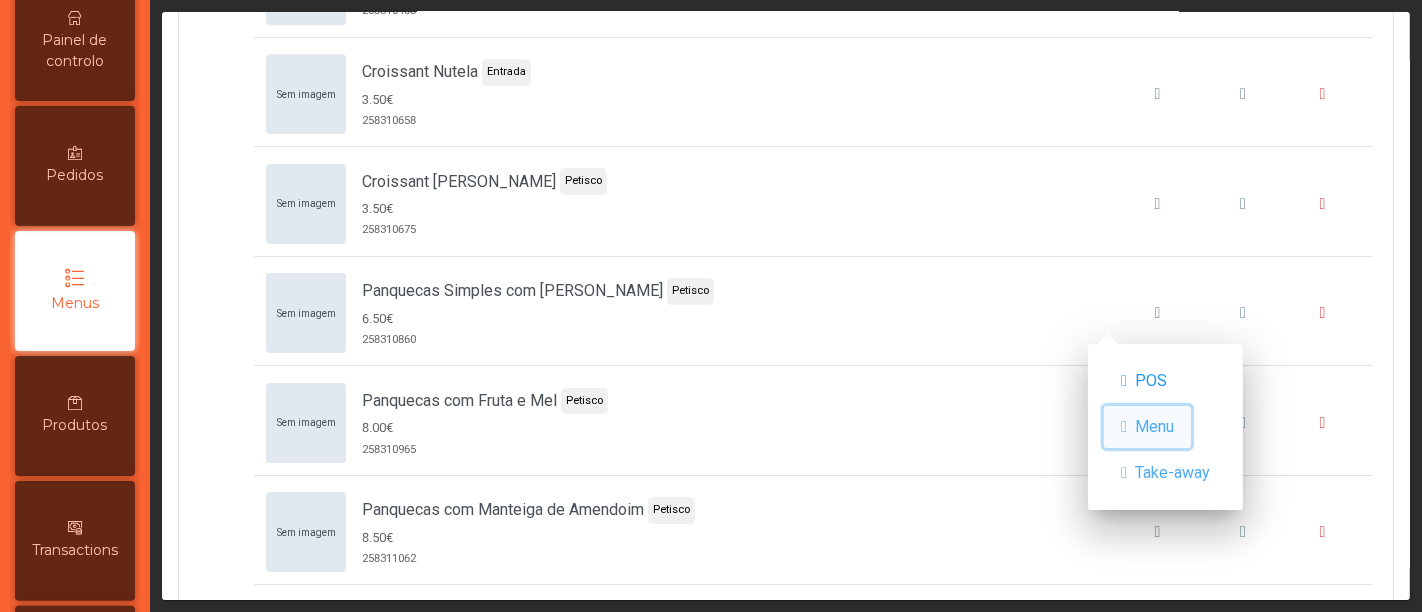 click on "Menu" at bounding box center [1154, 427] 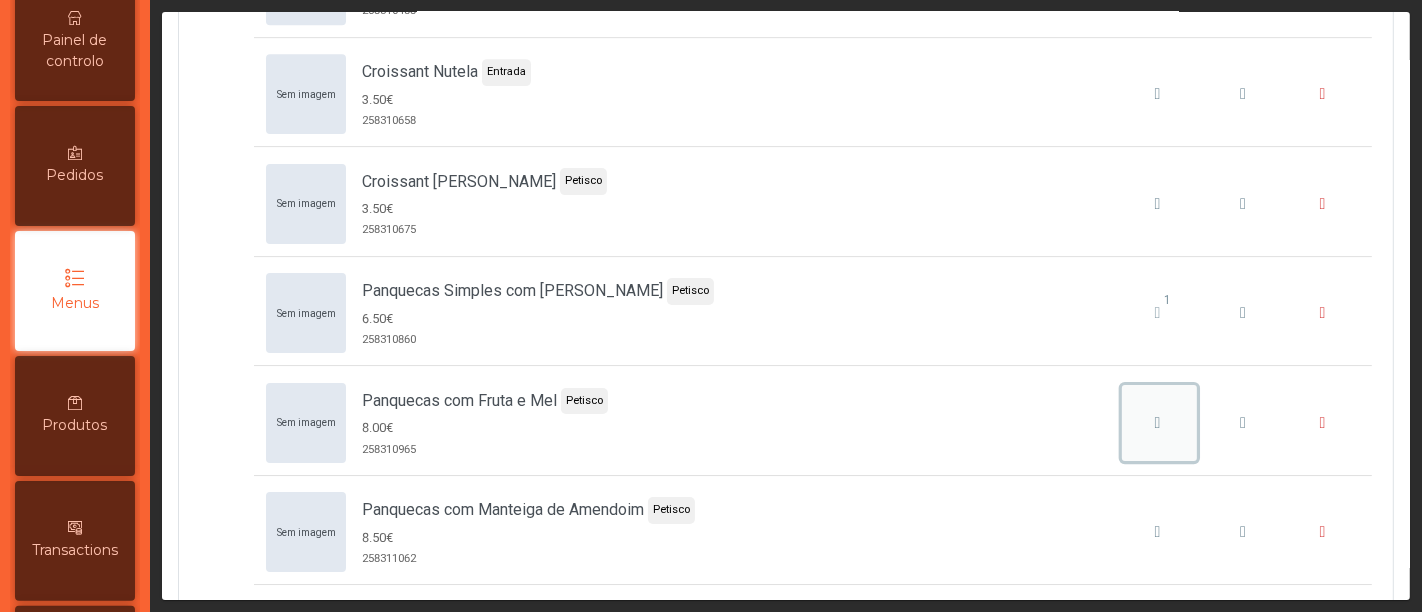 click 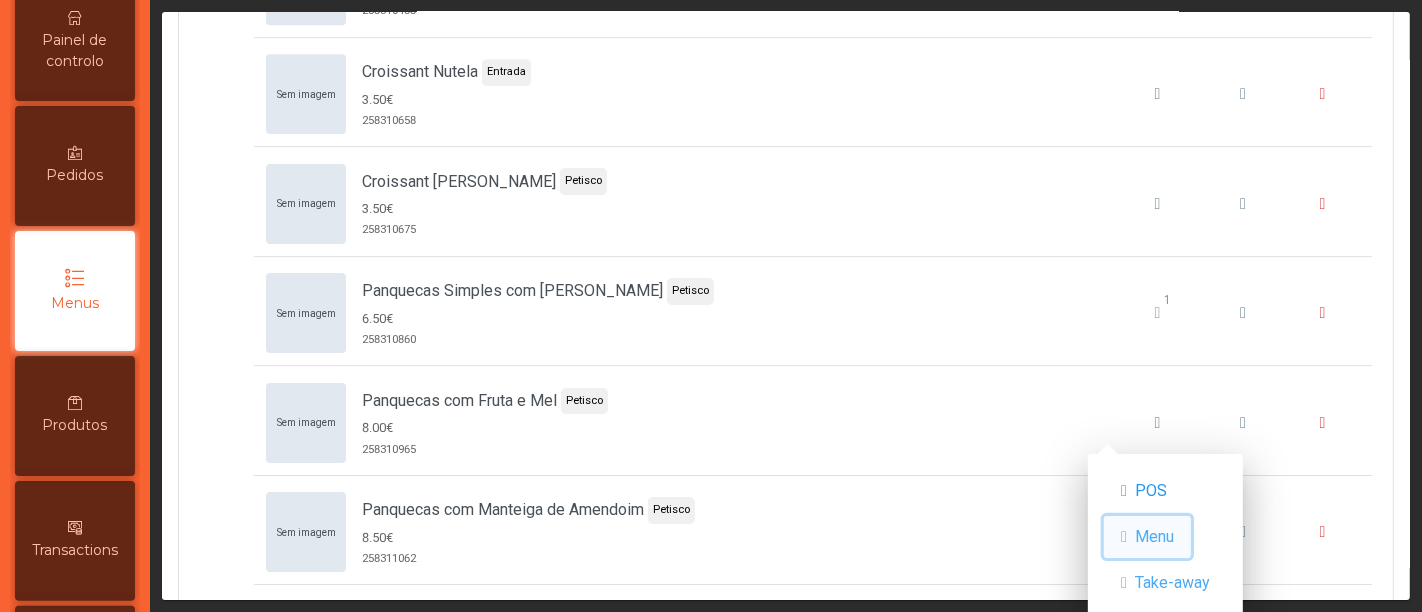 click on "Menu" at bounding box center (1147, 537) 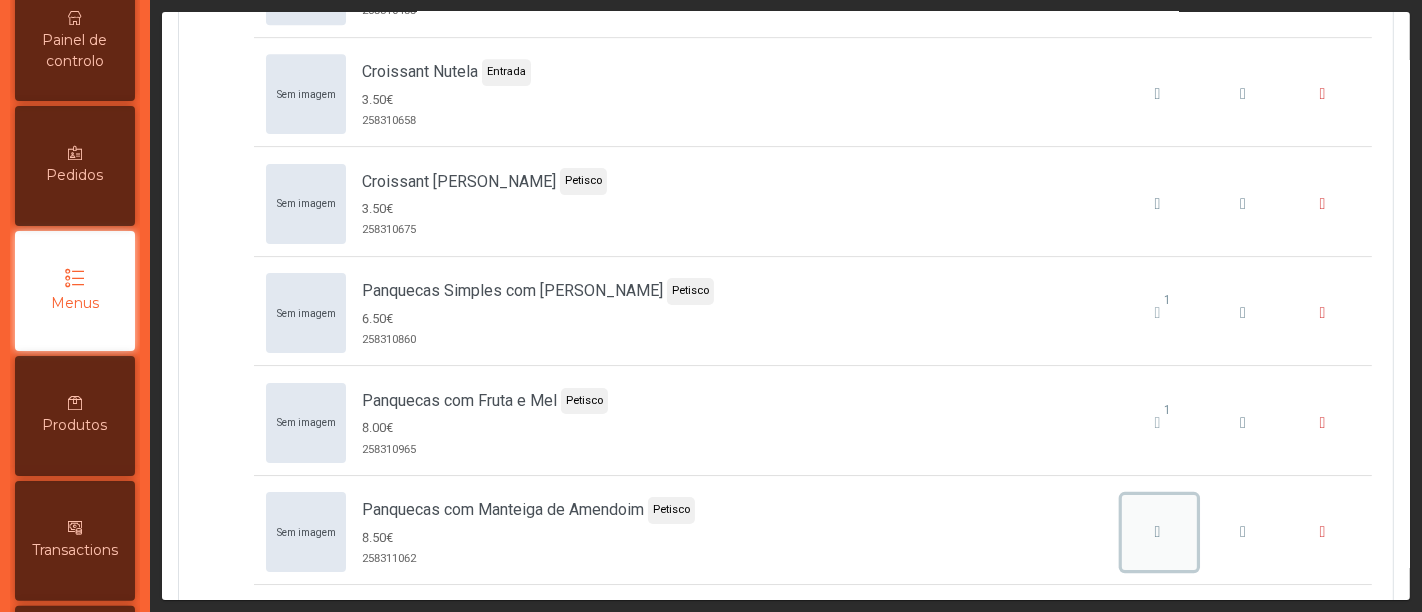 click 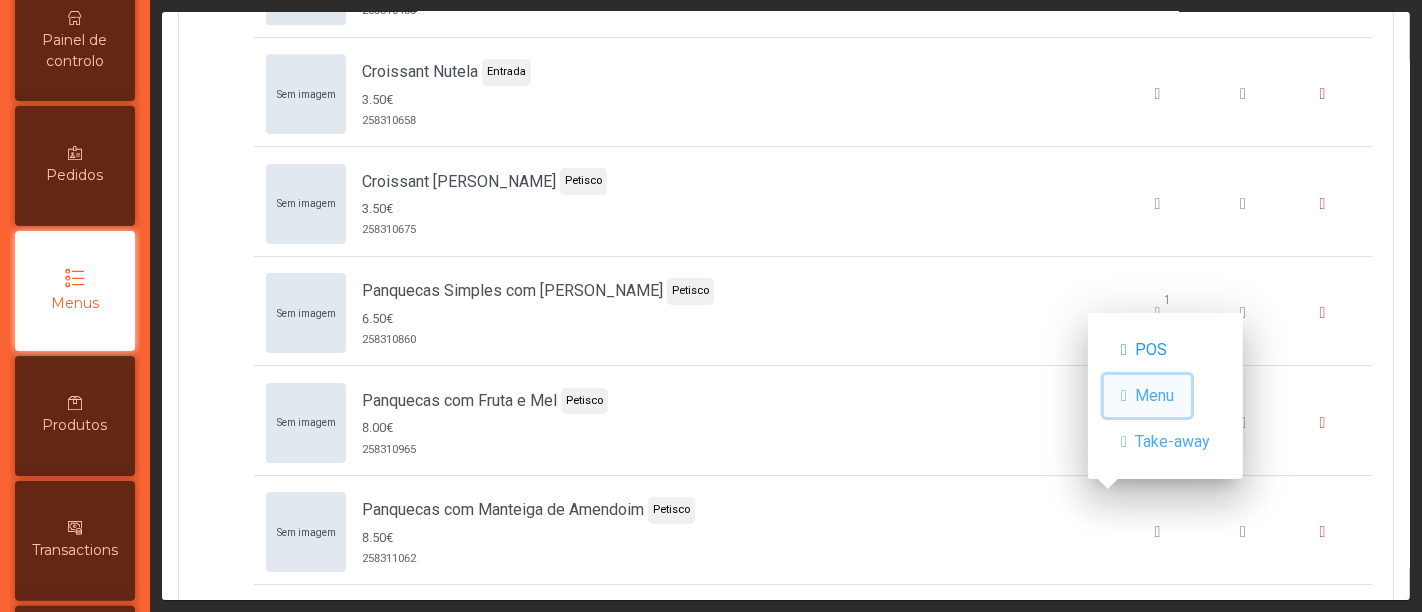 click on "Menu" at bounding box center [1154, 396] 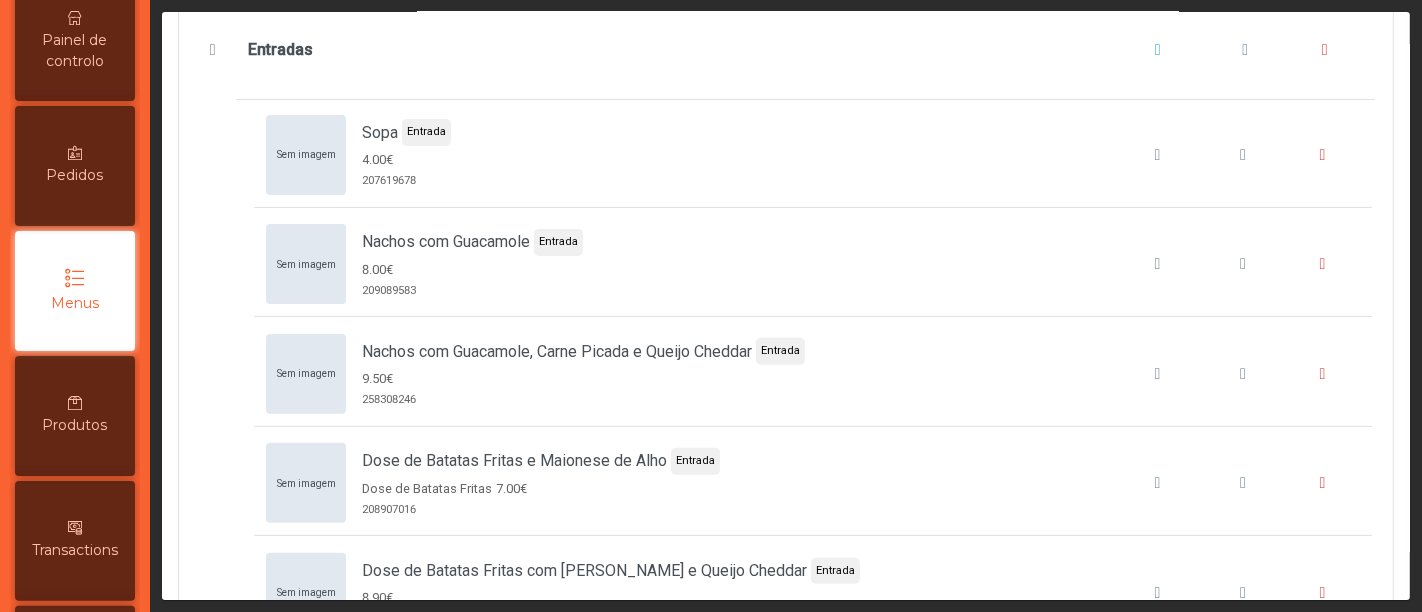 scroll, scrollTop: 497, scrollLeft: 0, axis: vertical 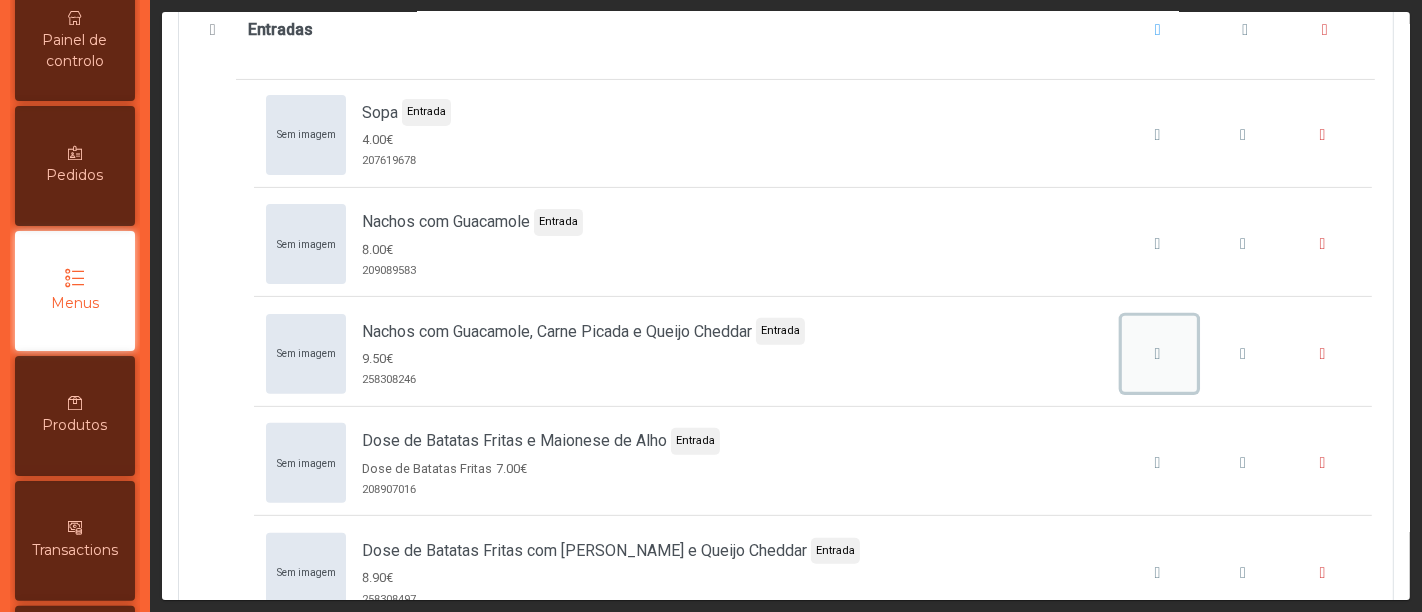 click 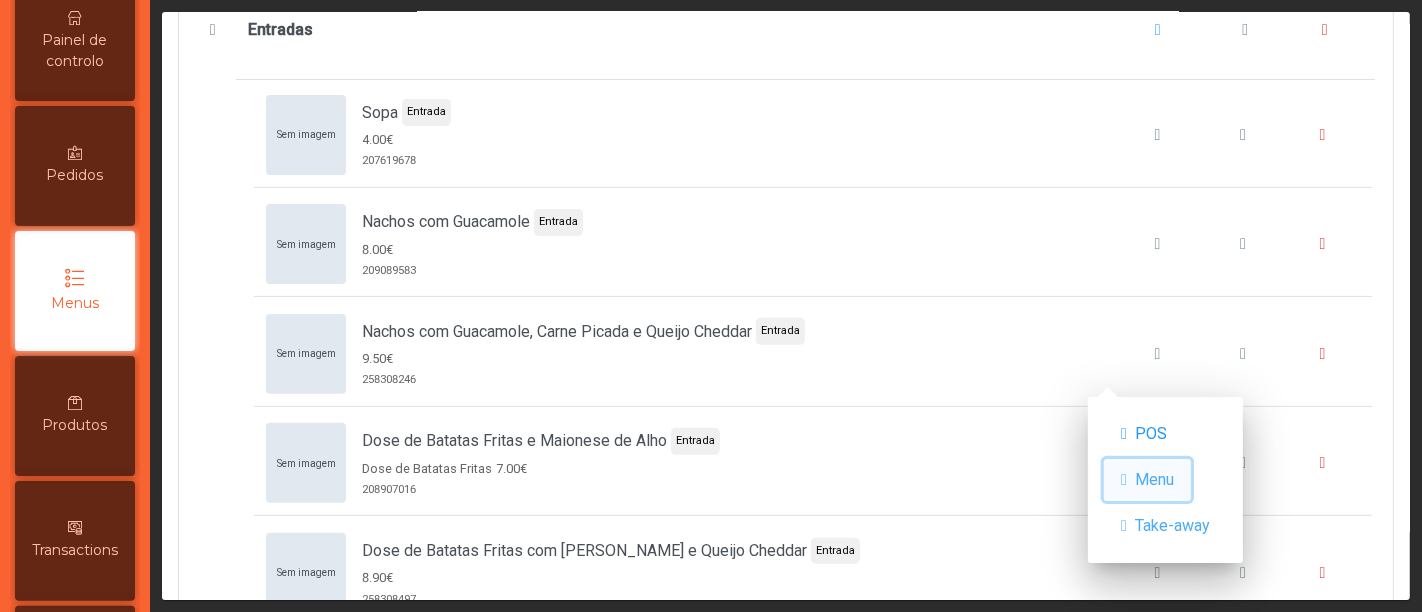 click on "Menu" at bounding box center (1154, 480) 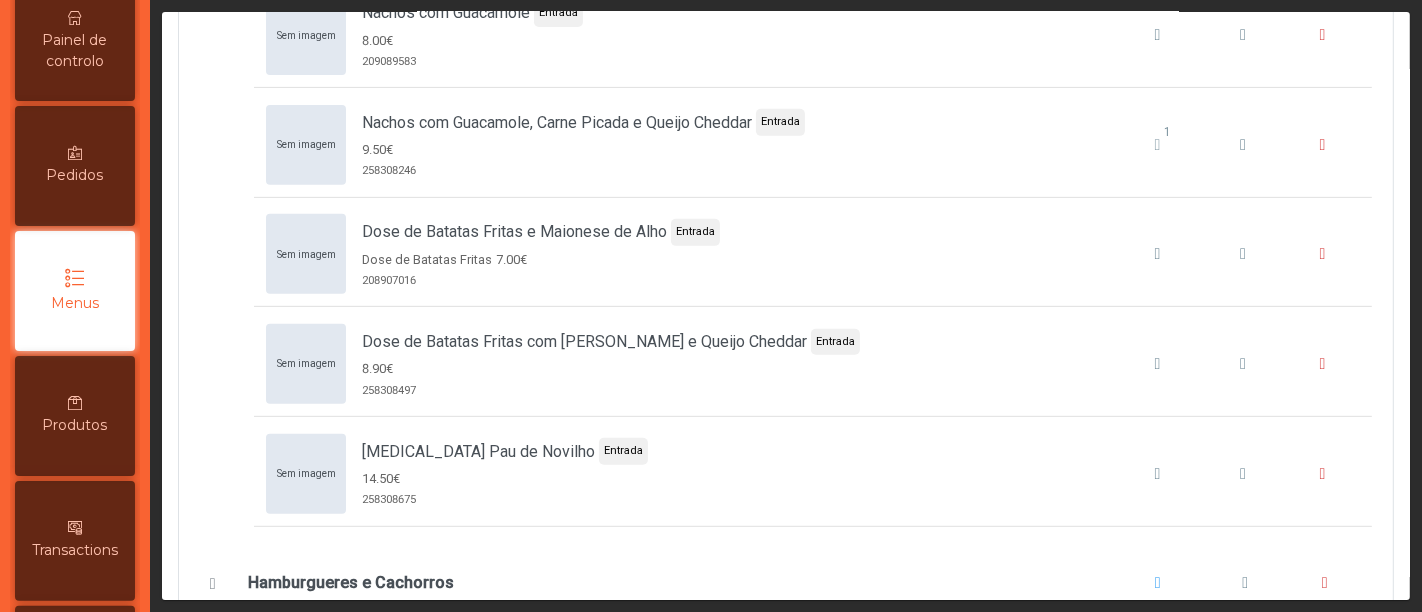 scroll, scrollTop: 711, scrollLeft: 0, axis: vertical 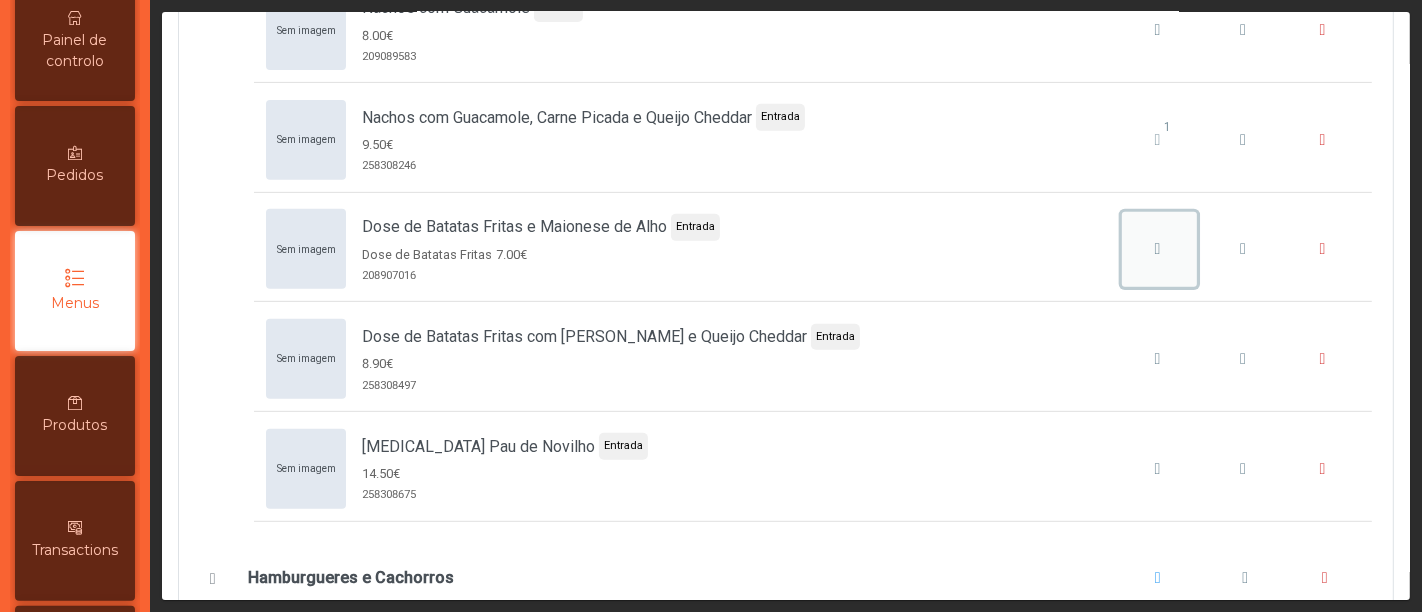 click 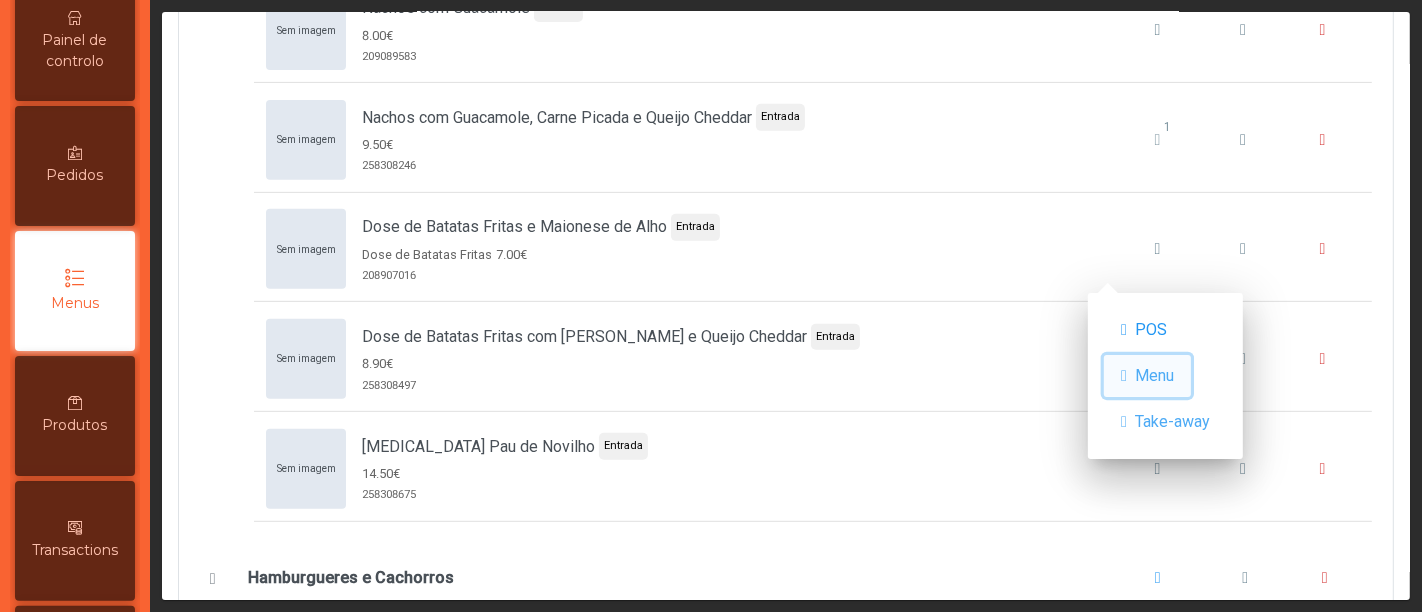 click at bounding box center (1124, 376) 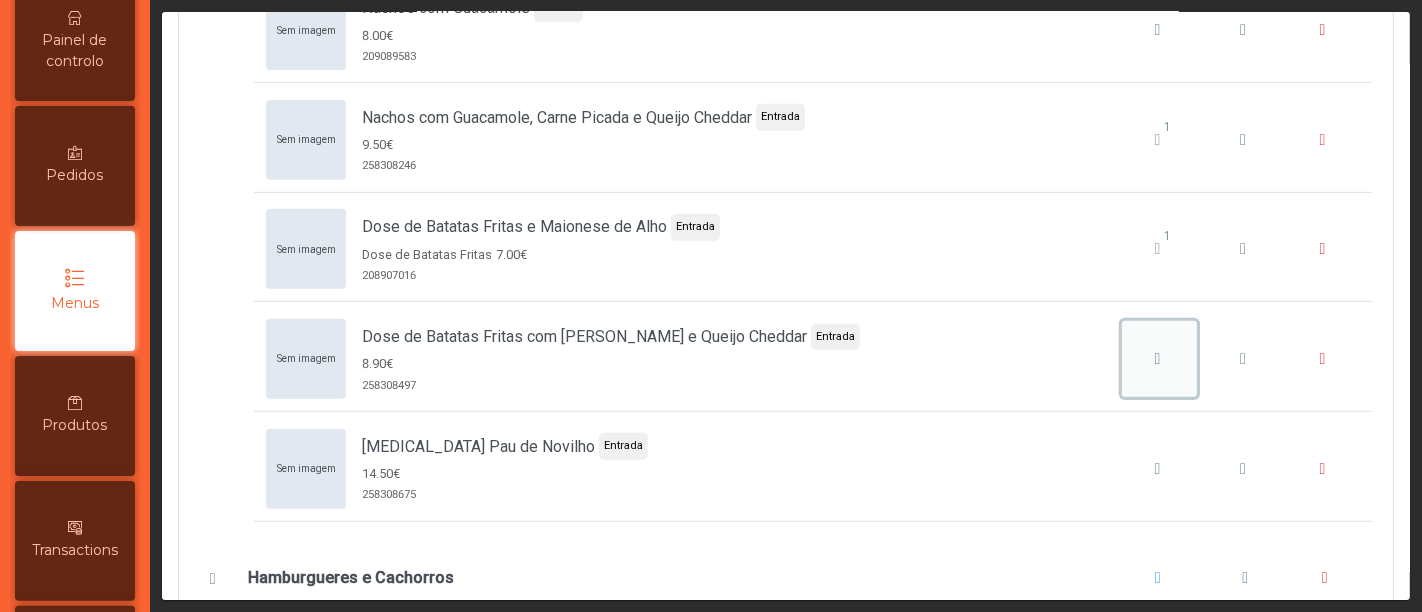 click 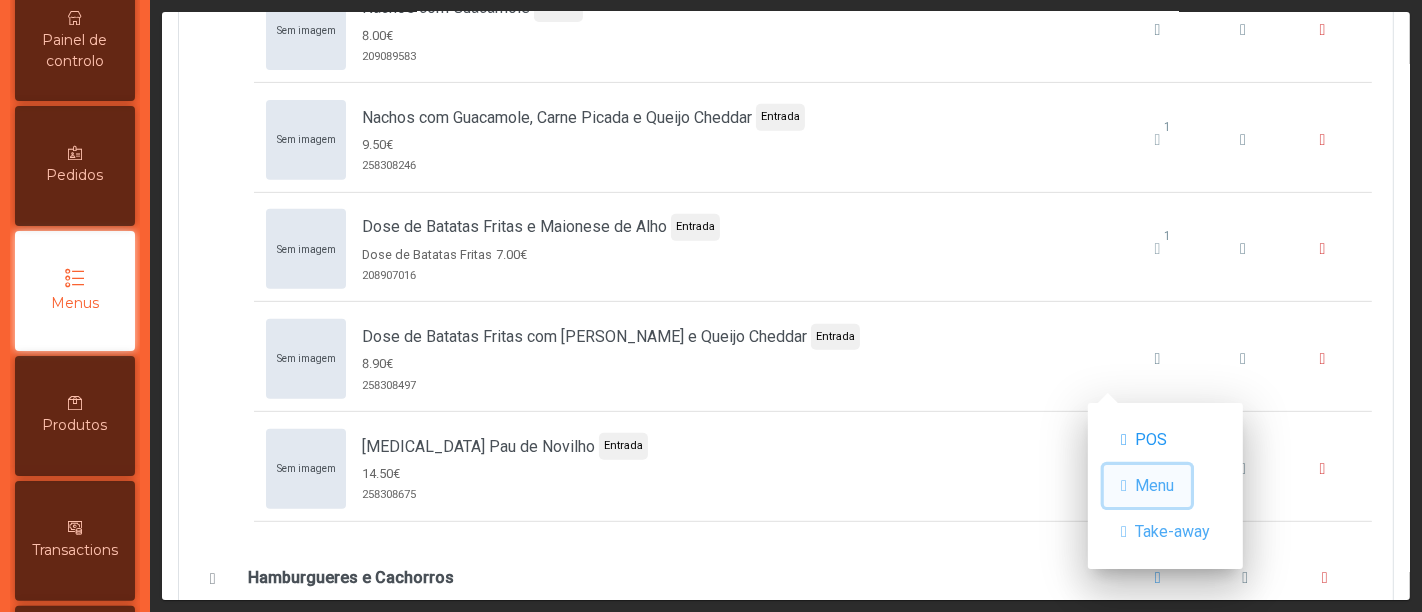 click on "Menu" at bounding box center [1154, 486] 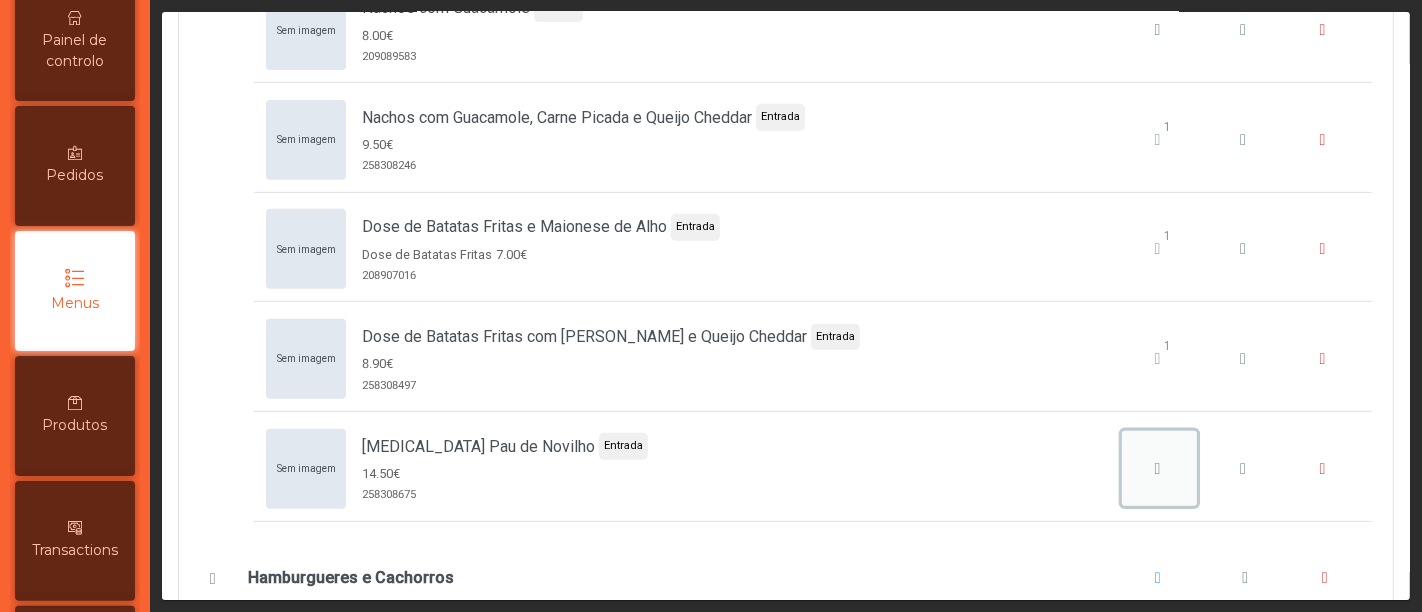 click 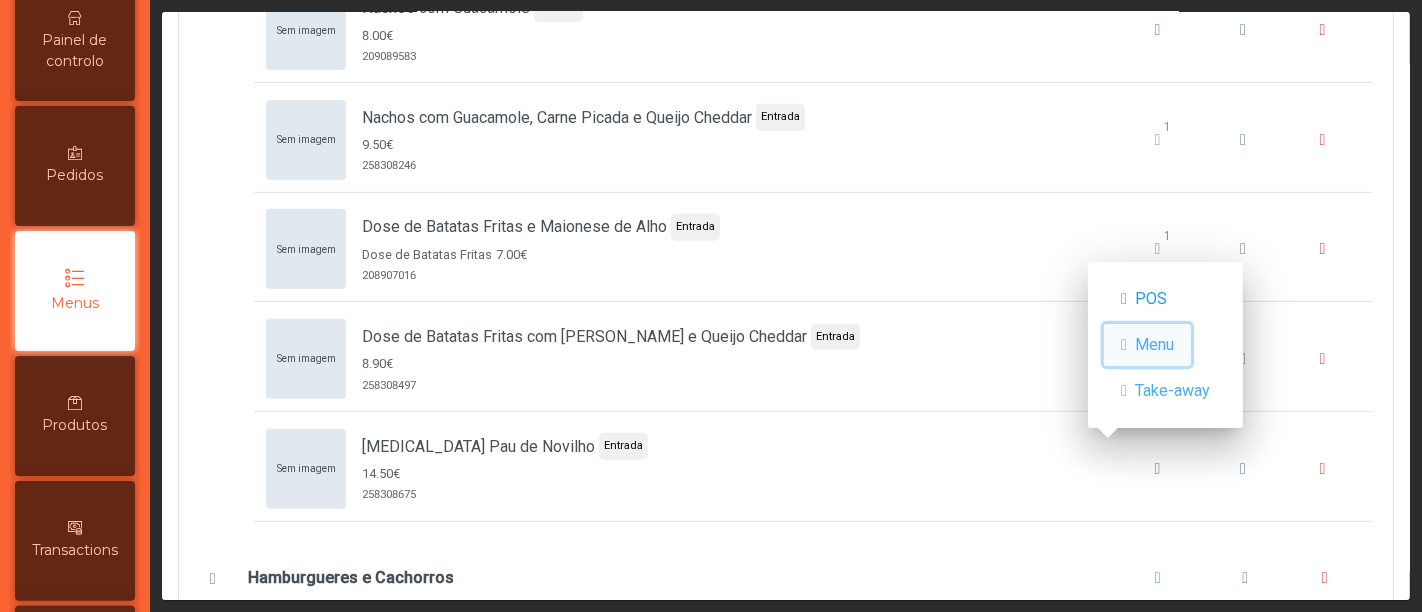 click on "Menu" at bounding box center [1154, 345] 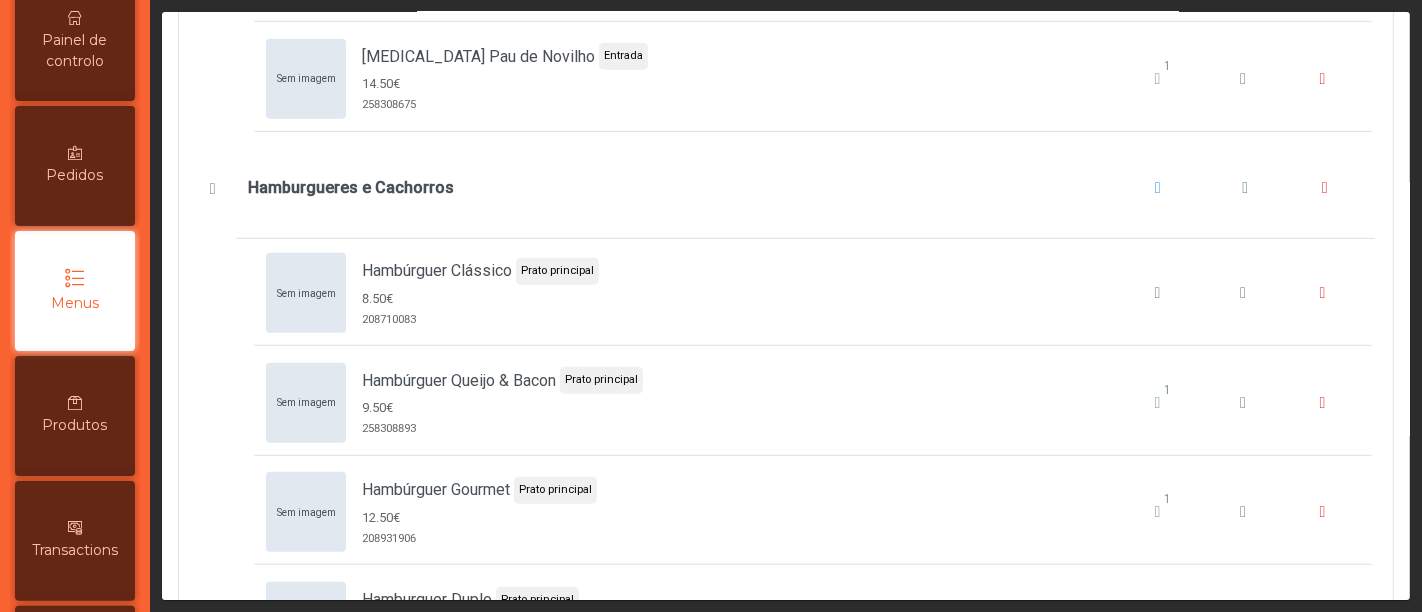 scroll, scrollTop: 1175, scrollLeft: 0, axis: vertical 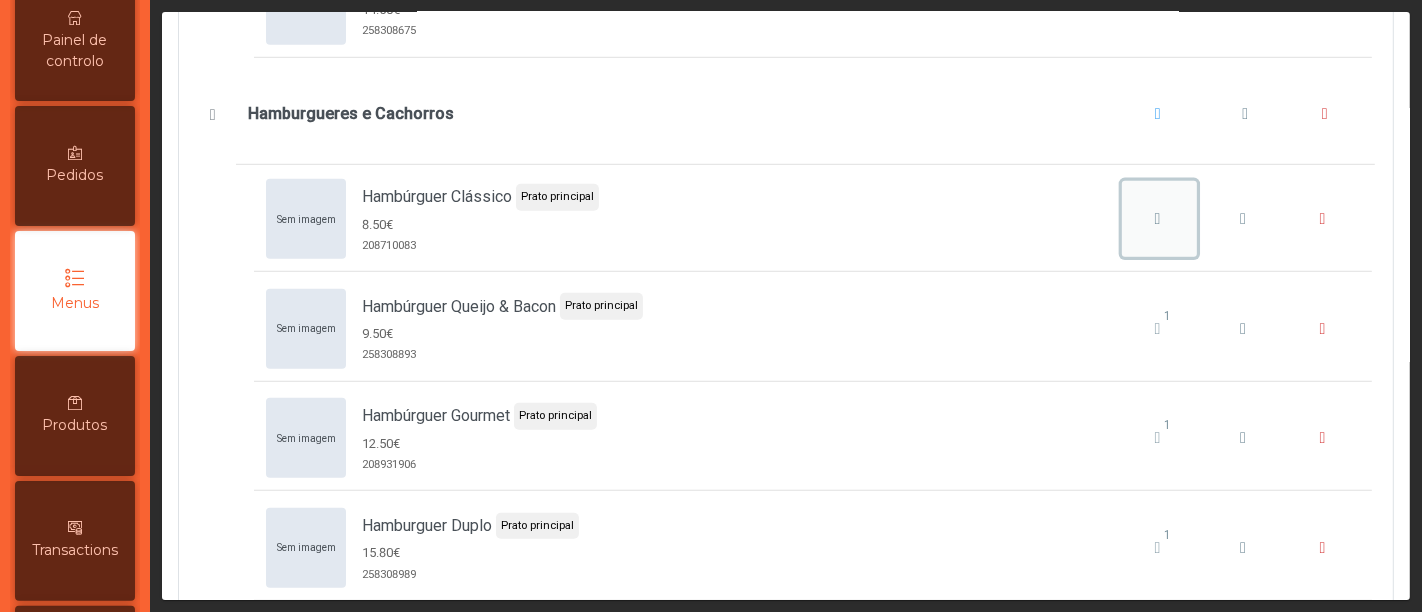 click 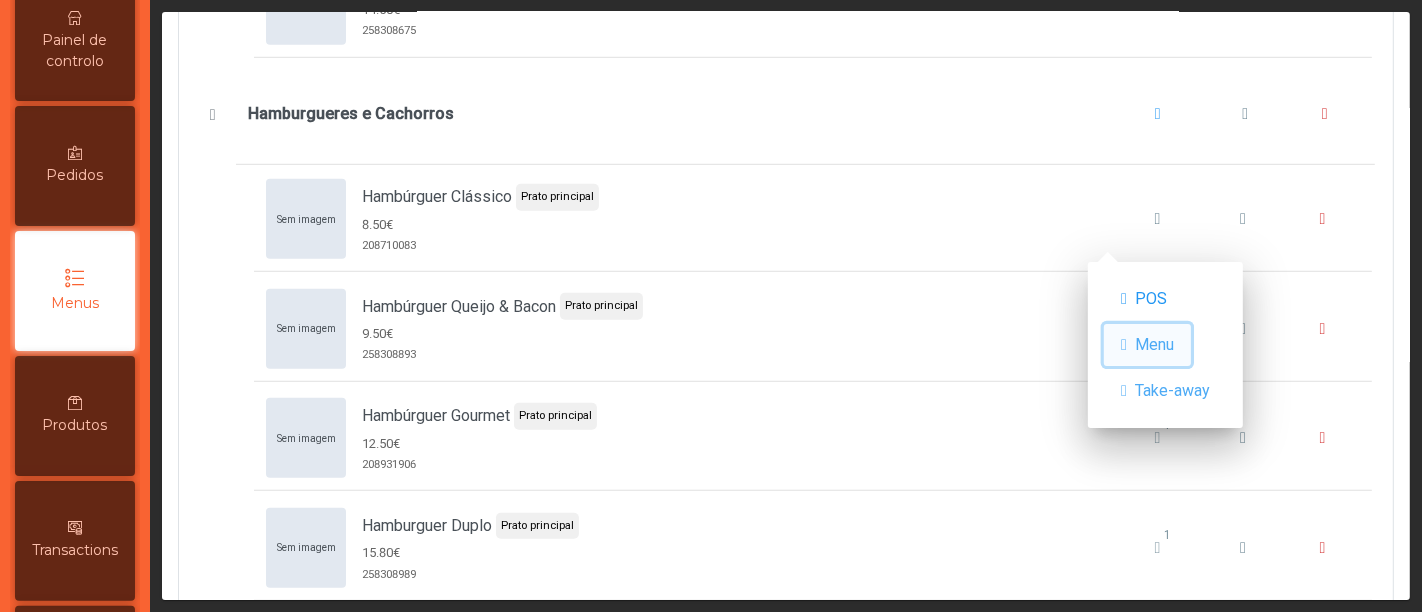 click on "Menu" at bounding box center [1154, 345] 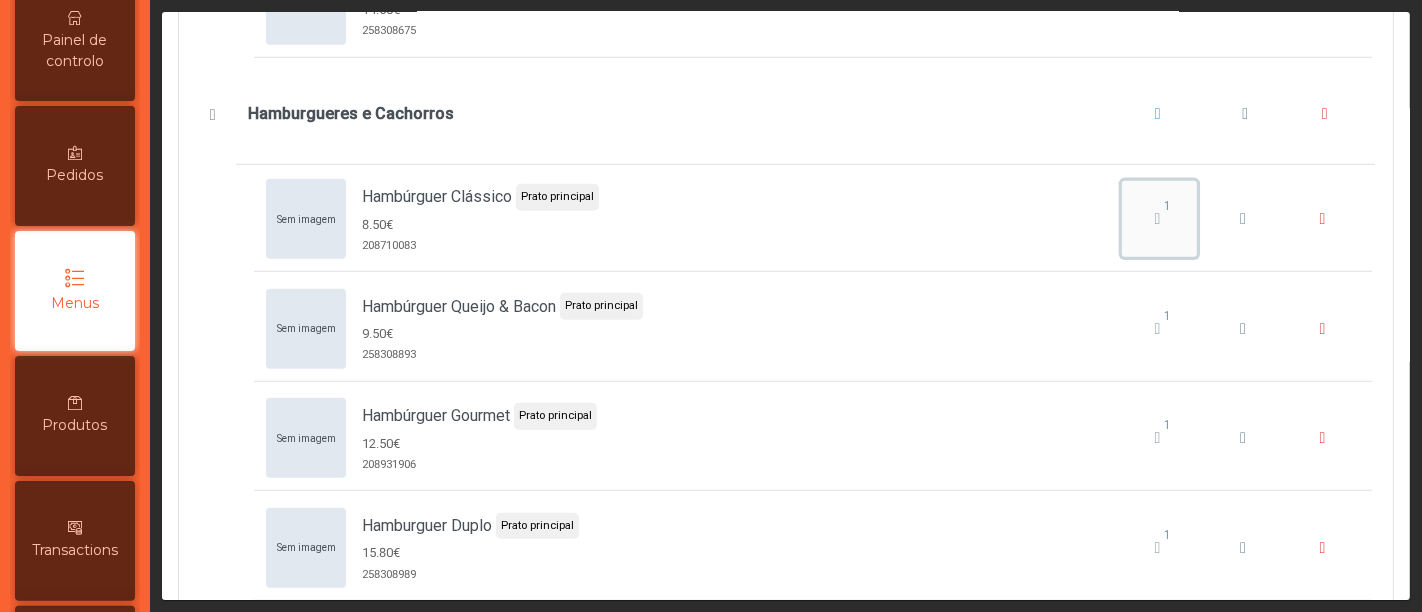 click 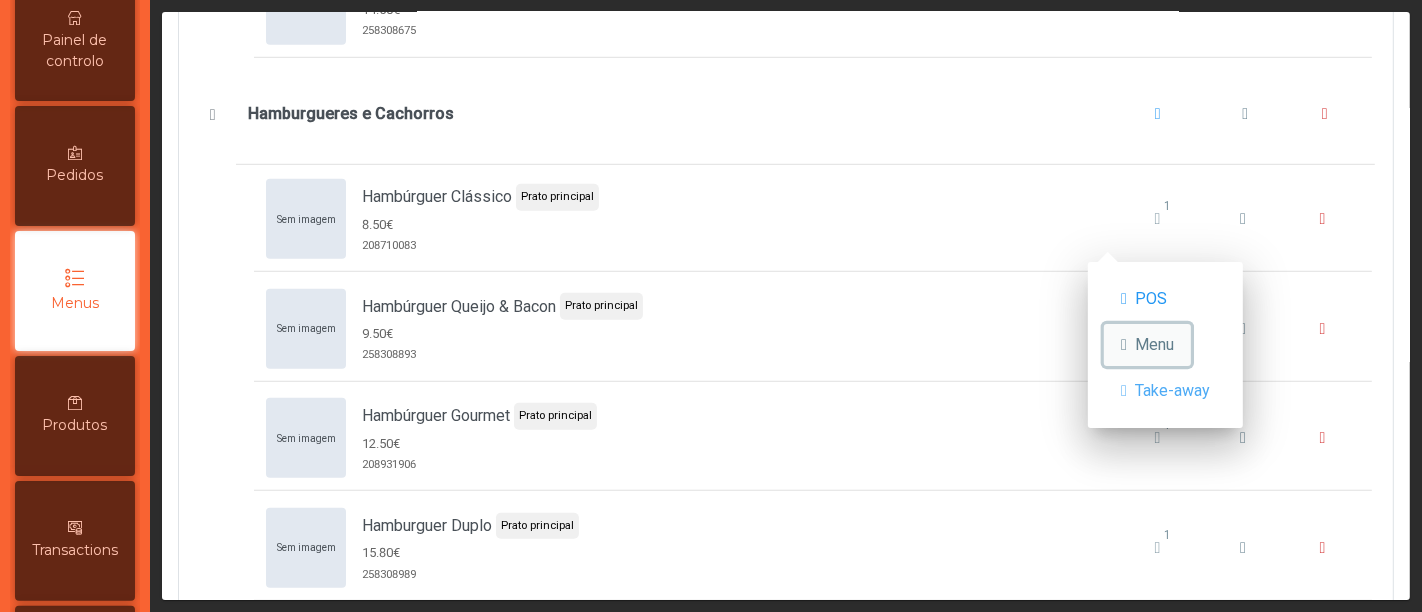 click on "Menu" at bounding box center [1154, 345] 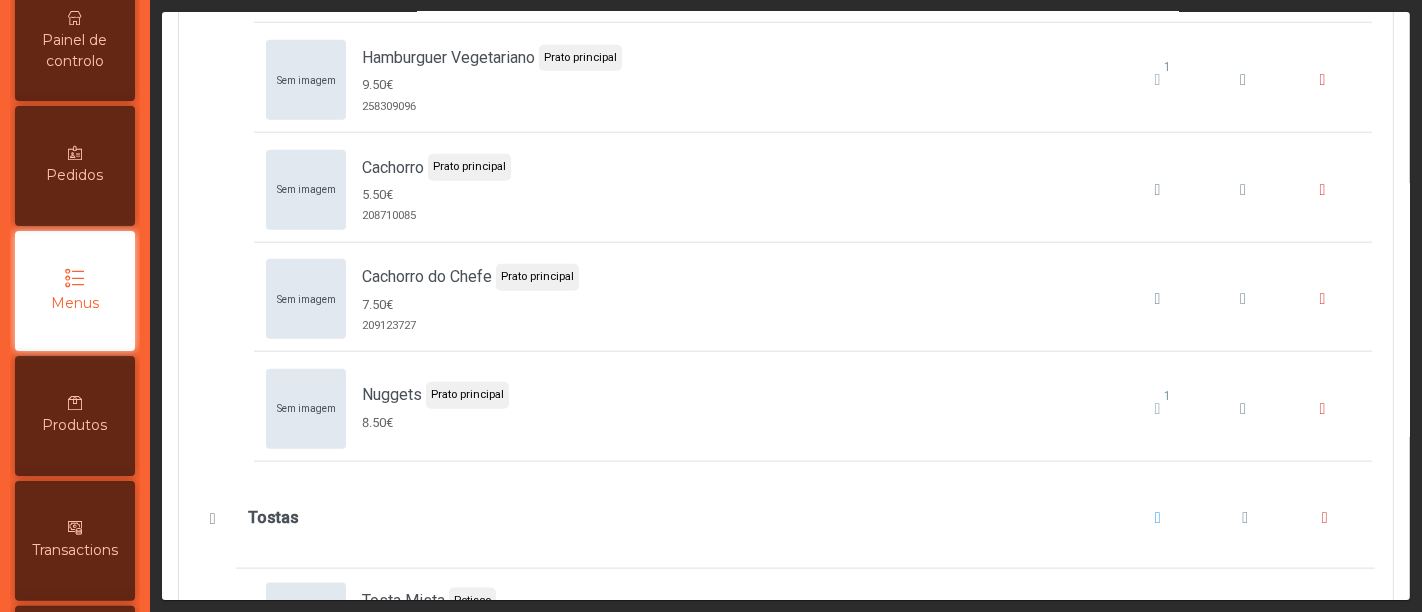 scroll, scrollTop: 1866, scrollLeft: 0, axis: vertical 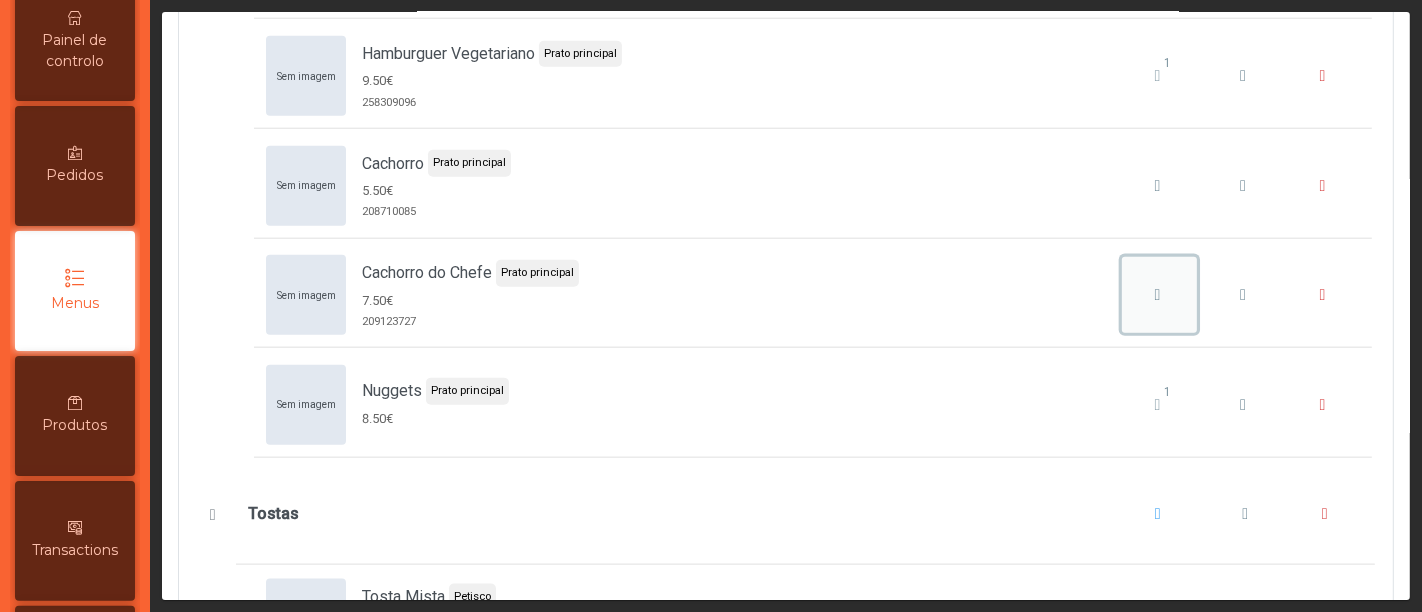 click 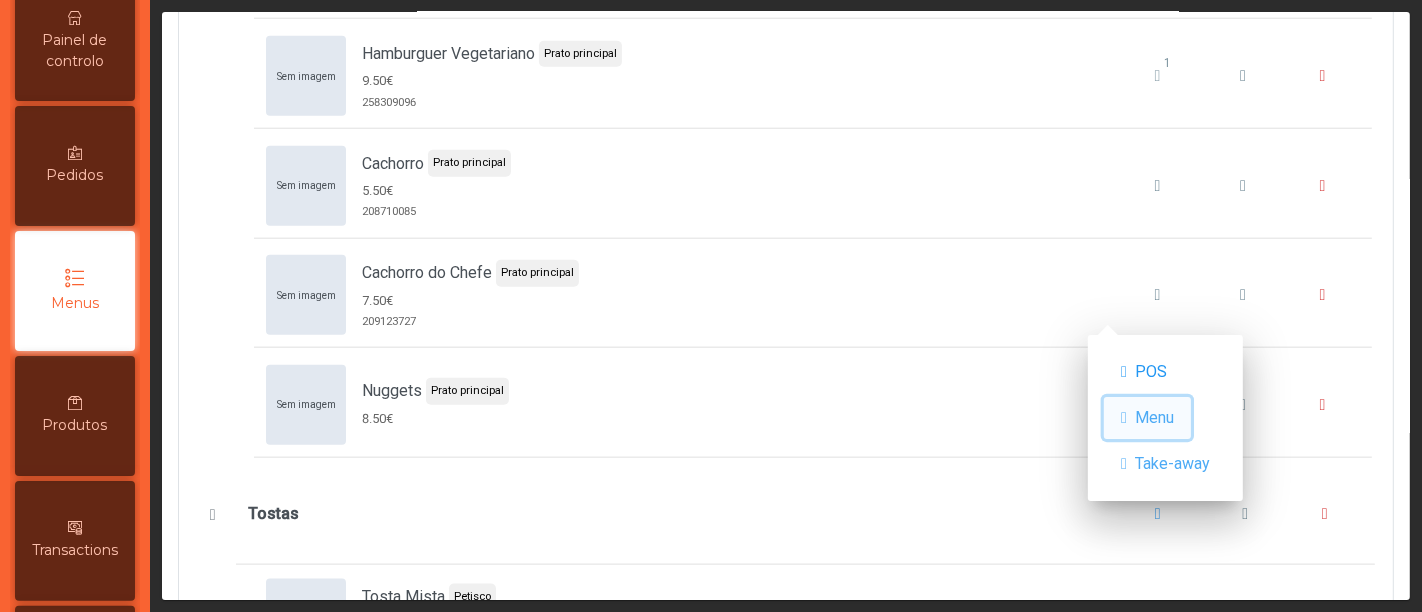 click on "Menu" at bounding box center [1154, 418] 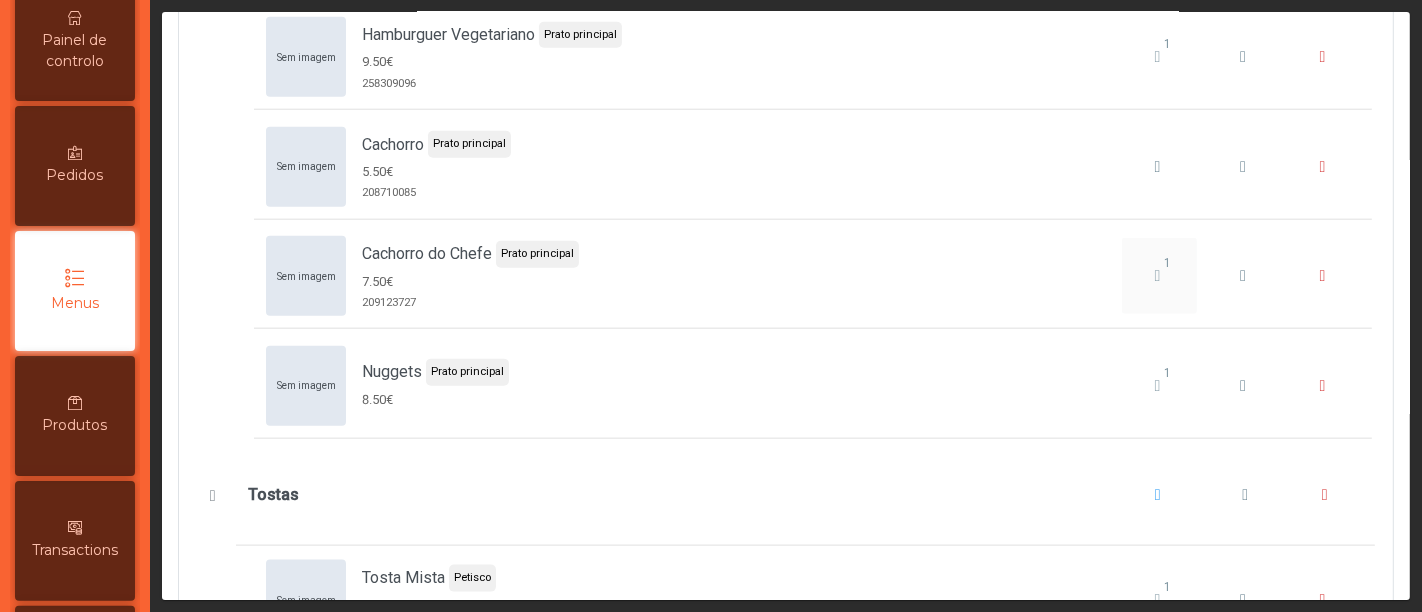 scroll, scrollTop: 1873, scrollLeft: 0, axis: vertical 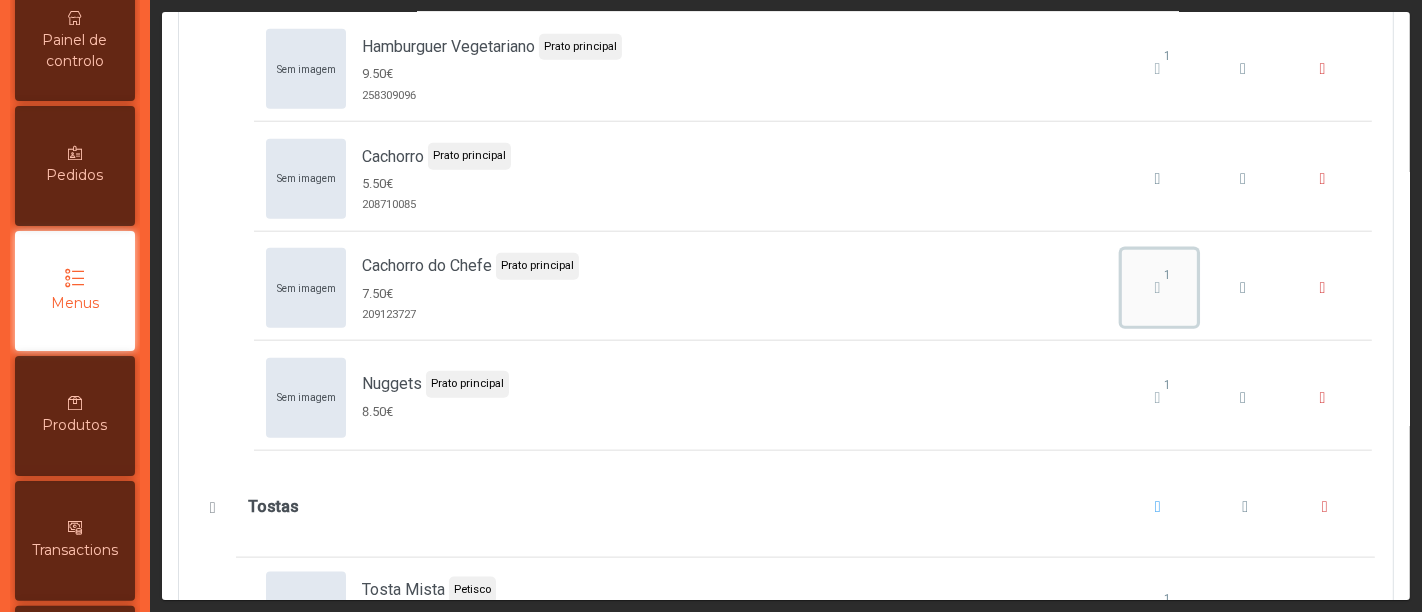 click on "1" 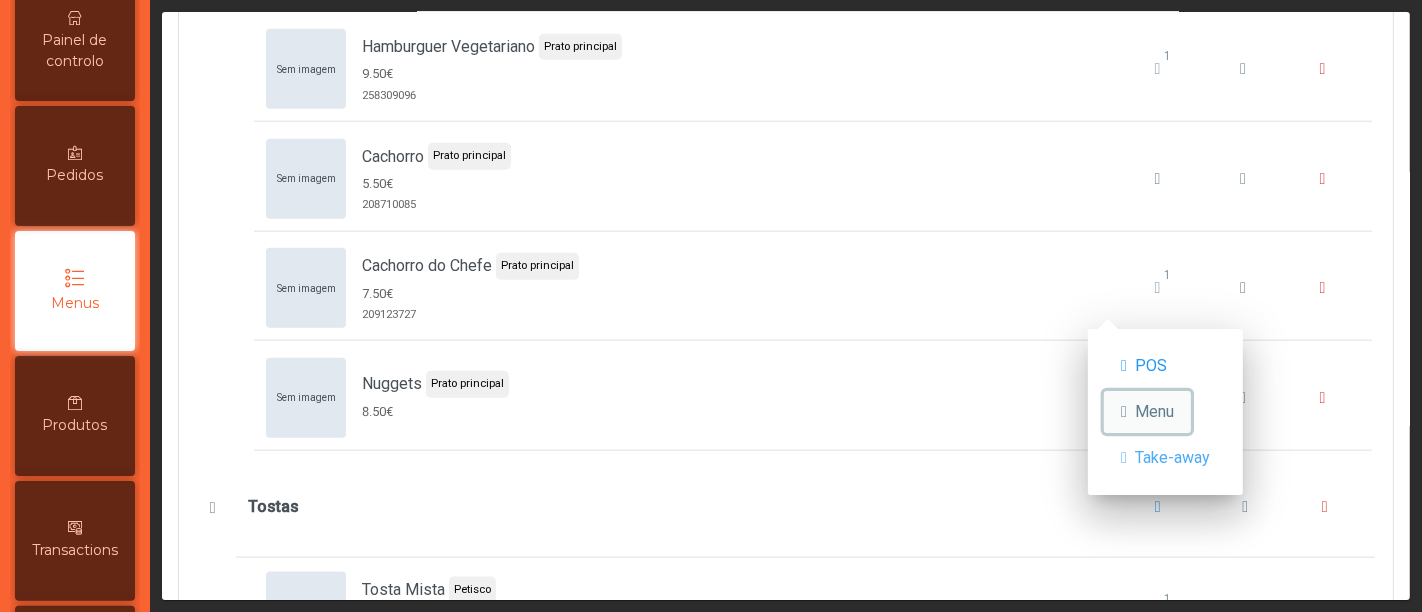 click on "Menu" at bounding box center (1154, 412) 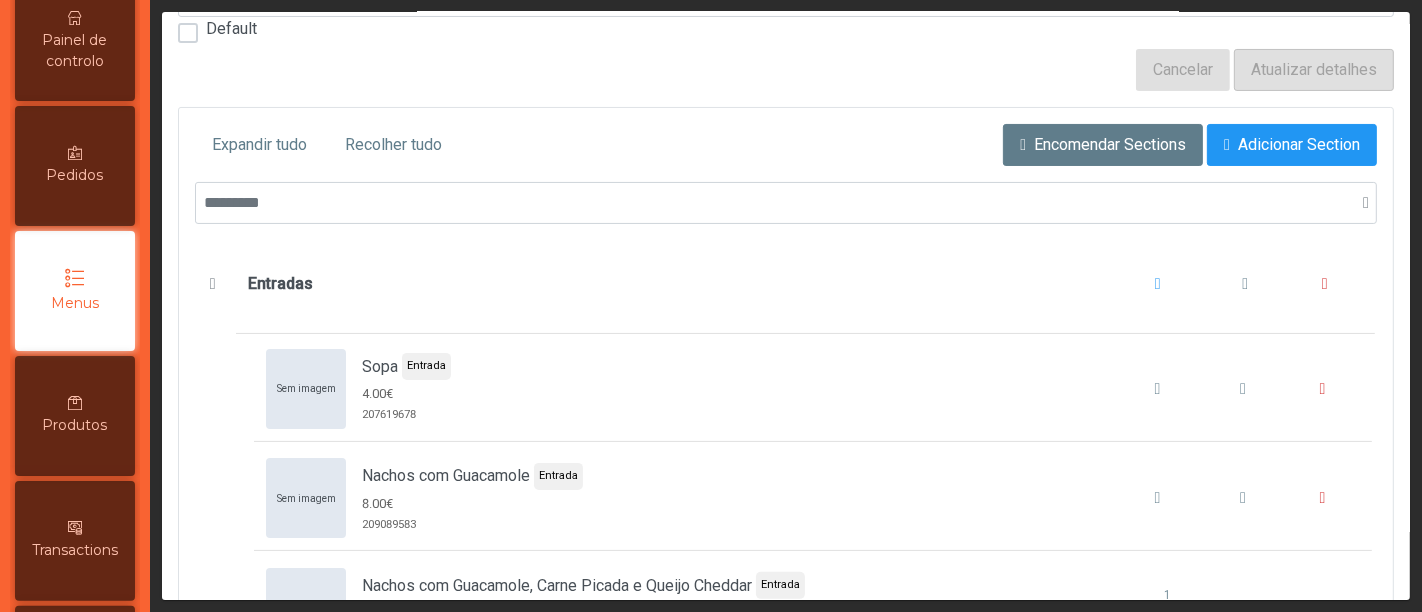 scroll, scrollTop: 0, scrollLeft: 0, axis: both 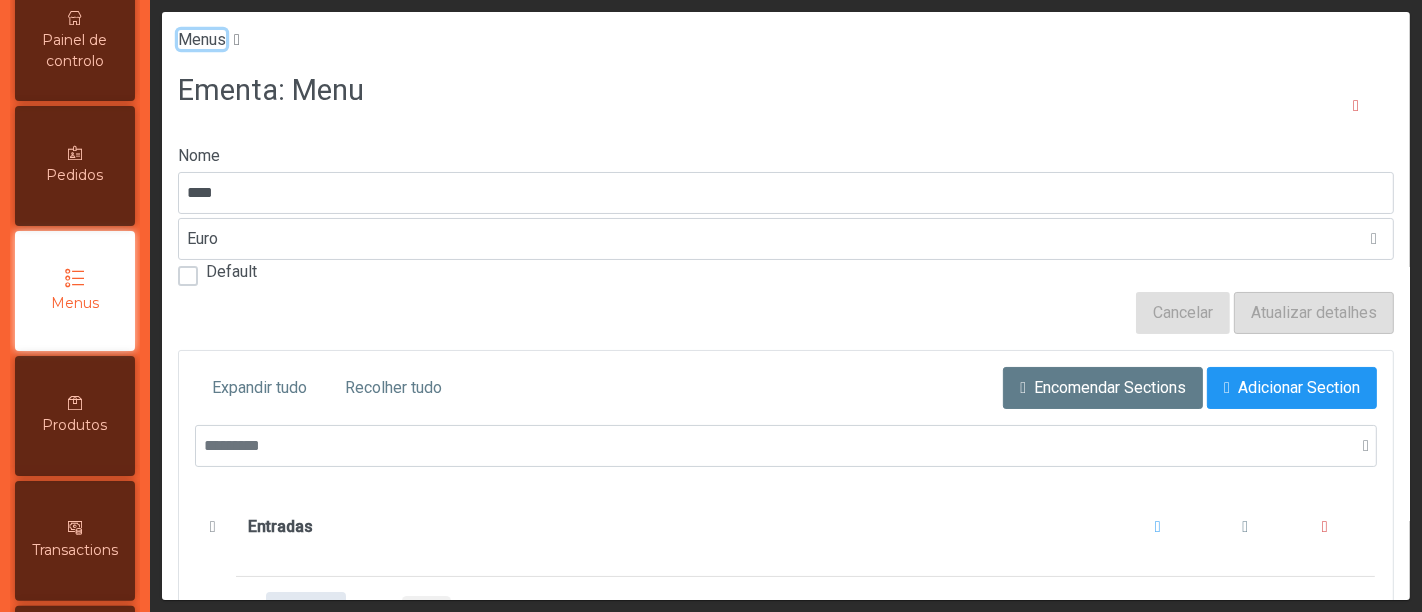 click on "Menus" 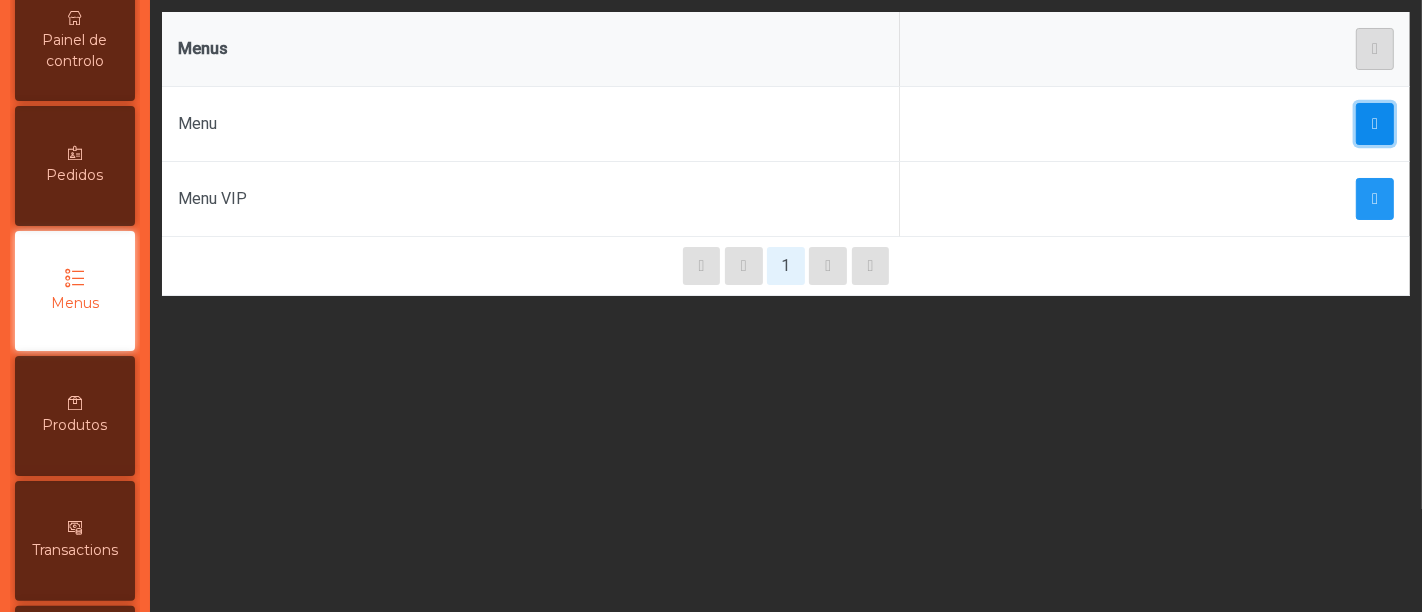 click 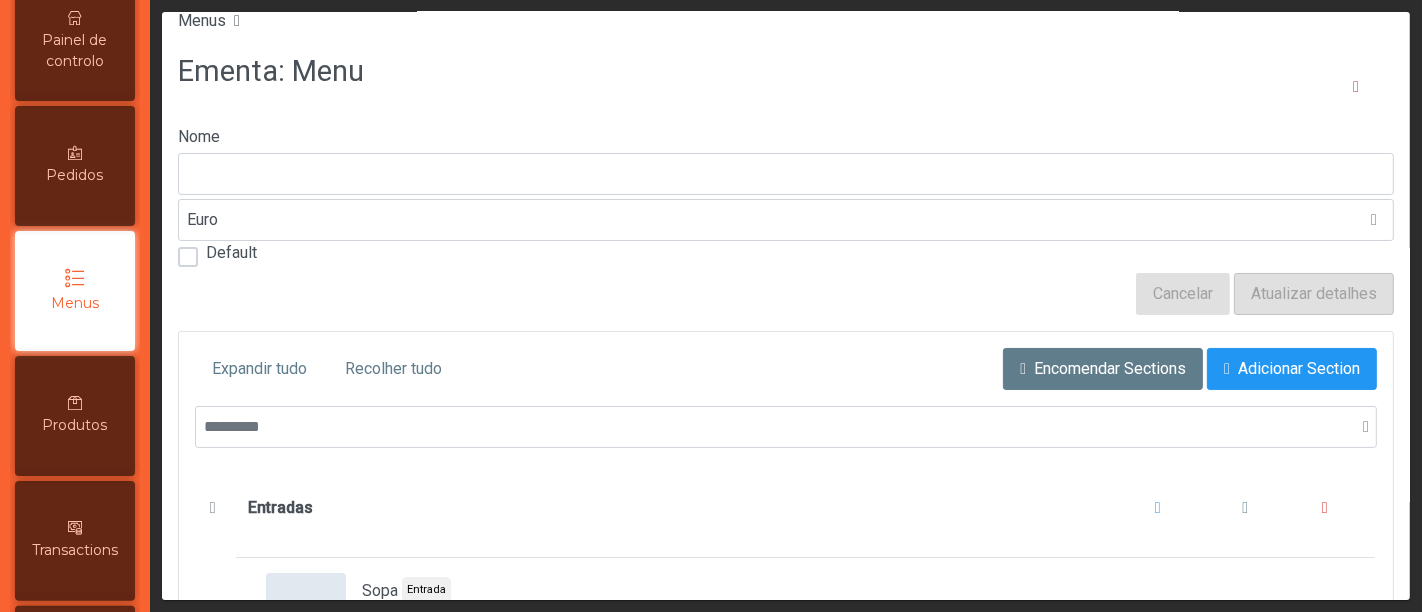 scroll, scrollTop: 0, scrollLeft: 0, axis: both 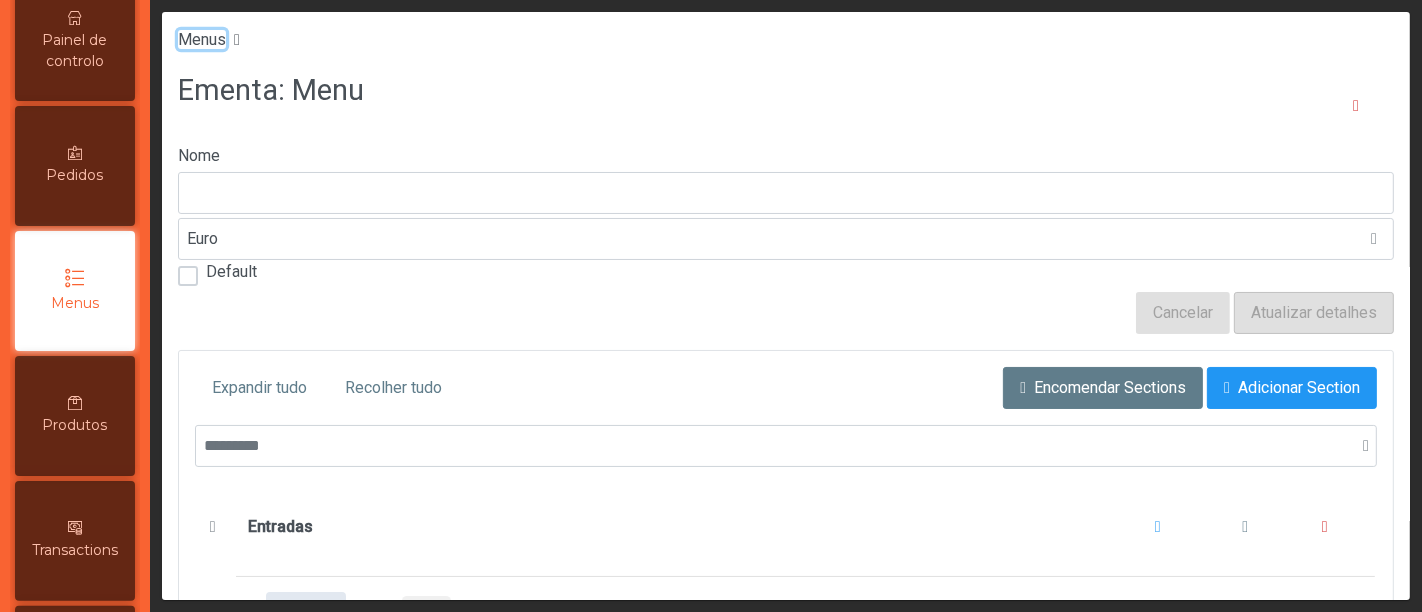 click on "Menus" 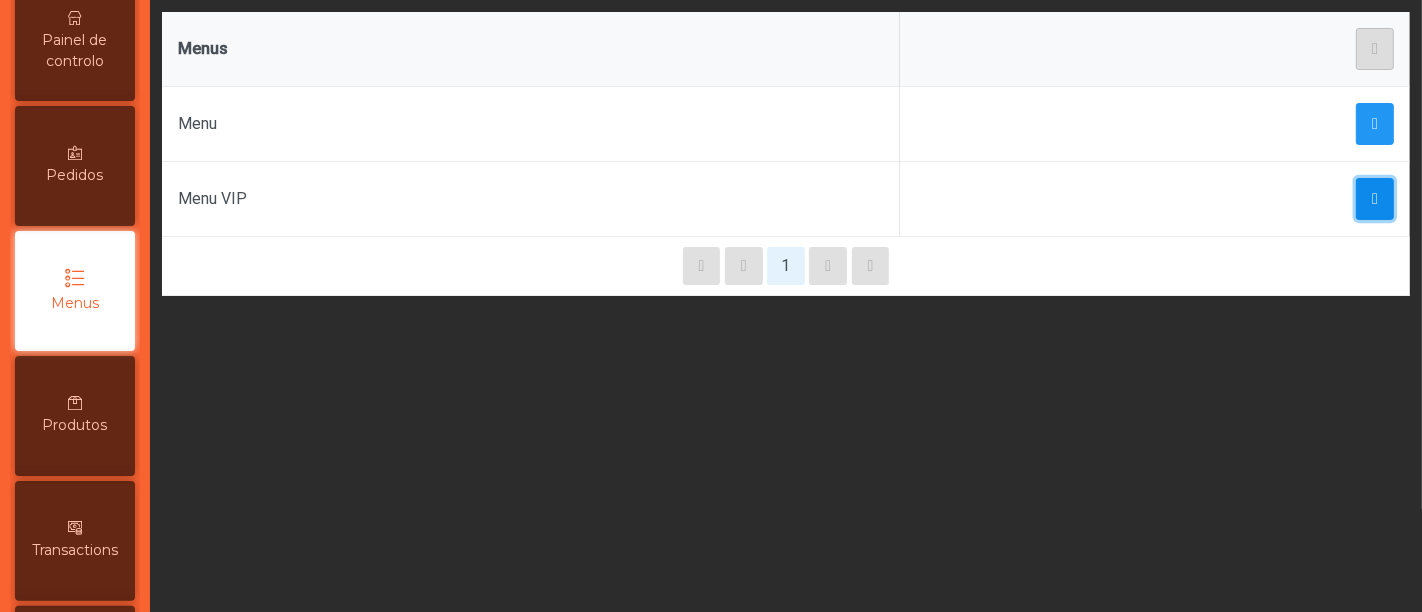 click 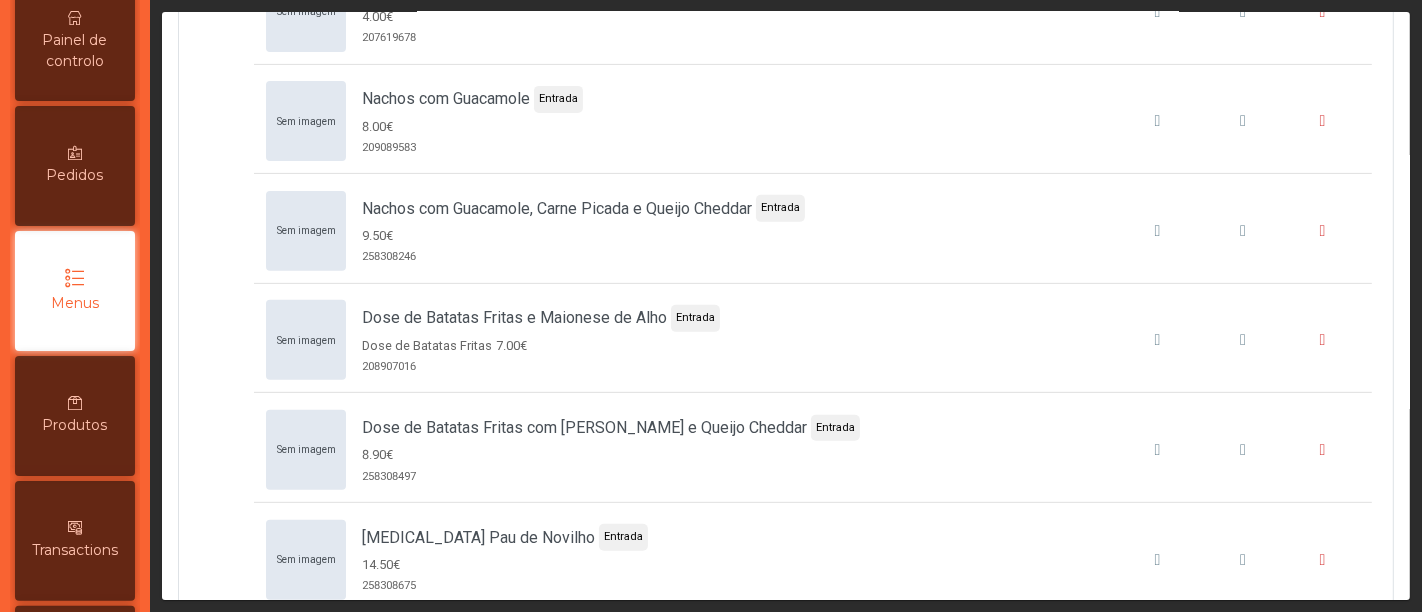 scroll, scrollTop: 619, scrollLeft: 0, axis: vertical 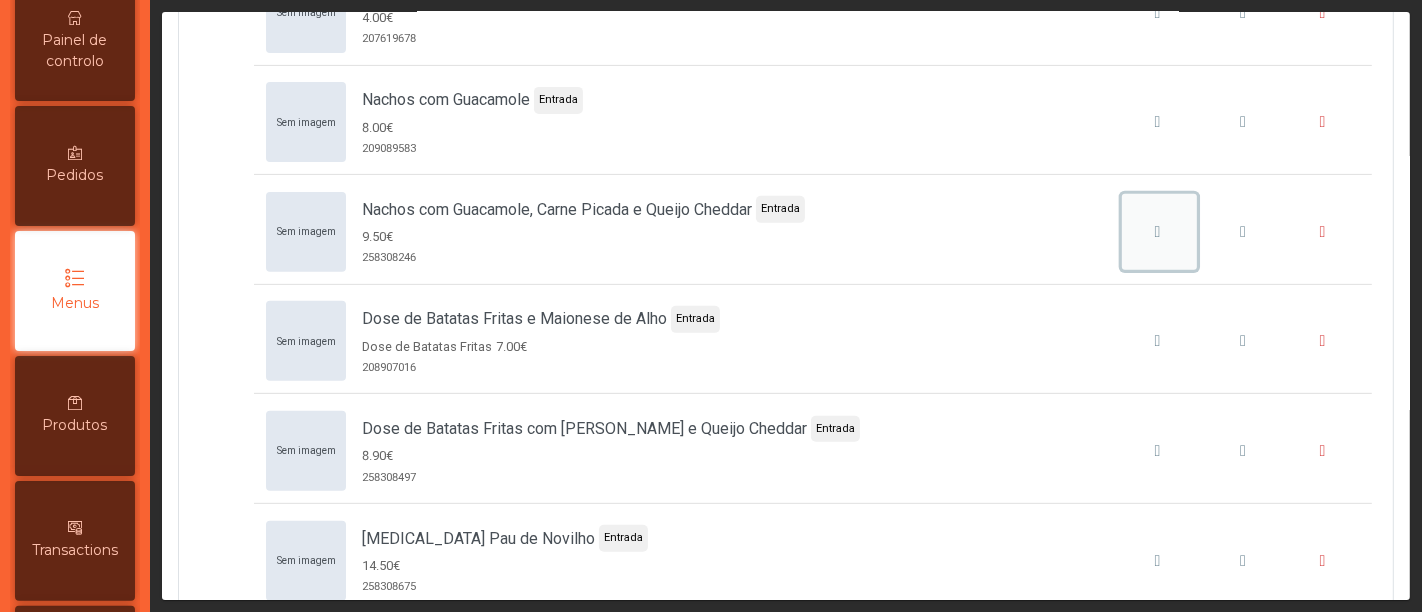 click 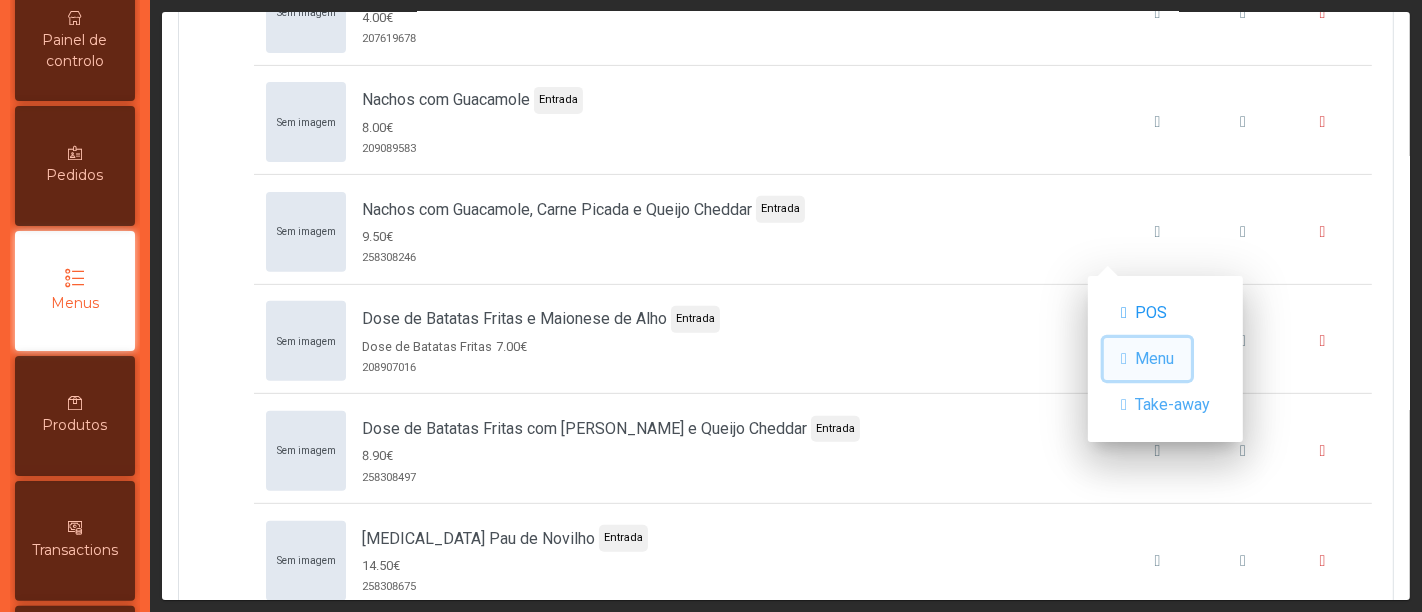 click on "Menu" at bounding box center [1147, 359] 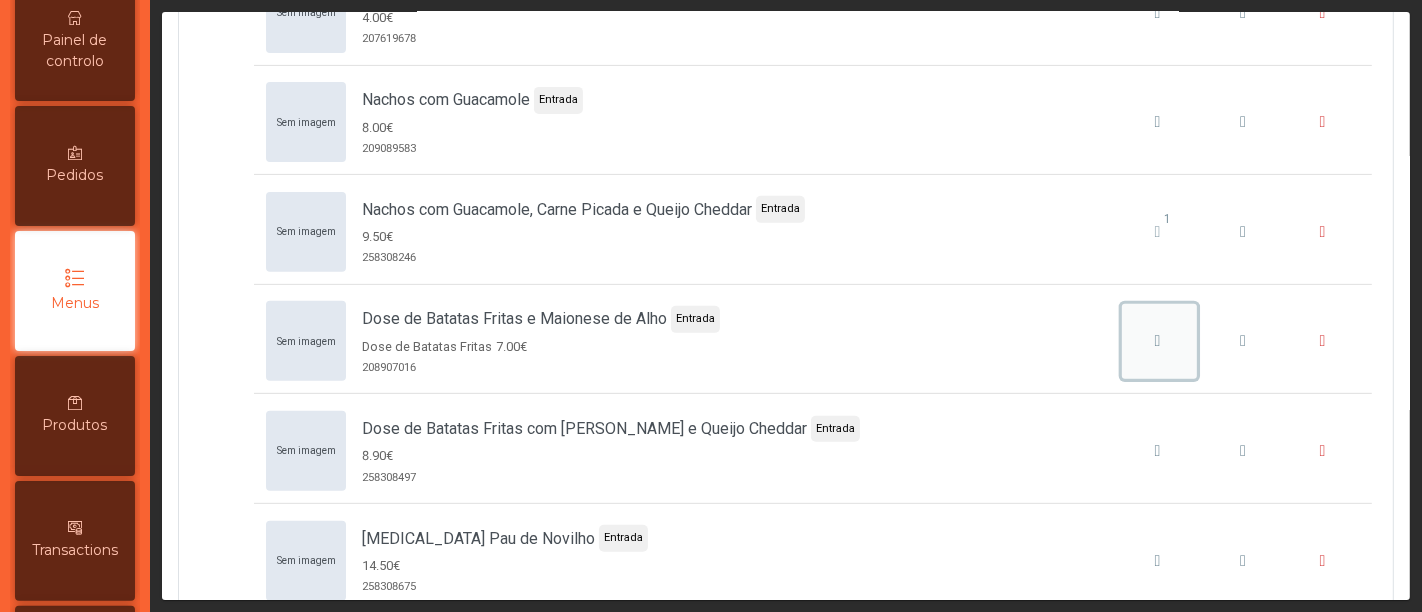 click 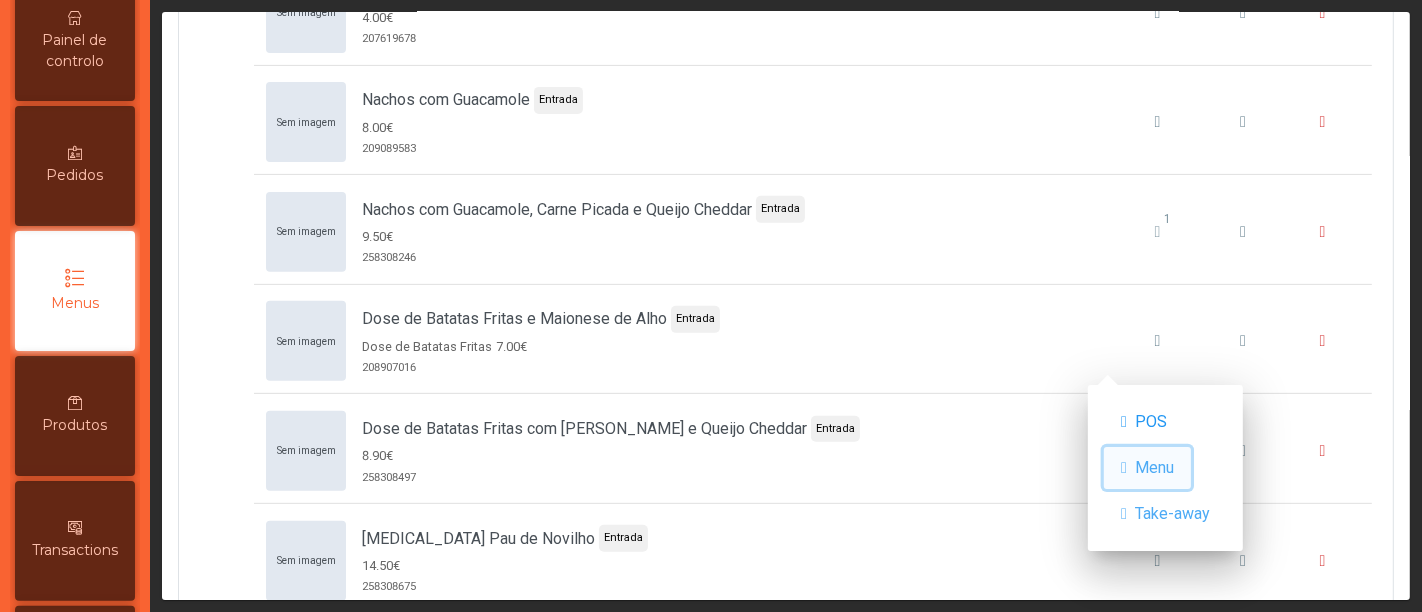 click on "Menu" at bounding box center [1154, 468] 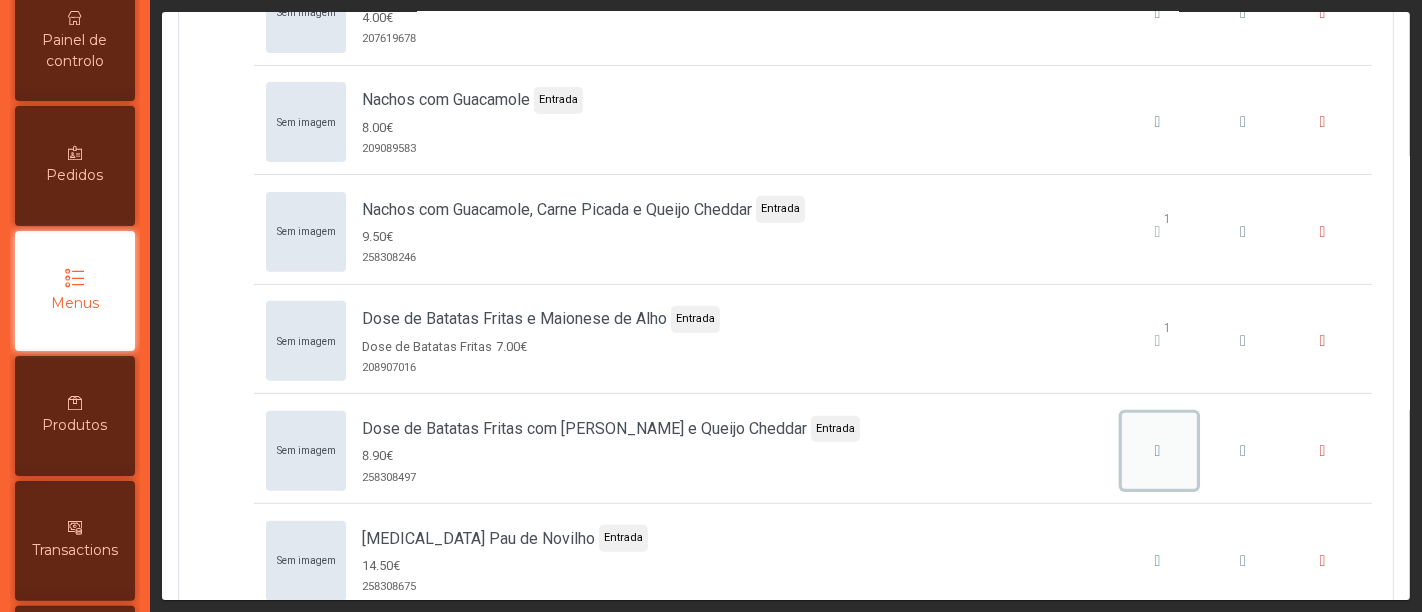 click 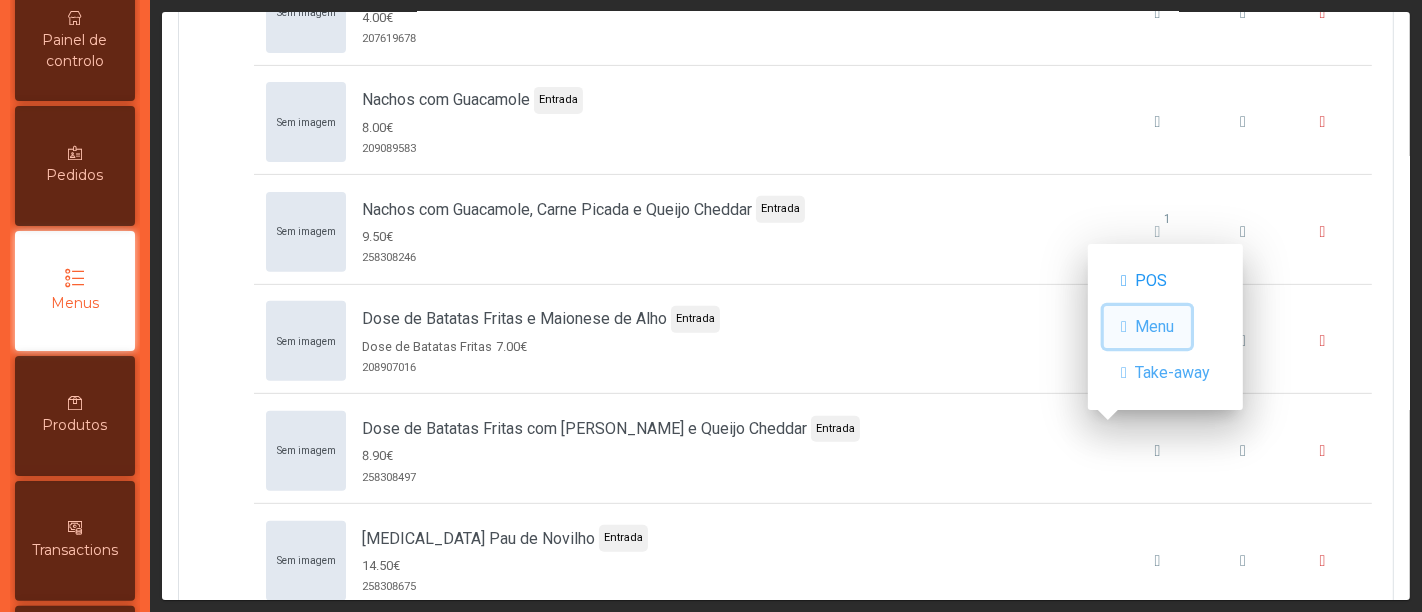 click on "Menu" at bounding box center [1154, 327] 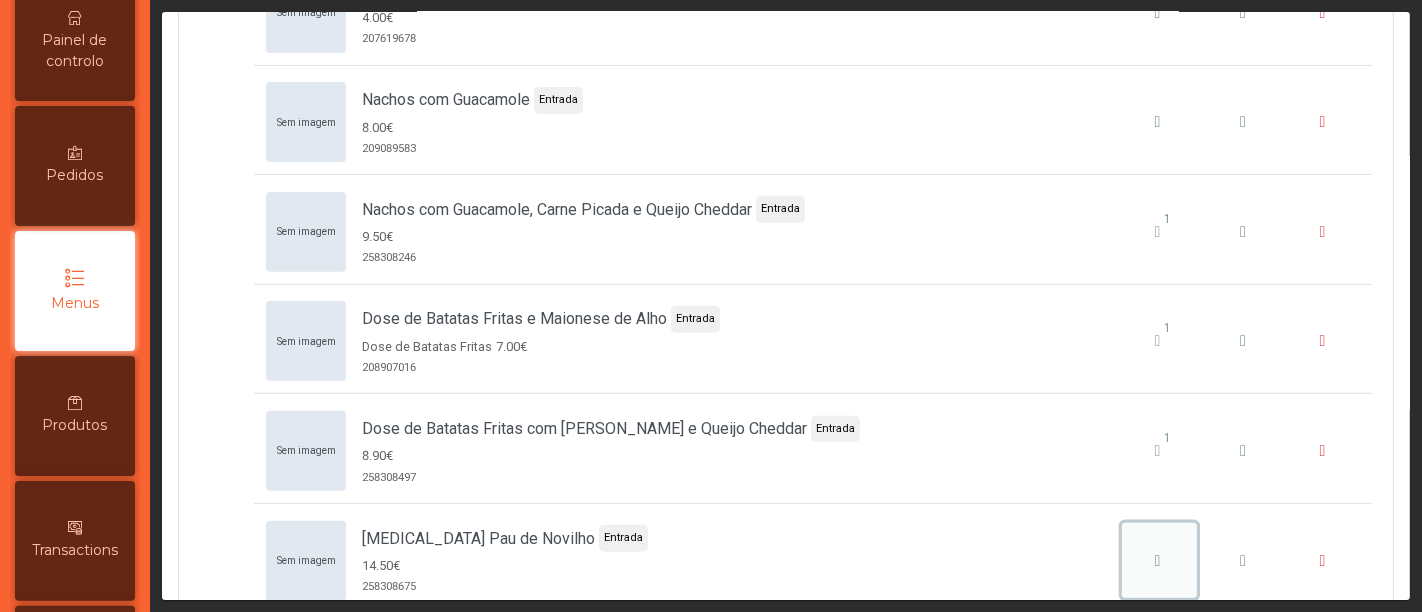 click 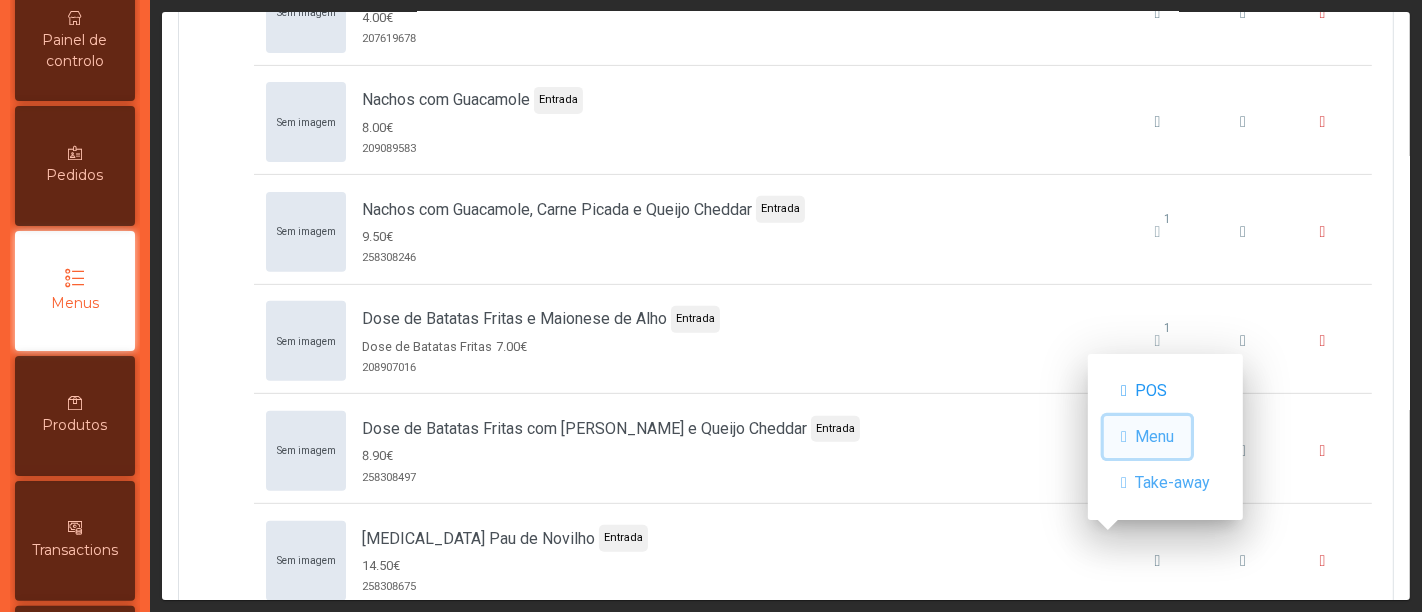 click on "Menu" at bounding box center [1154, 437] 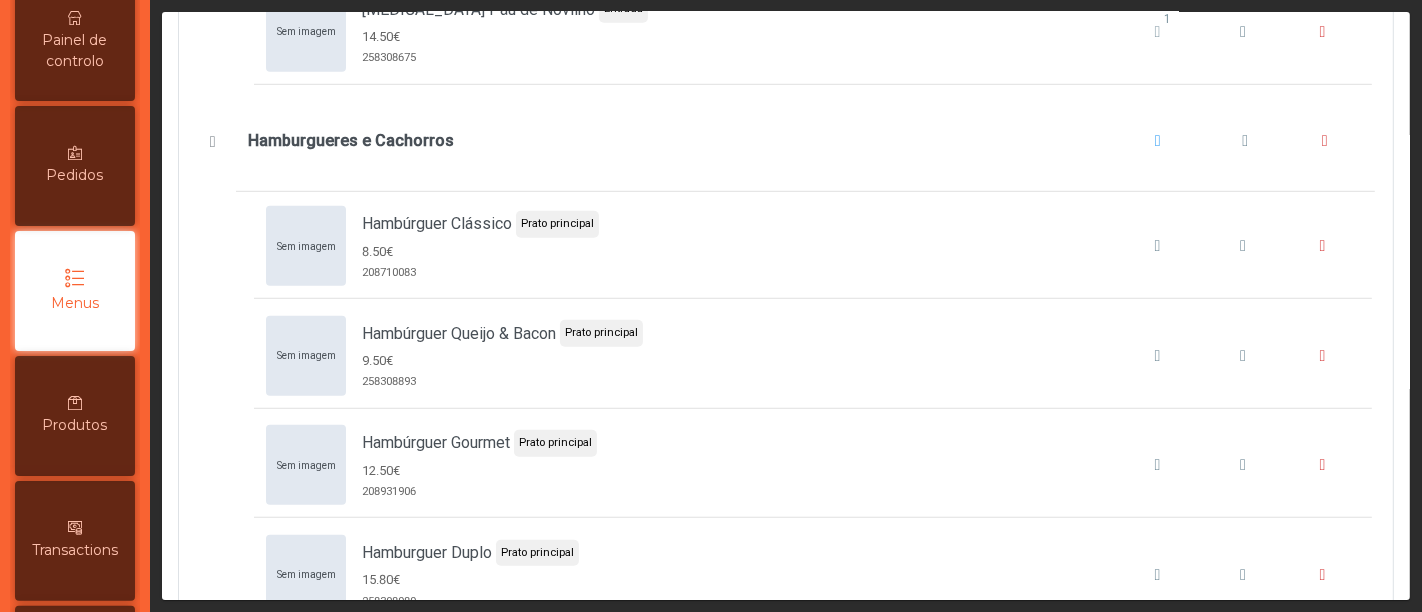scroll, scrollTop: 1304, scrollLeft: 0, axis: vertical 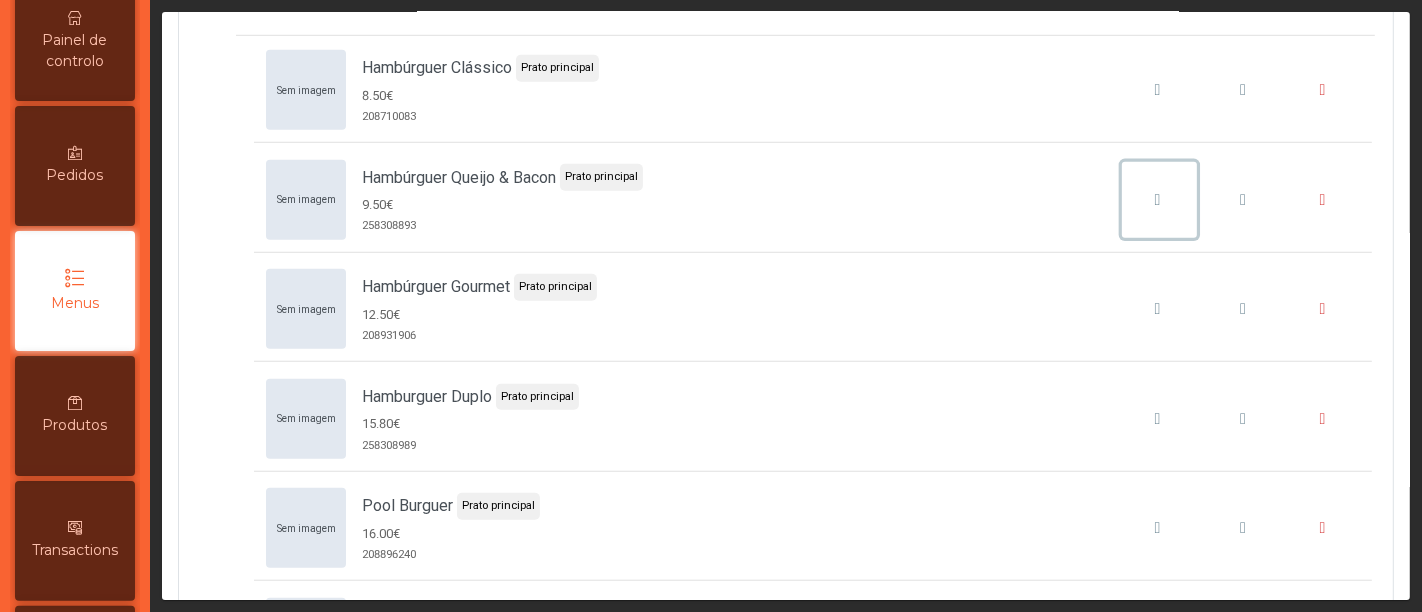 drag, startPoint x: 1126, startPoint y: 187, endPoint x: 1136, endPoint y: 241, distance: 54.91812 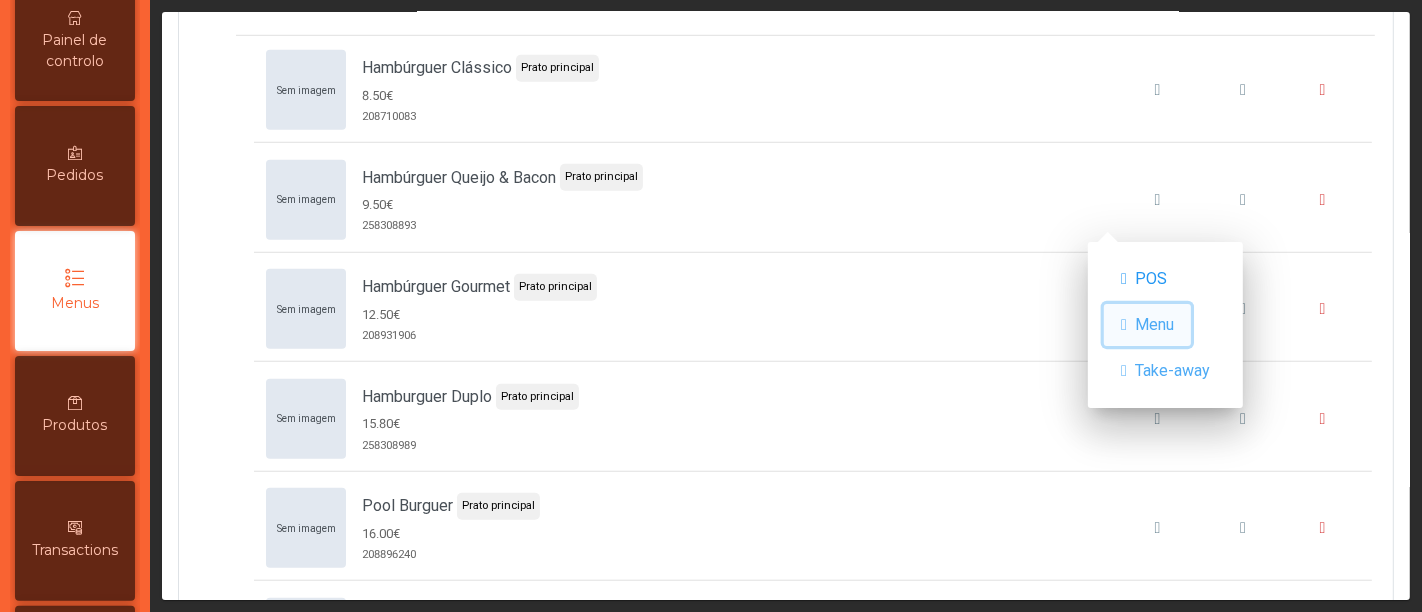 click on "Menu" at bounding box center (1154, 325) 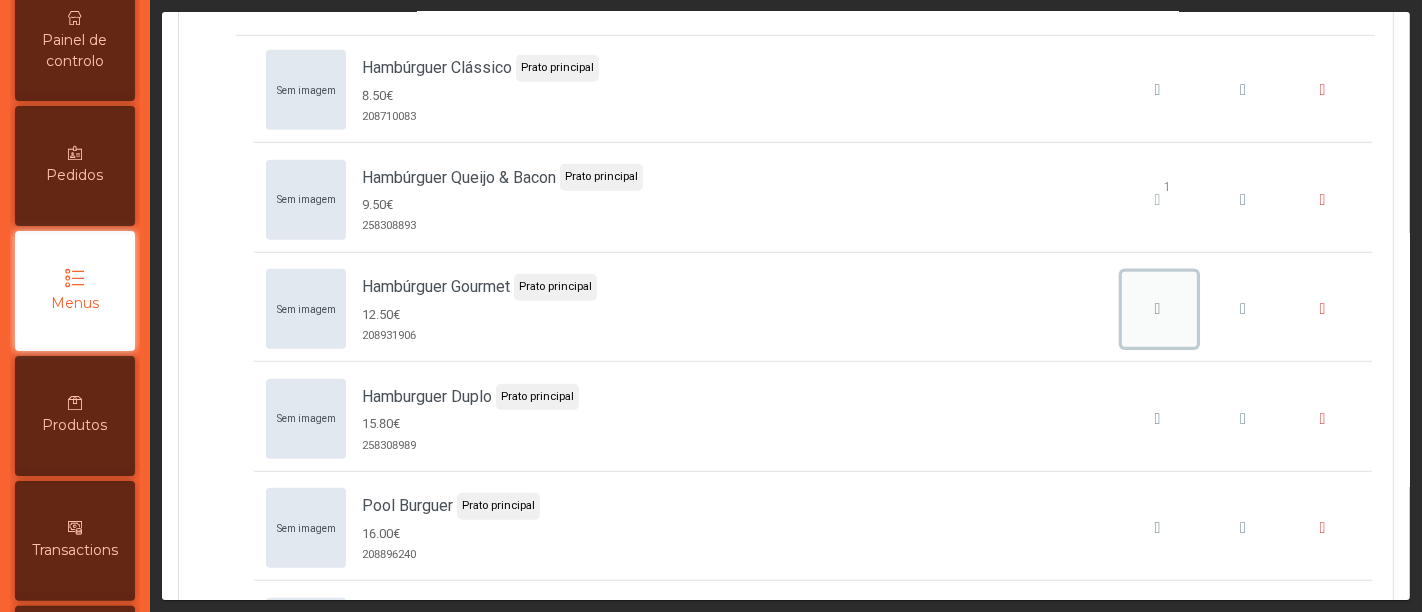click 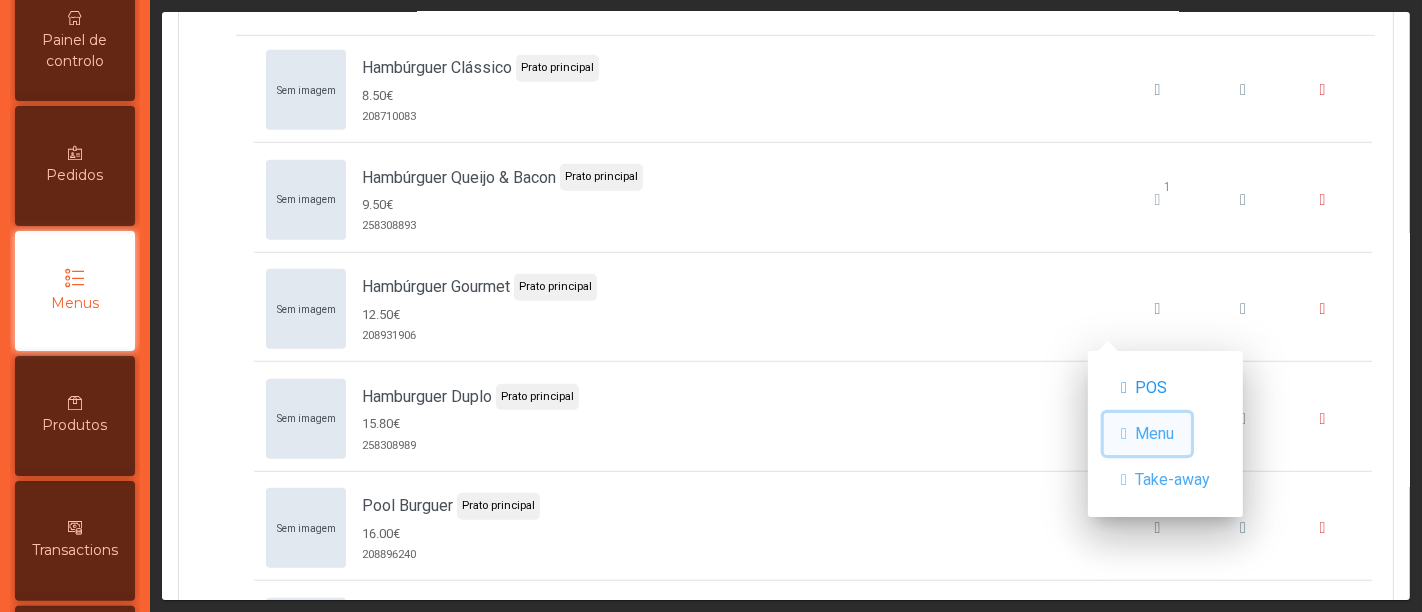 click on "Menu" at bounding box center [1154, 434] 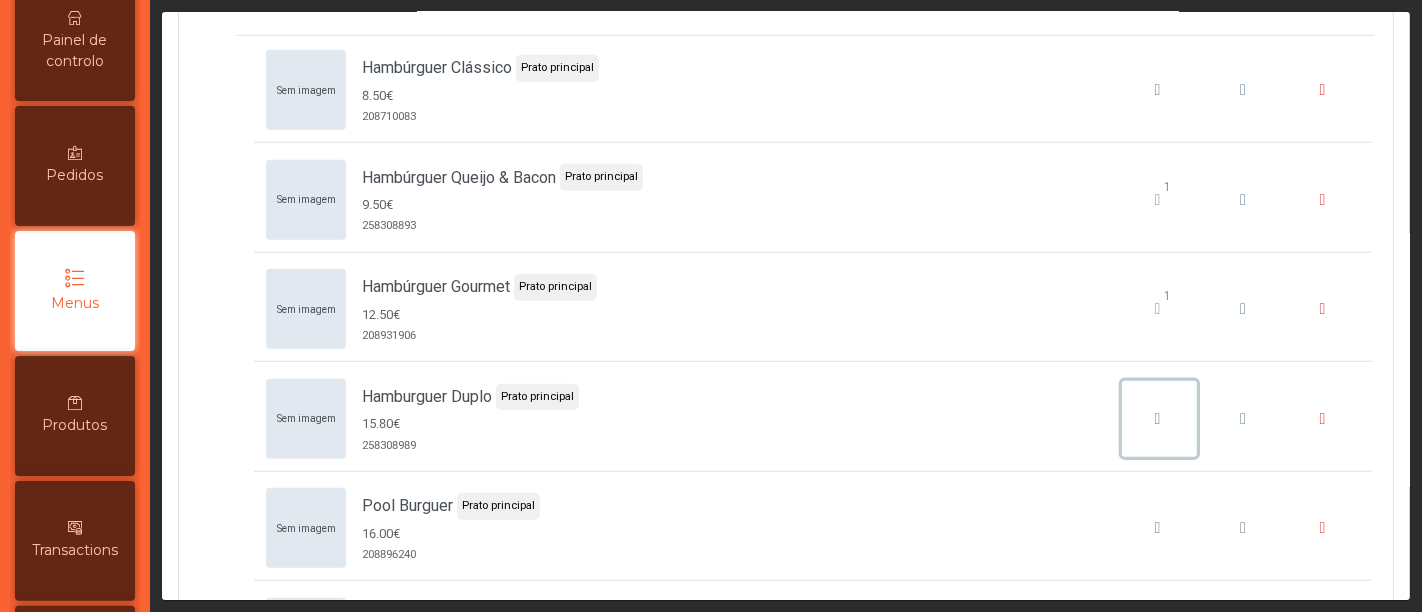 click 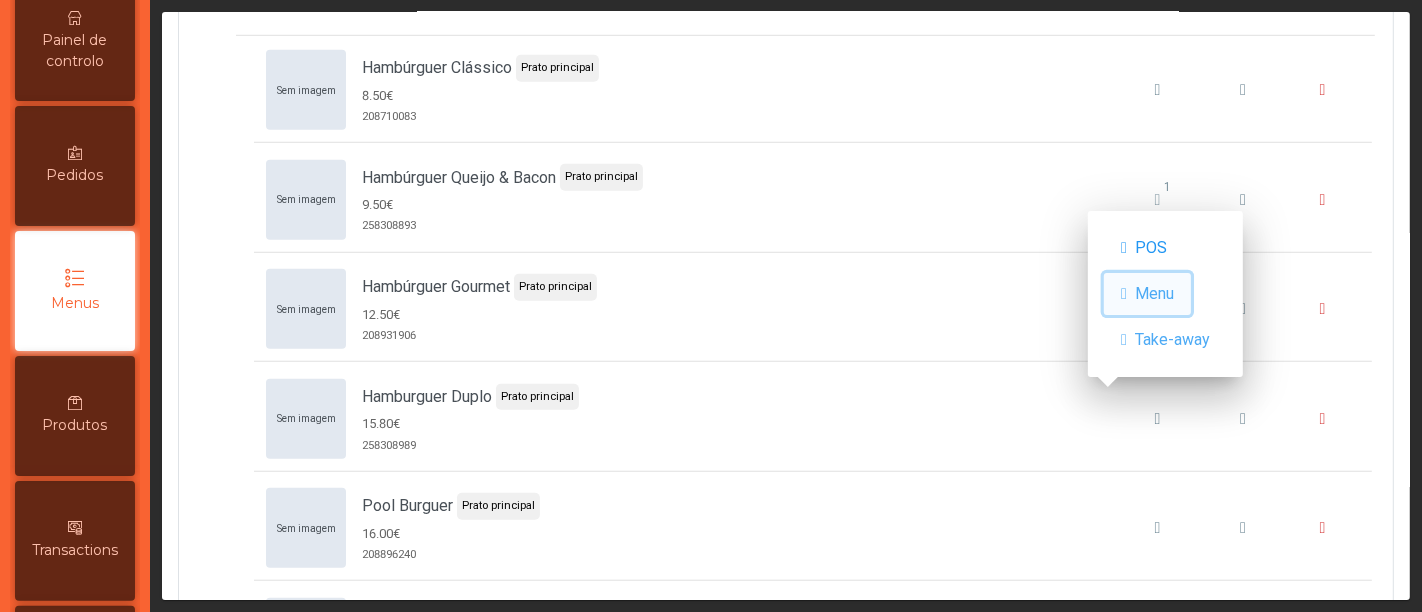 click on "Menu" at bounding box center (1154, 294) 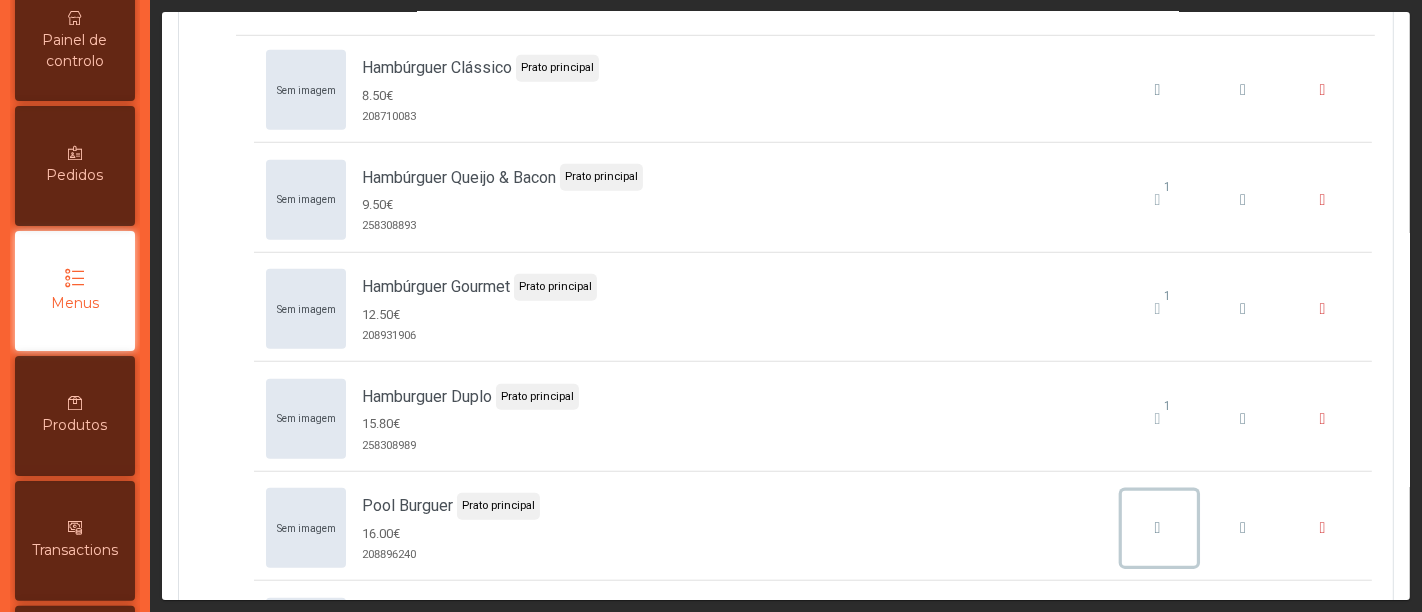 click 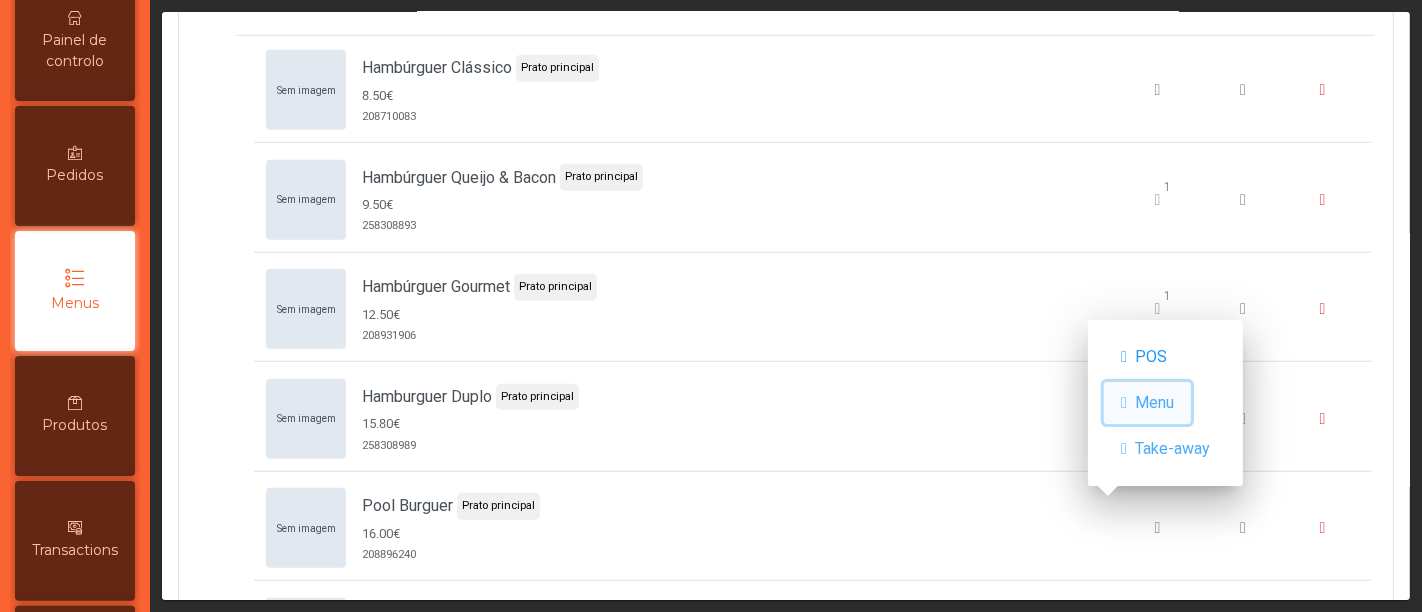 click on "Menu" at bounding box center (1154, 403) 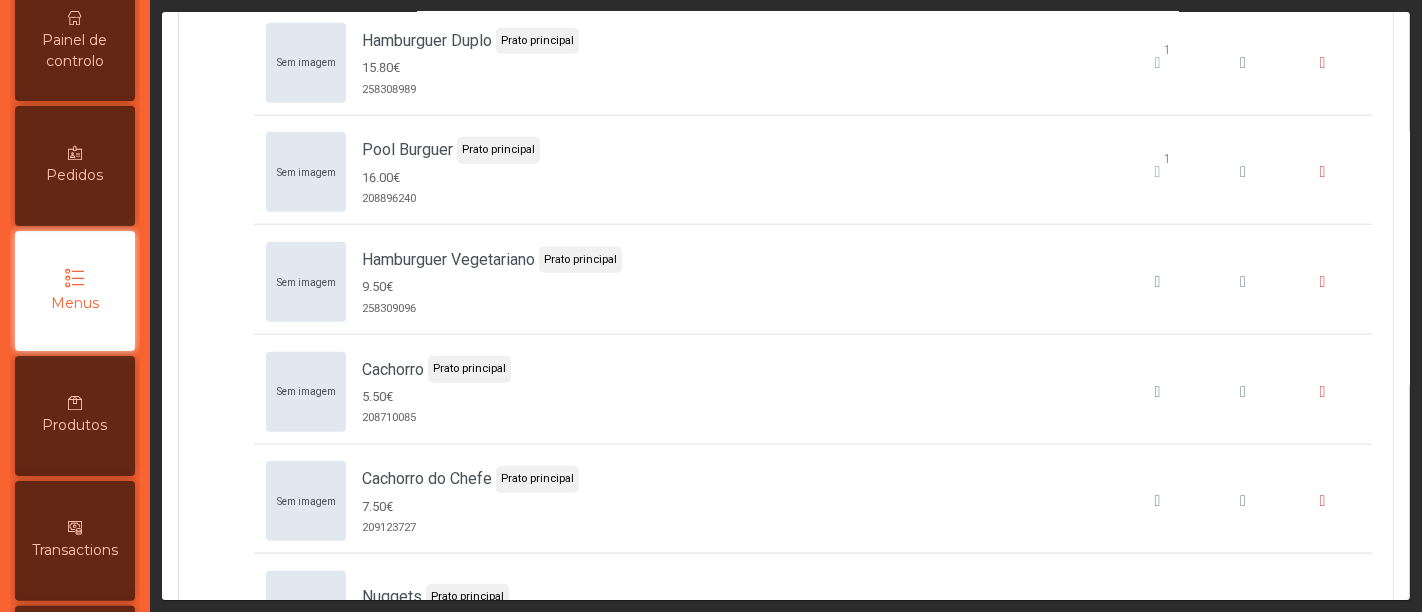 scroll, scrollTop: 1771, scrollLeft: 0, axis: vertical 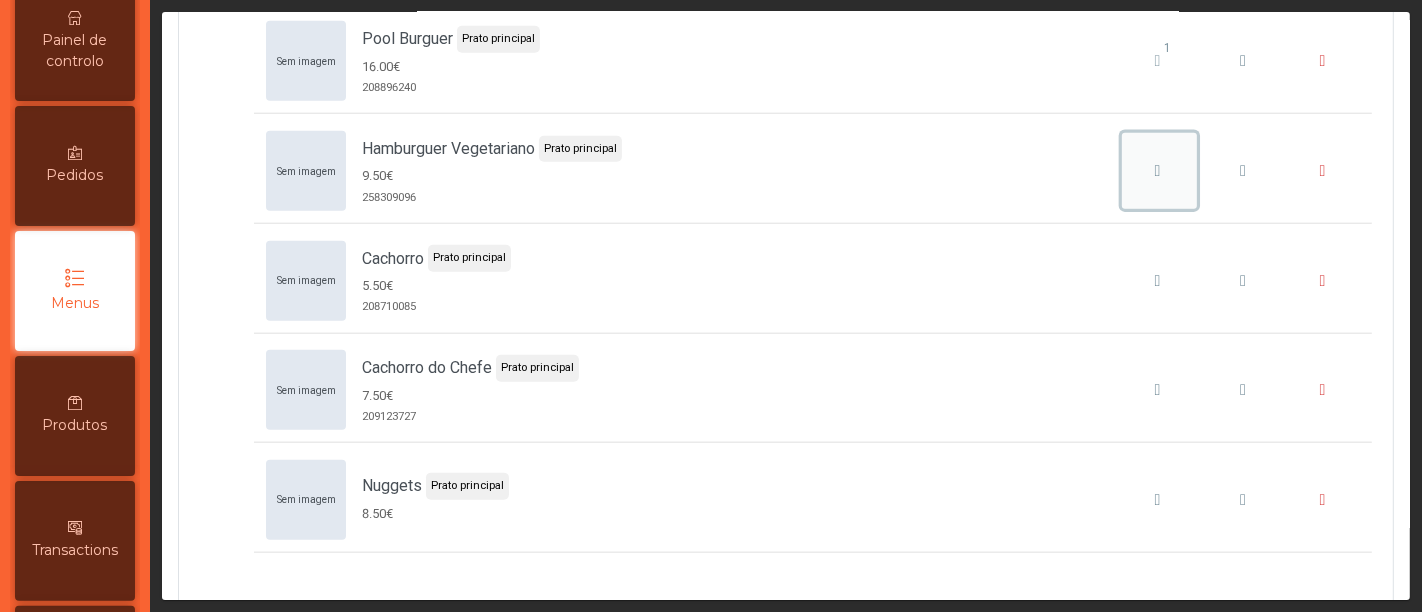 click 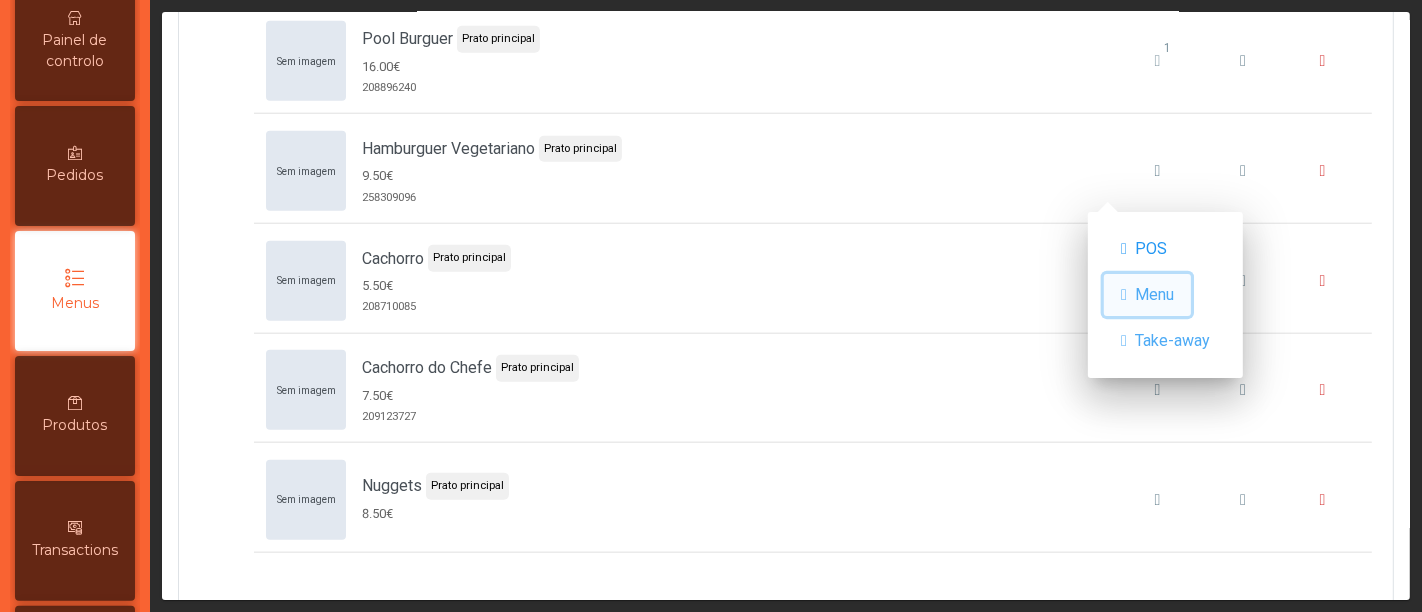 click on "Menu" at bounding box center (1154, 295) 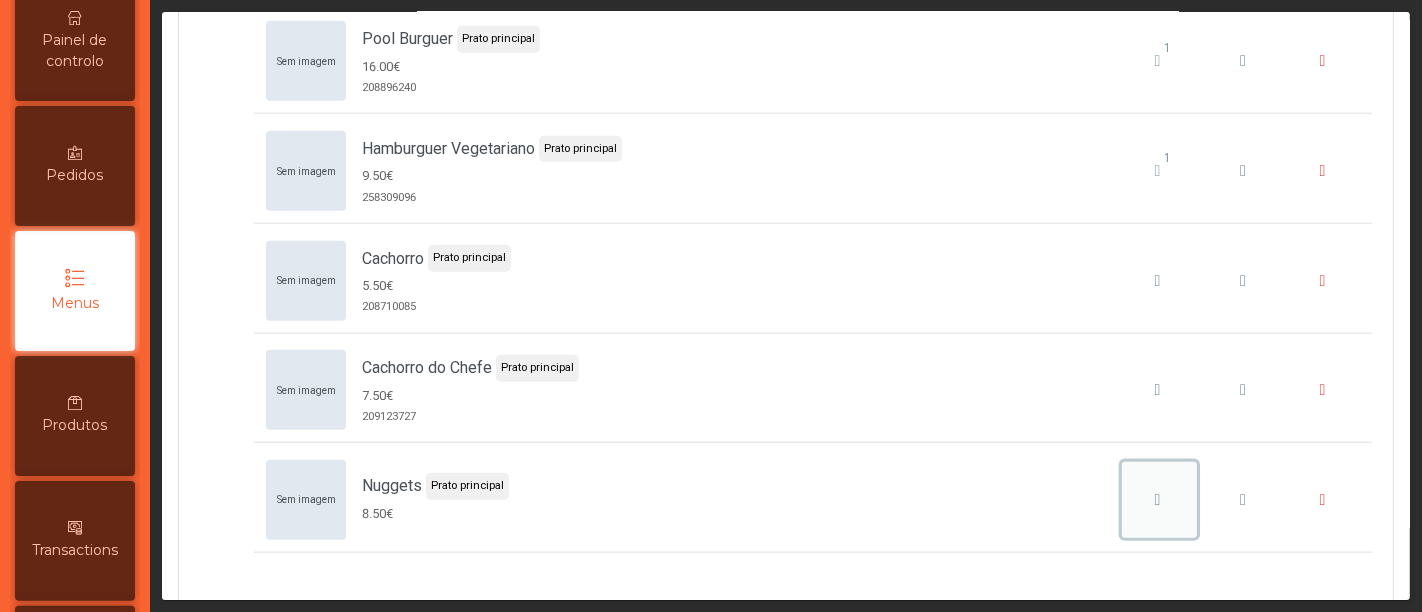 click 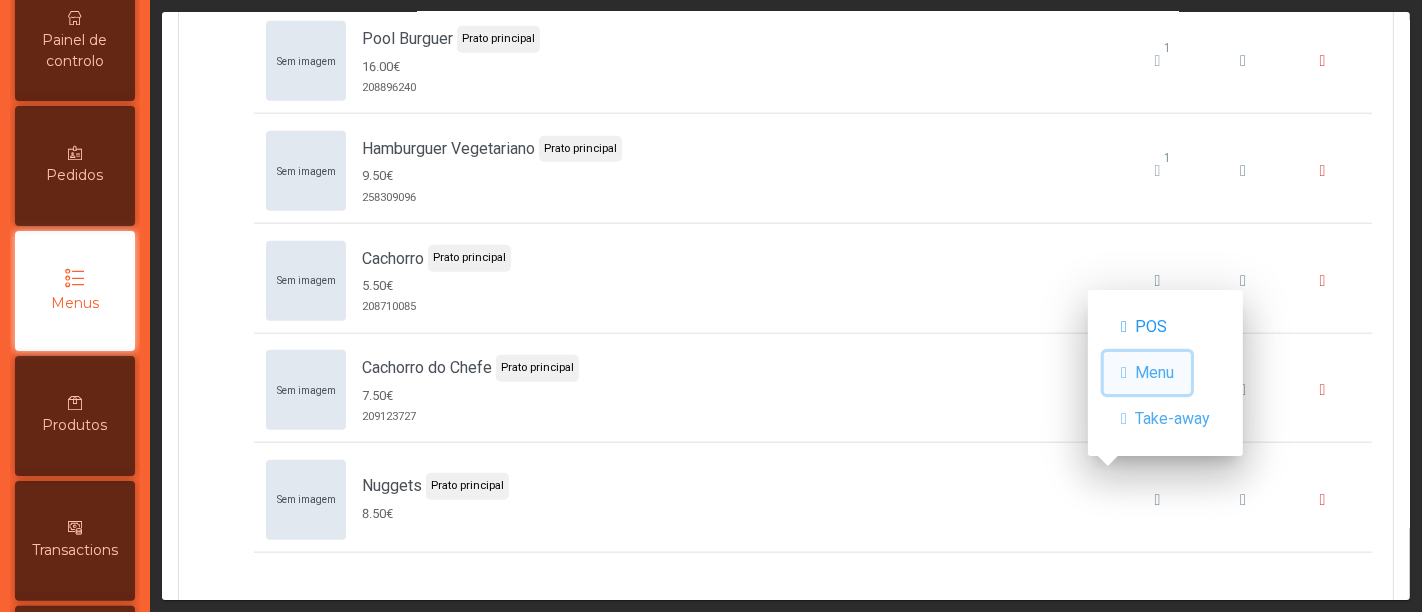 click on "Menu" at bounding box center [1154, 373] 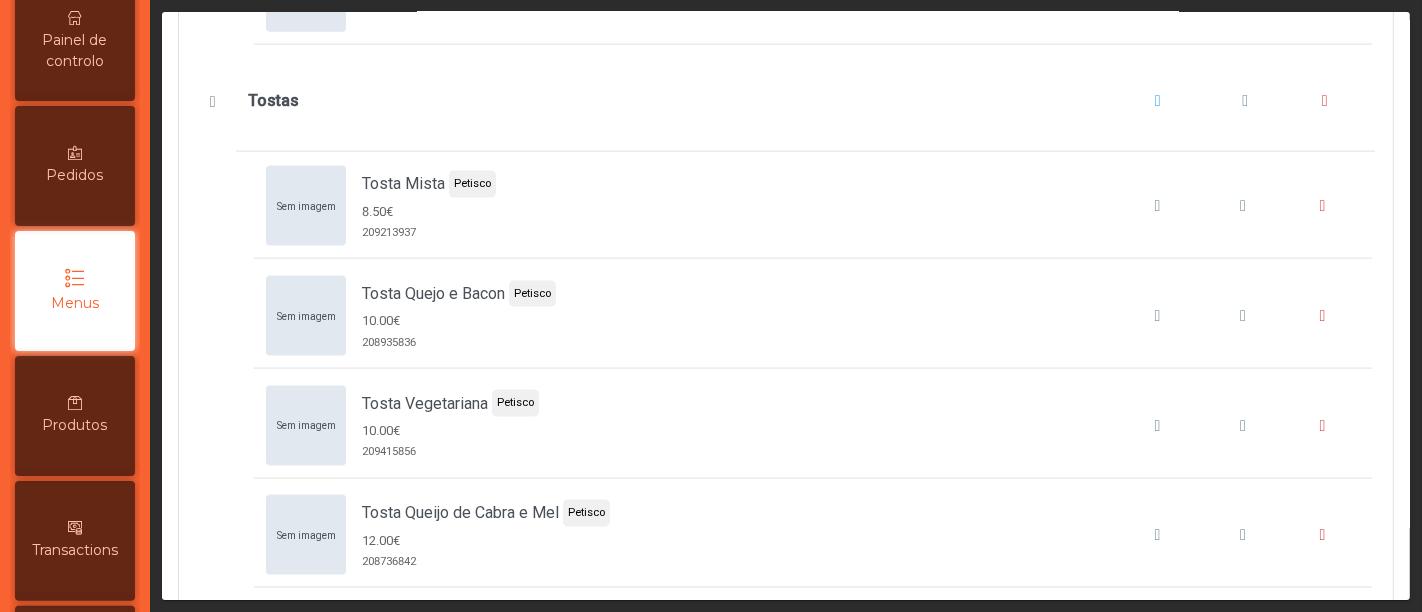 scroll, scrollTop: 2280, scrollLeft: 0, axis: vertical 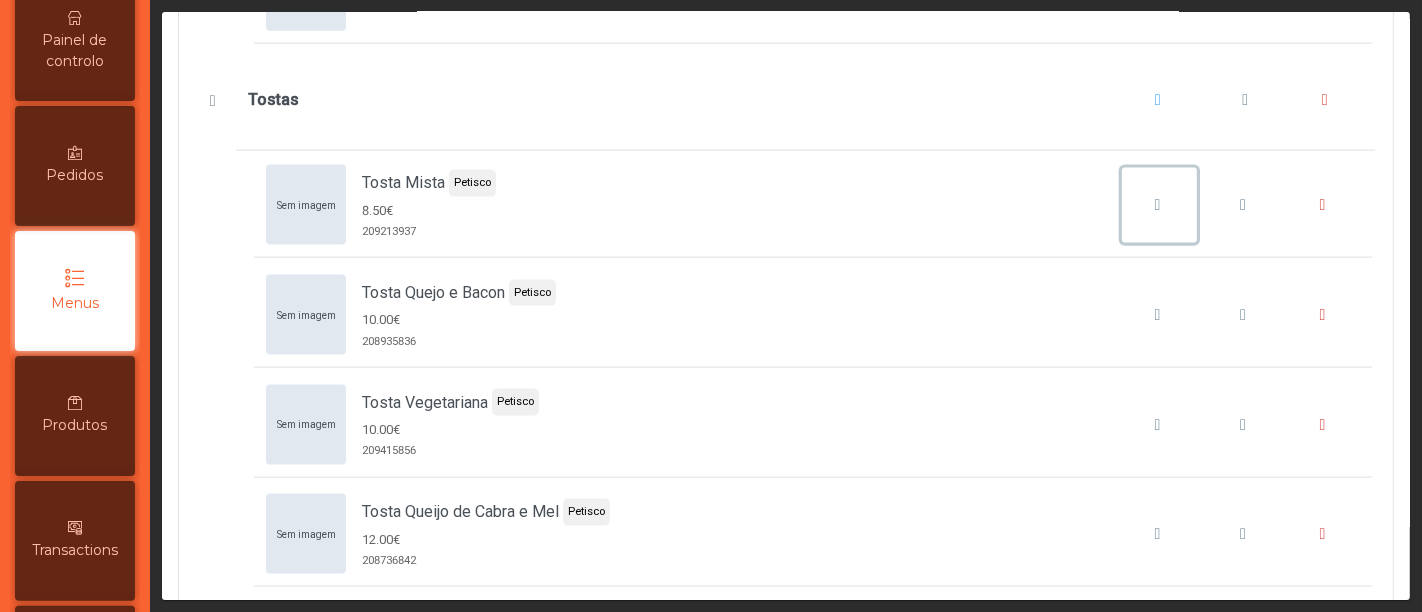 drag, startPoint x: 1136, startPoint y: 219, endPoint x: 1139, endPoint y: 238, distance: 19.235384 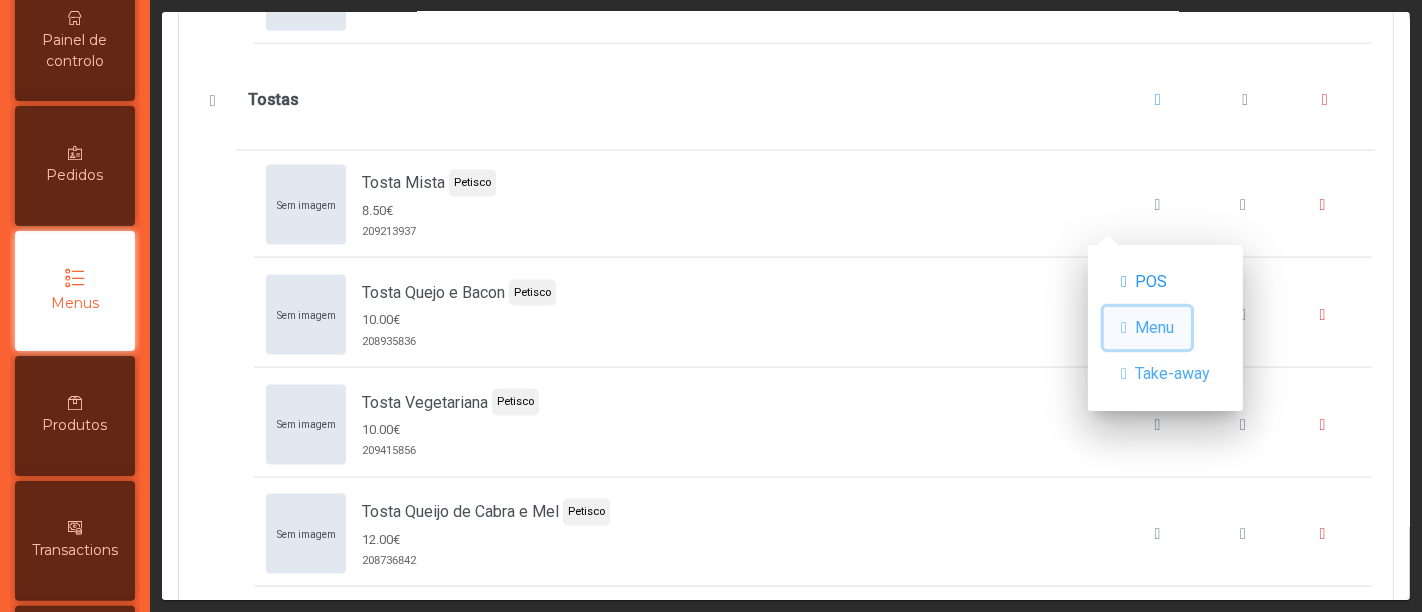 click on "Menu" at bounding box center [1154, 328] 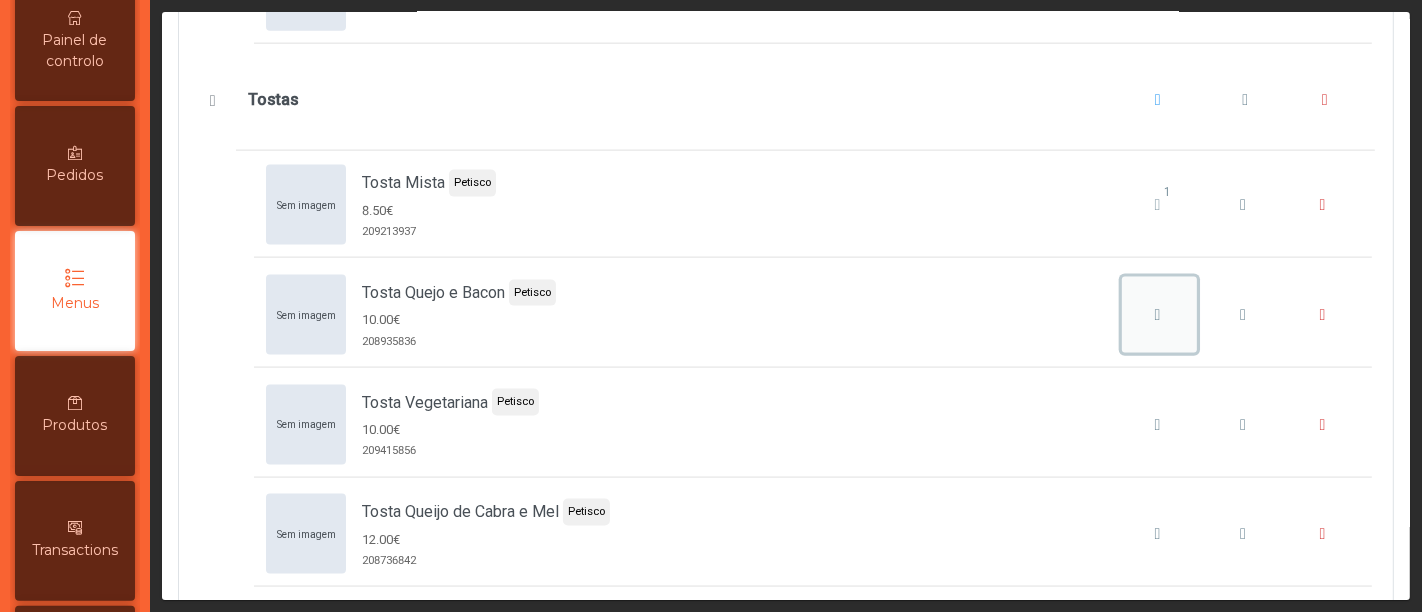 click 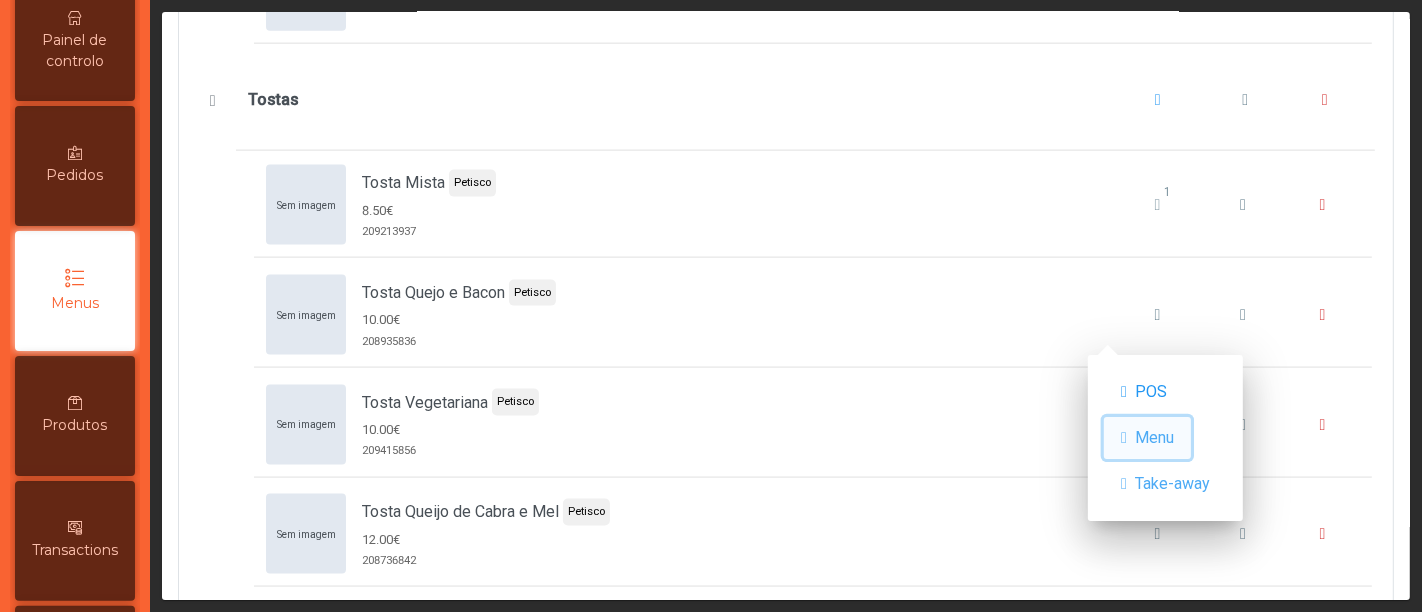 click on "Menu" at bounding box center (1154, 438) 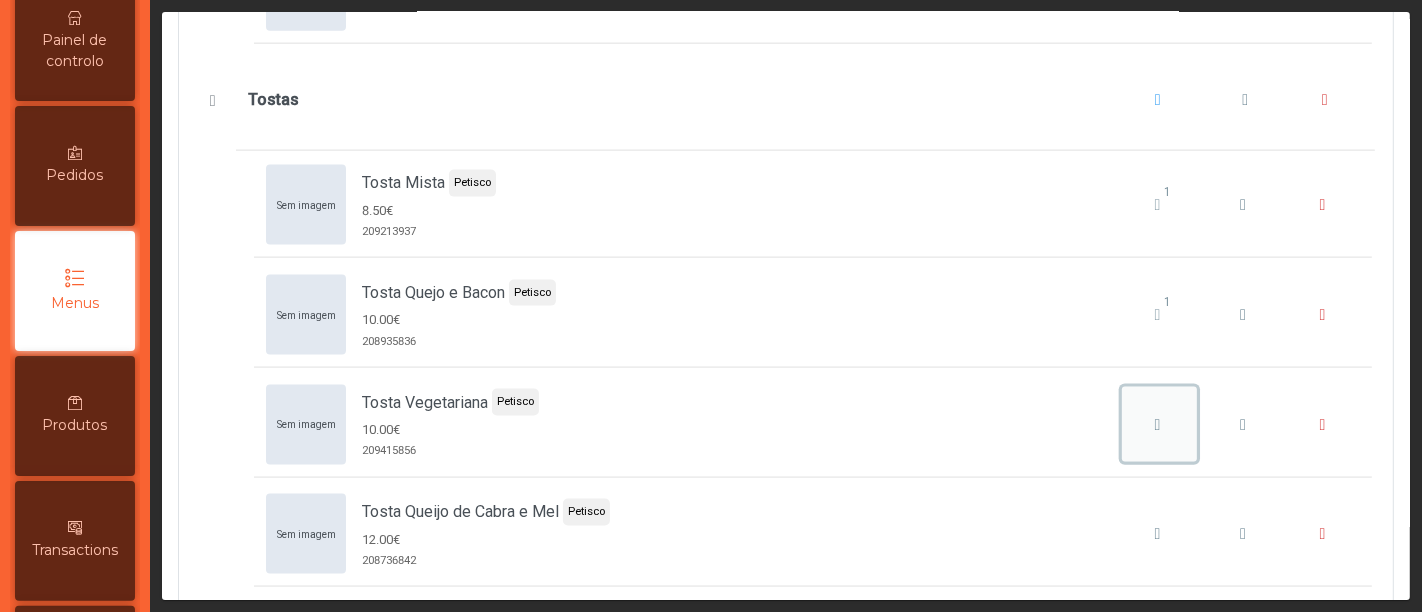 click 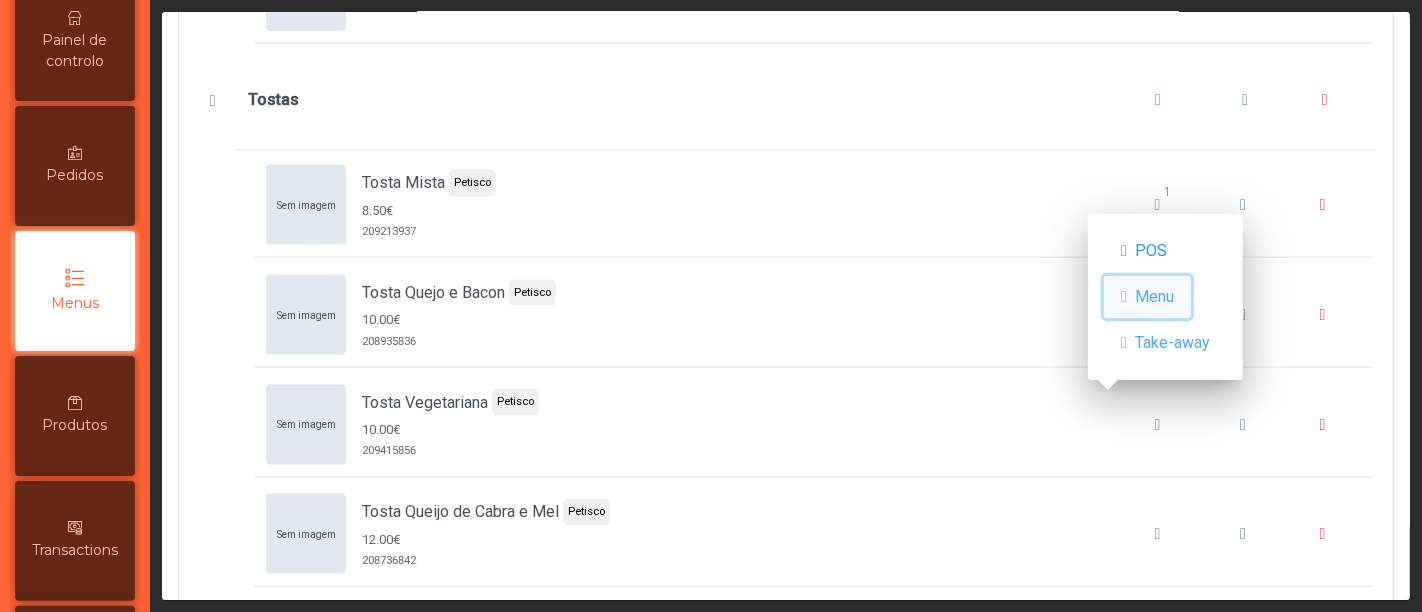click on "Menu" at bounding box center (1154, 297) 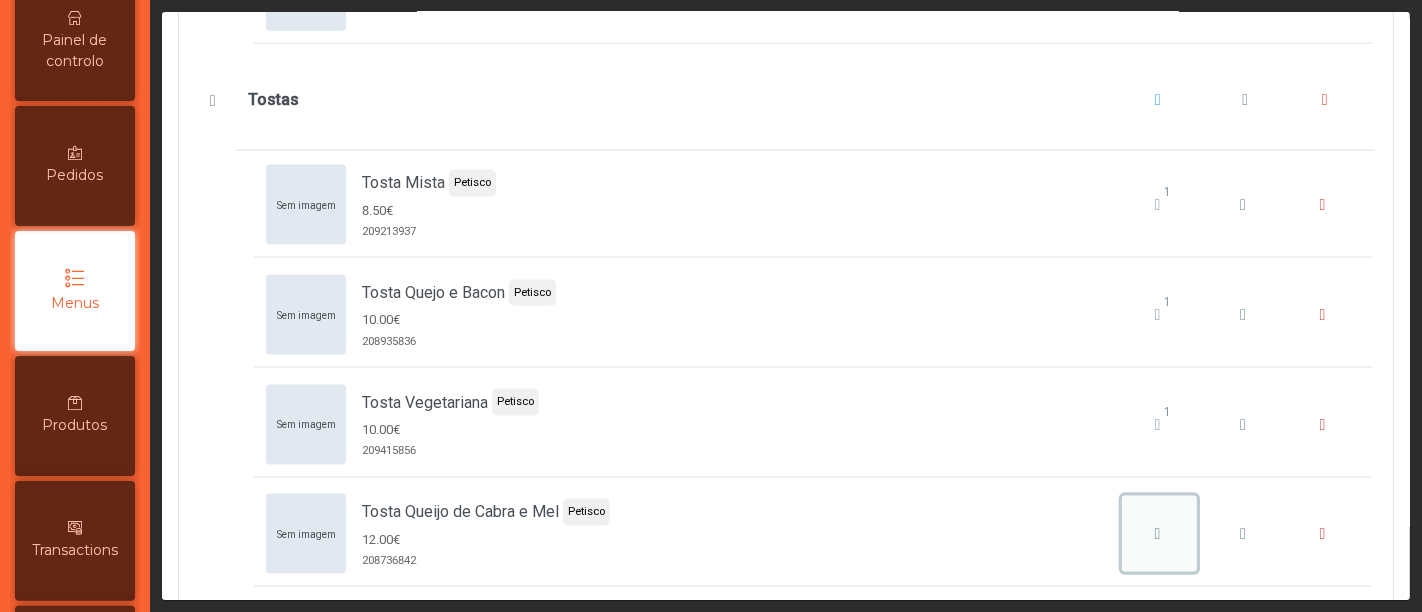 click 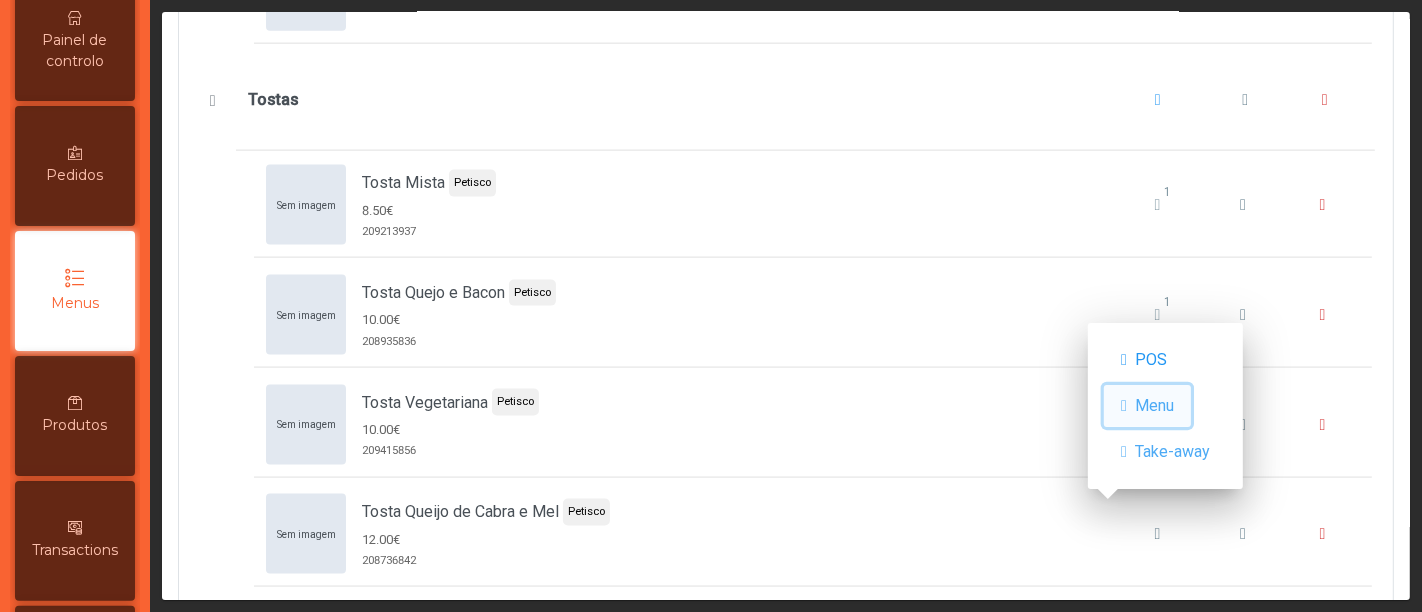 click on "Menu" at bounding box center [1154, 406] 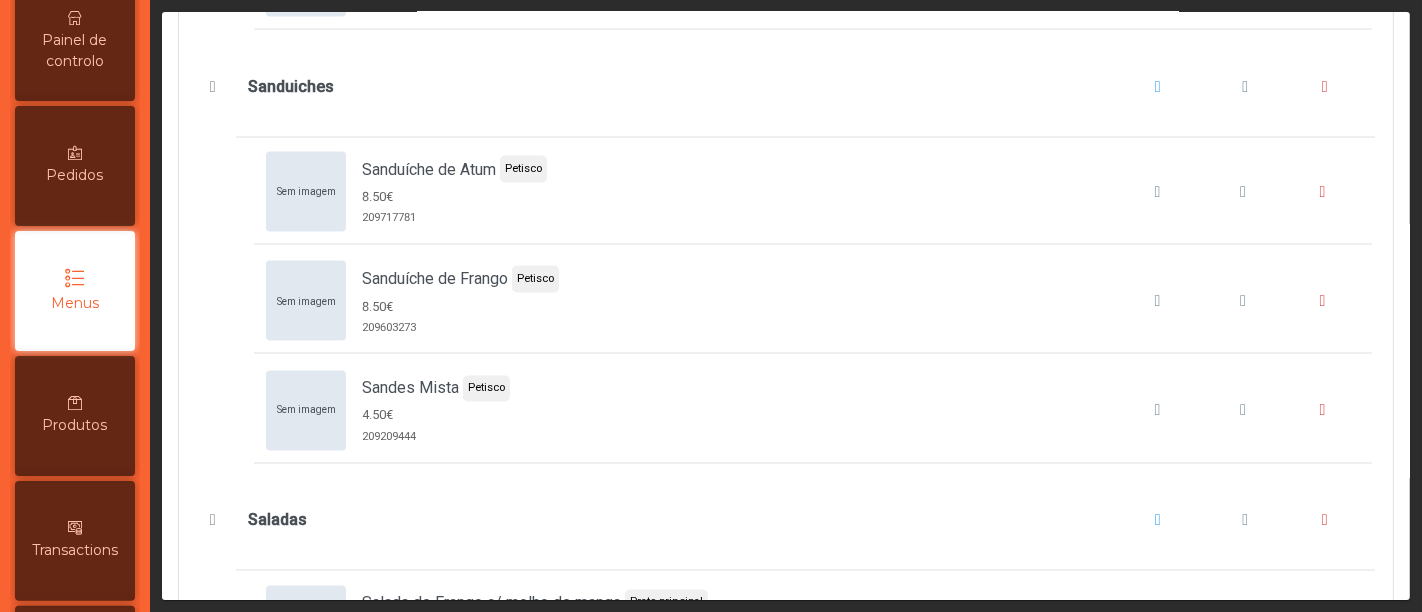 scroll, scrollTop: 2891, scrollLeft: 0, axis: vertical 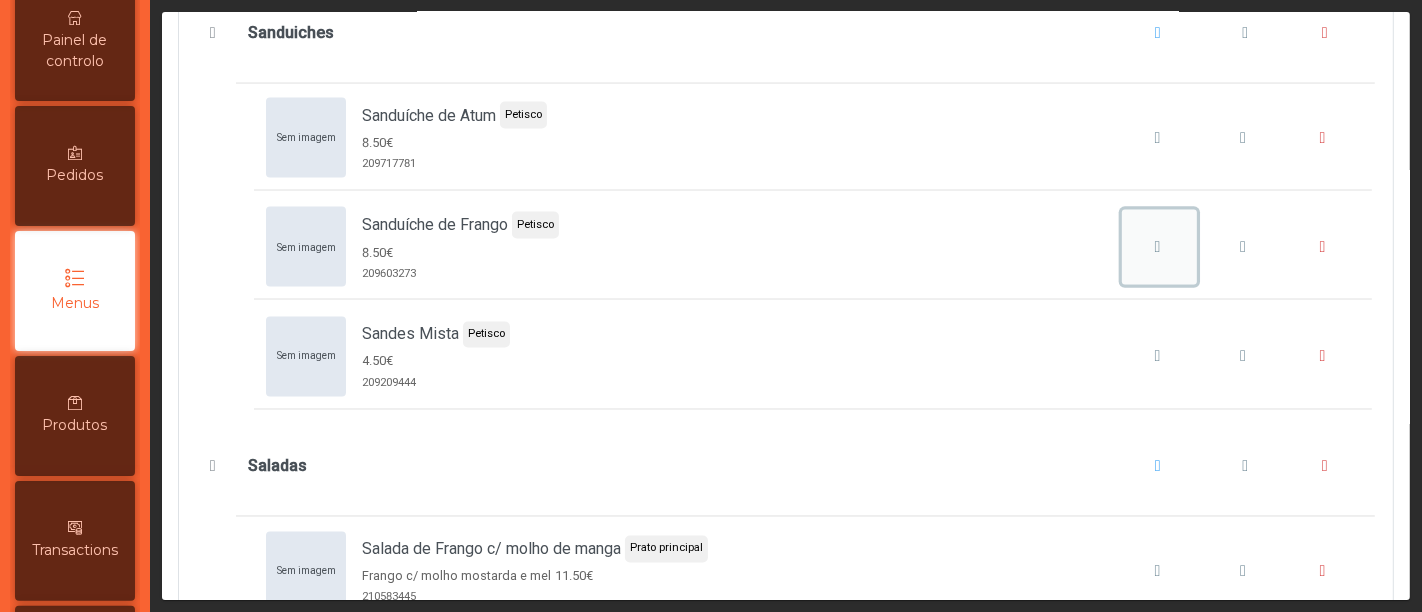 click 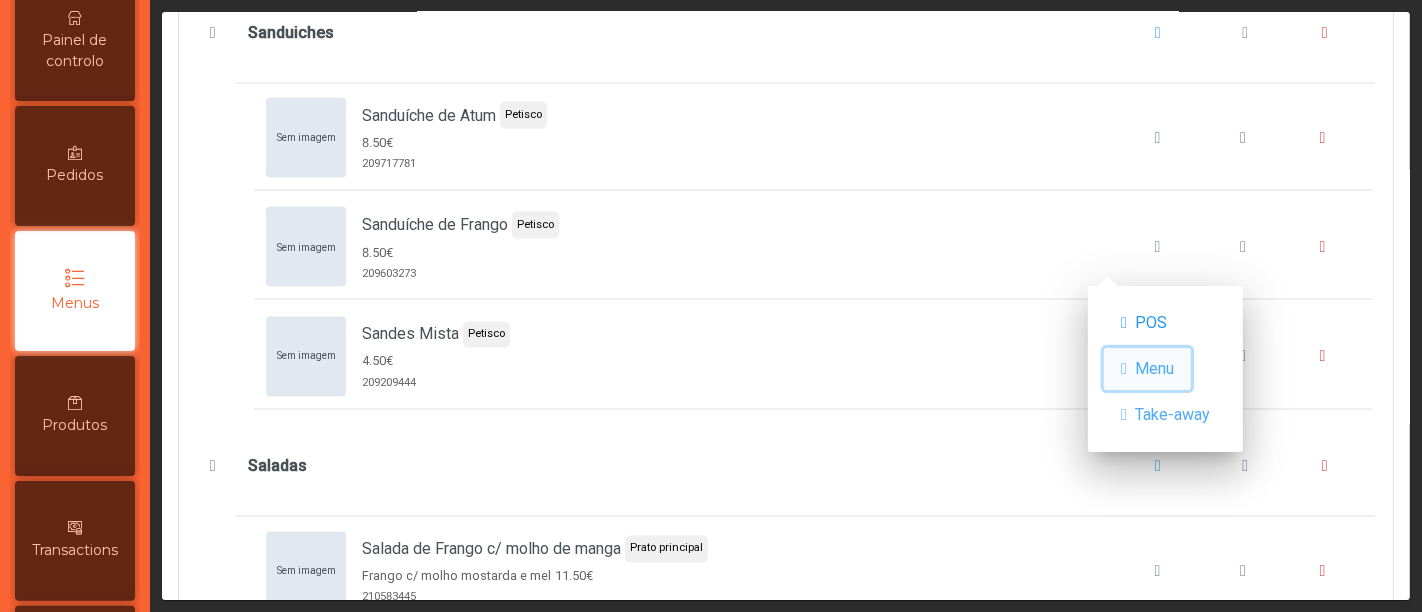 click on "Menu" at bounding box center [1154, 369] 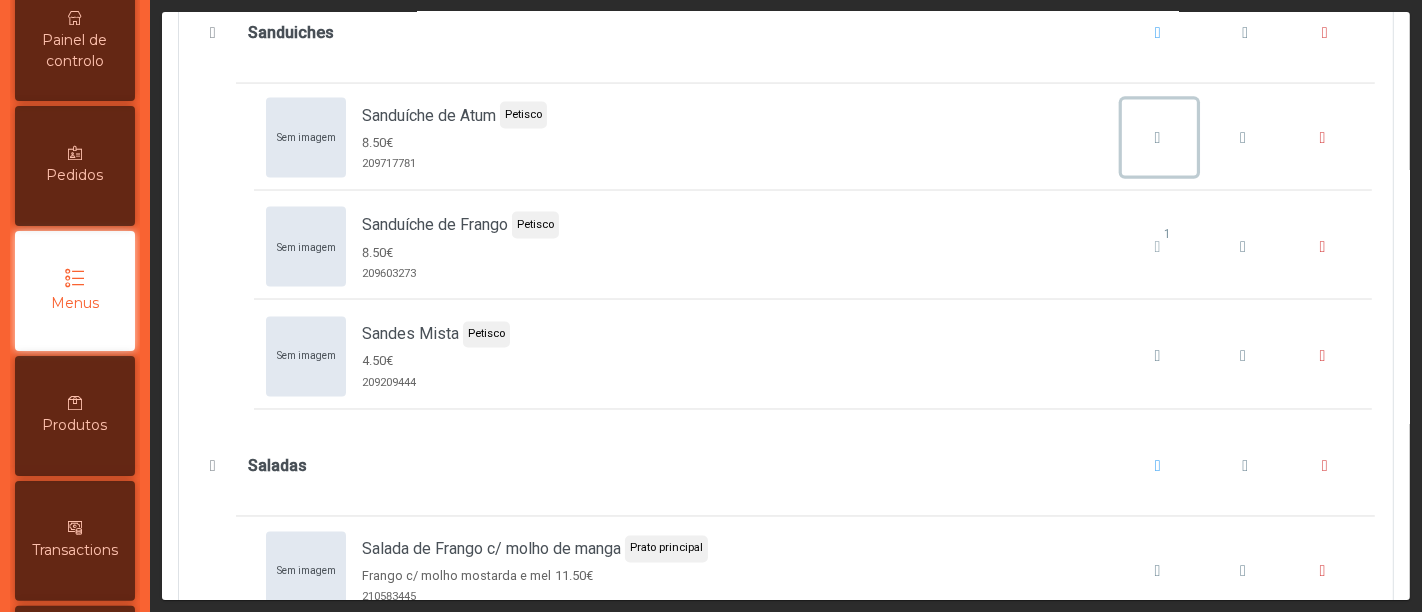 click 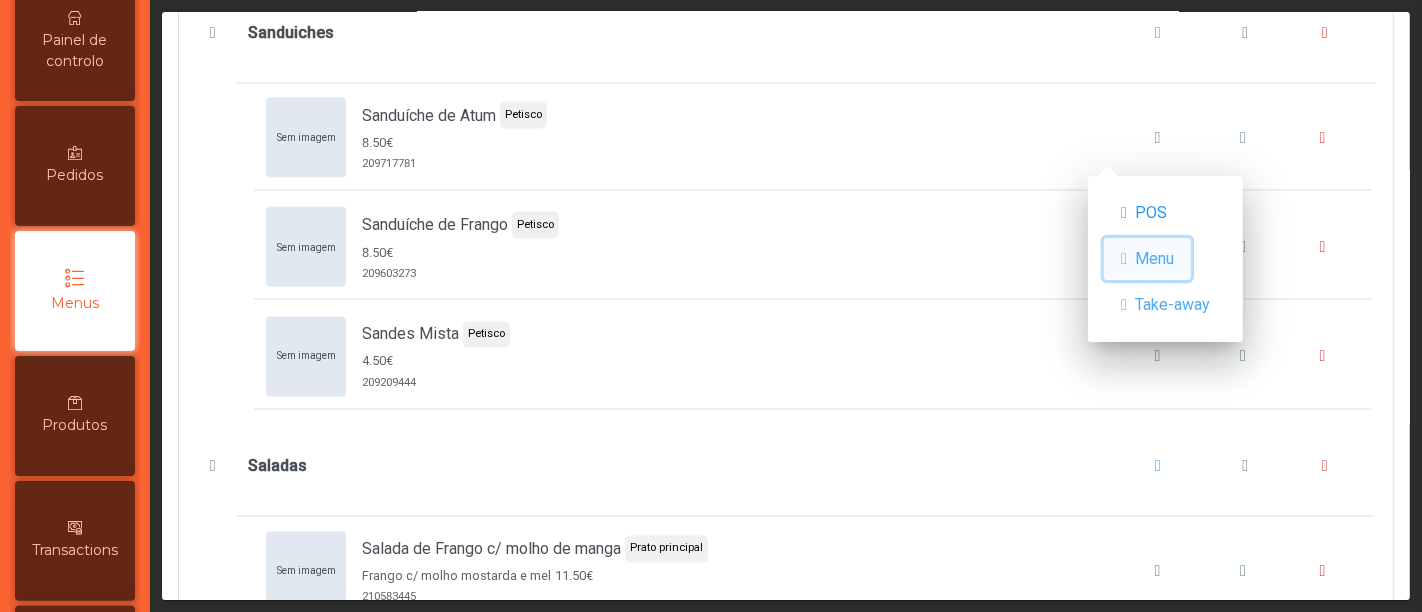 click on "Menu" at bounding box center [1154, 259] 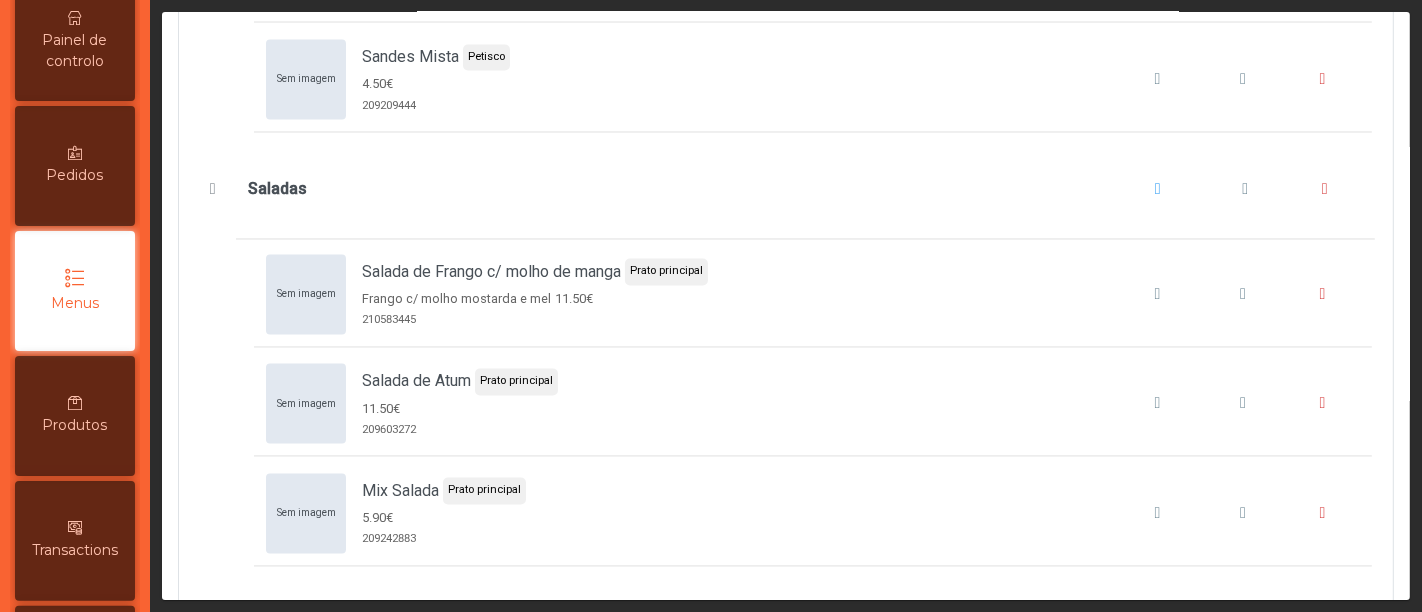scroll, scrollTop: 3295, scrollLeft: 0, axis: vertical 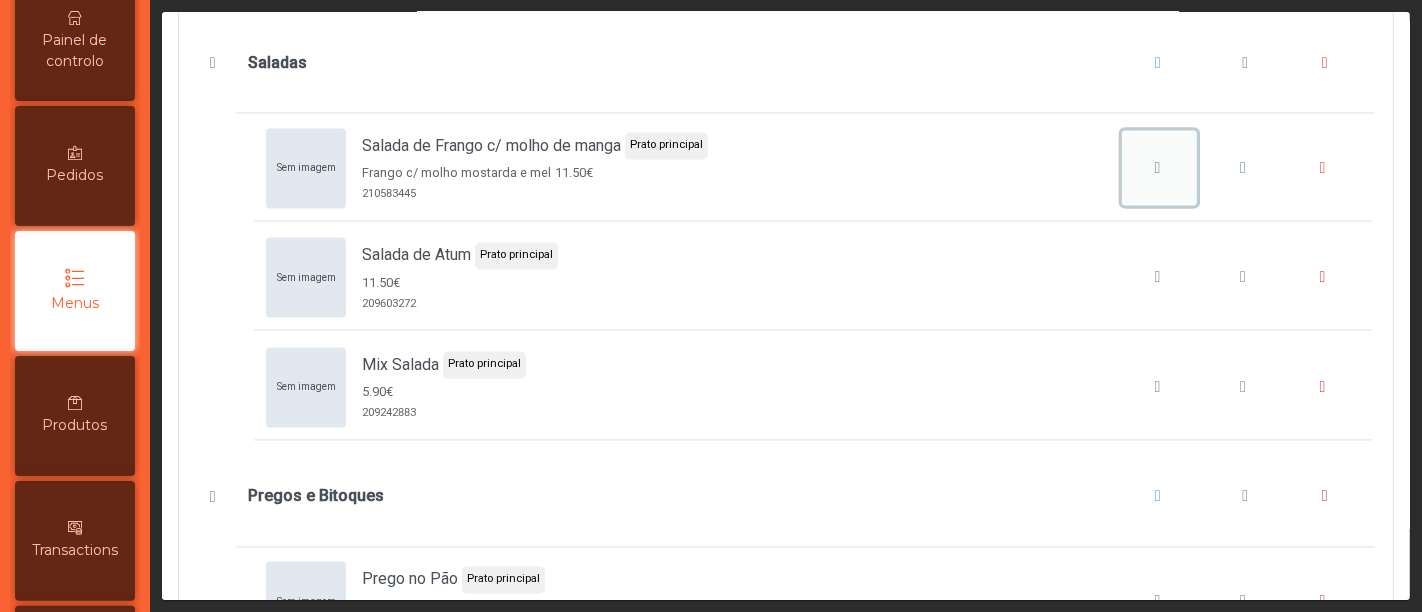 click 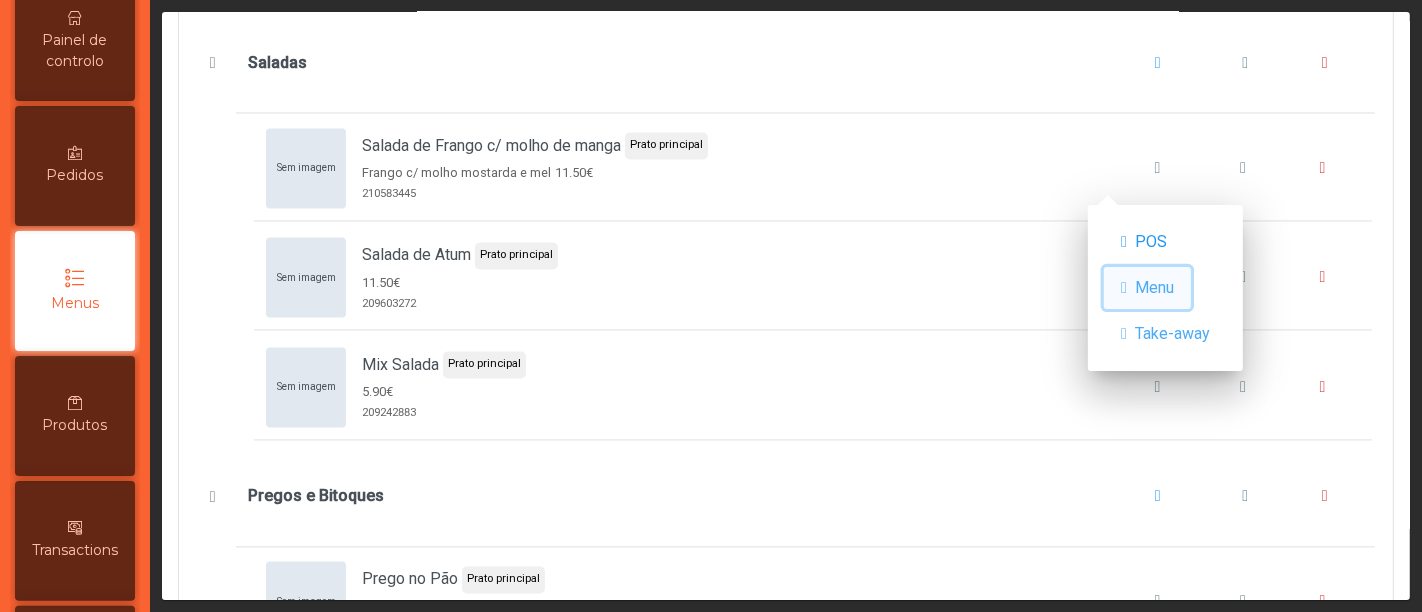click on "Menu" at bounding box center (1154, 288) 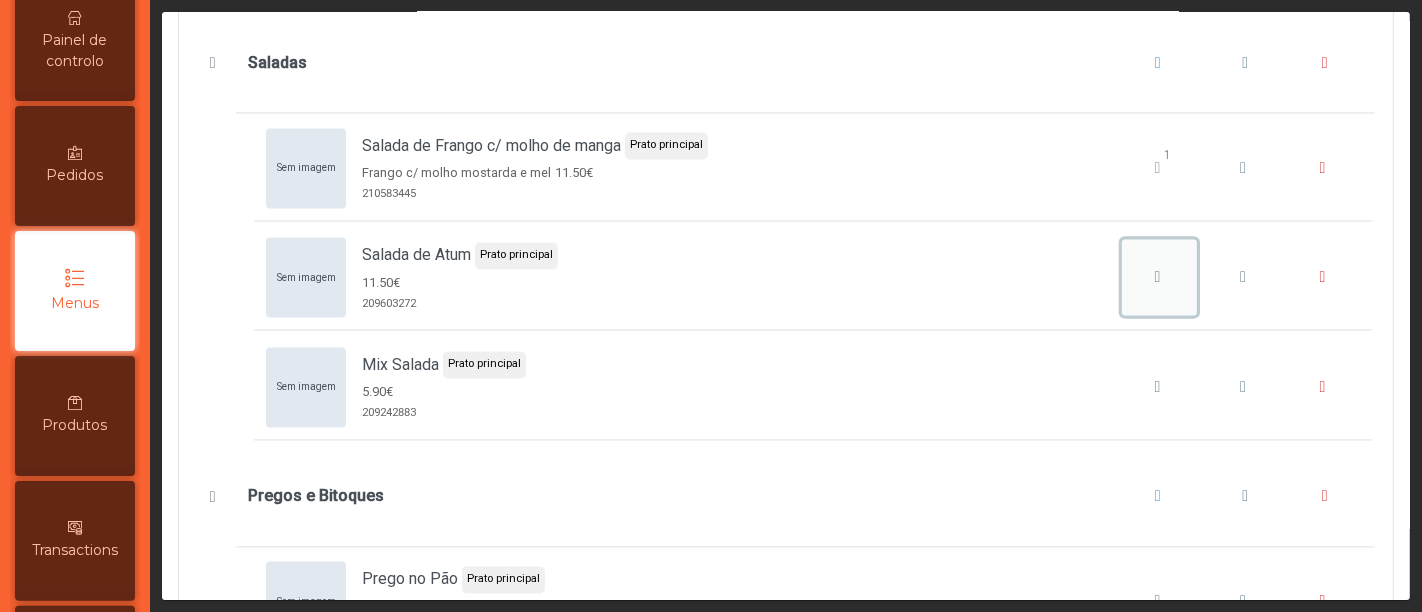 click 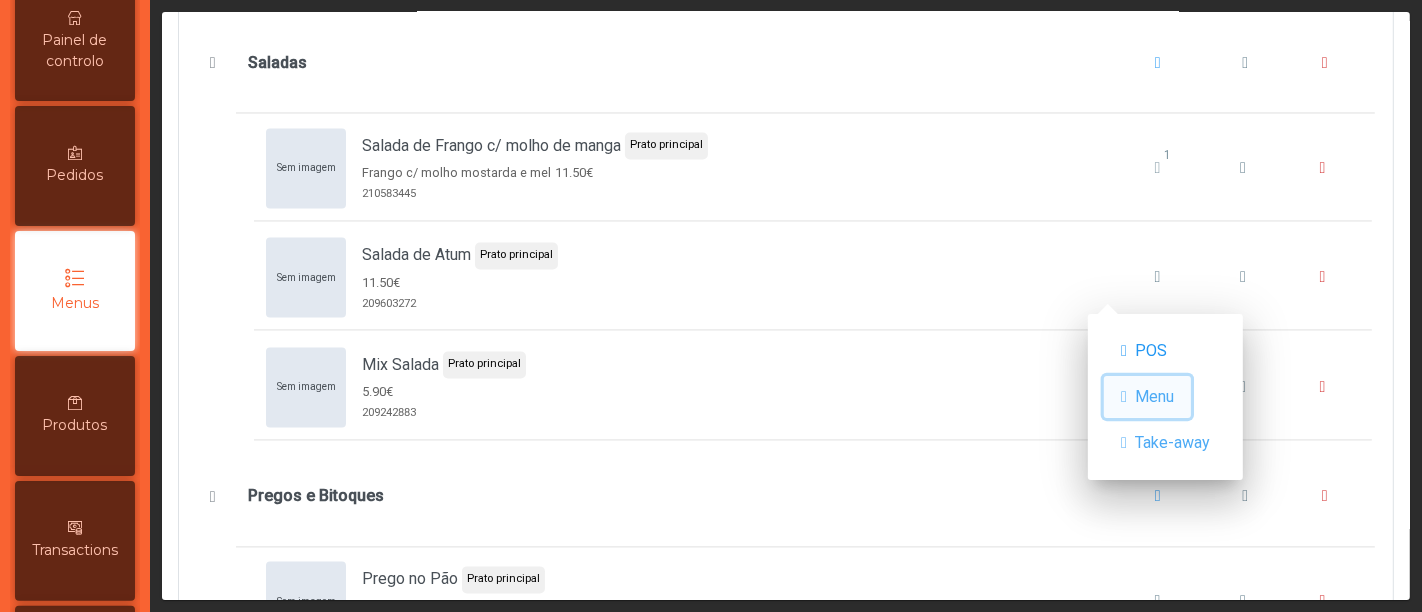 click on "Menu" at bounding box center (1154, 397) 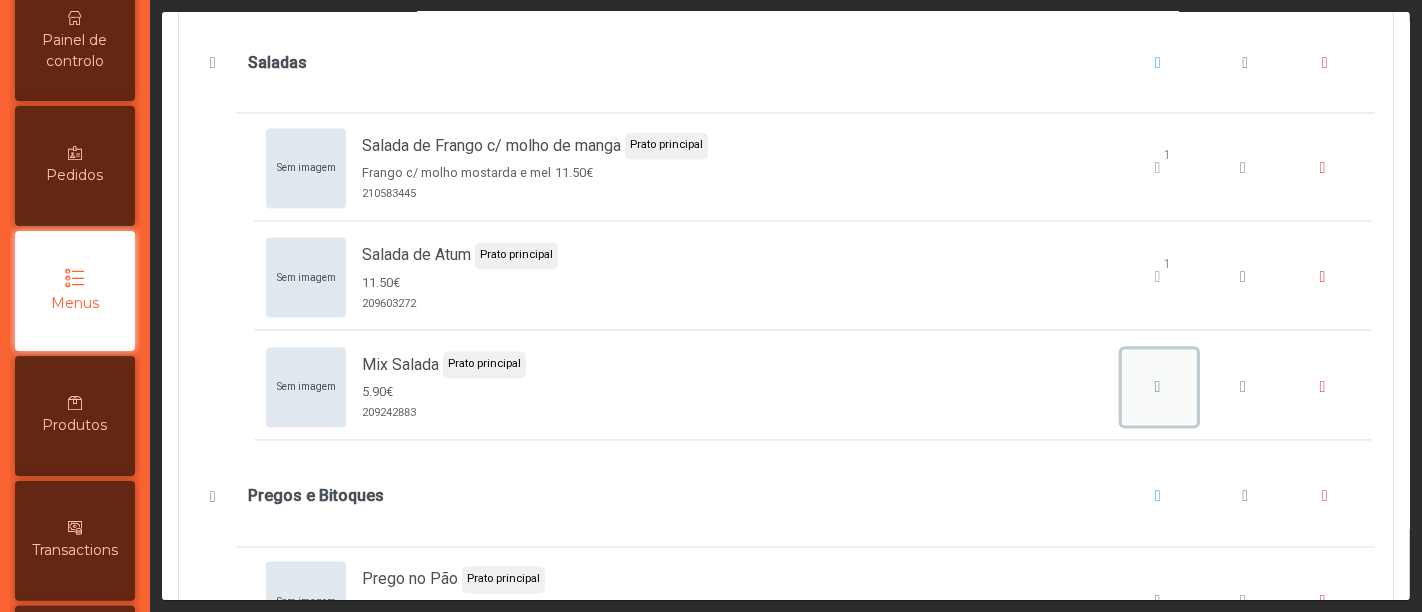 click 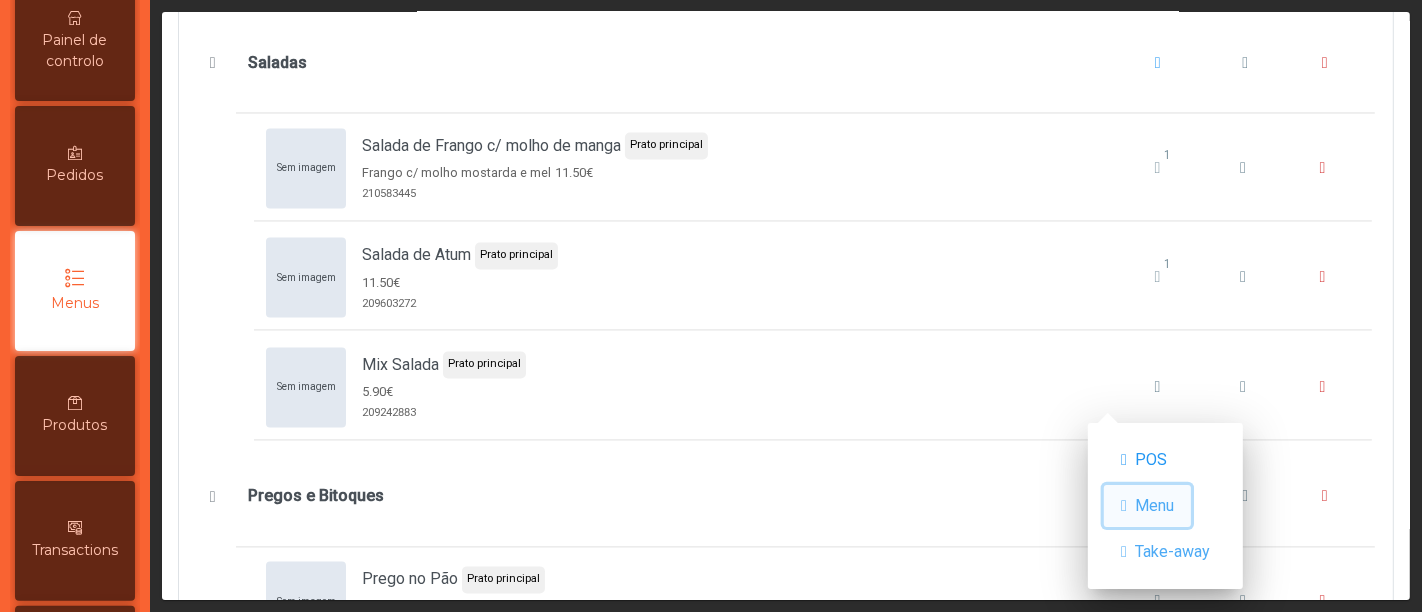 click on "Menu" at bounding box center (1147, 506) 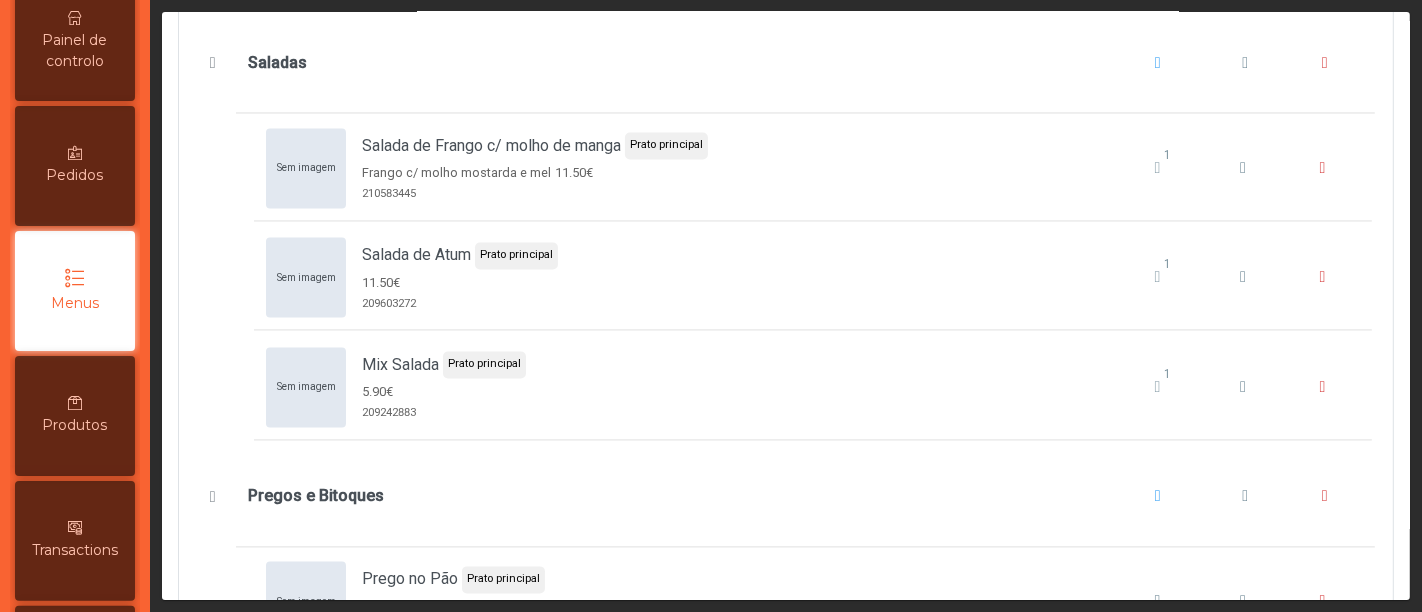 scroll, scrollTop: 3686, scrollLeft: 0, axis: vertical 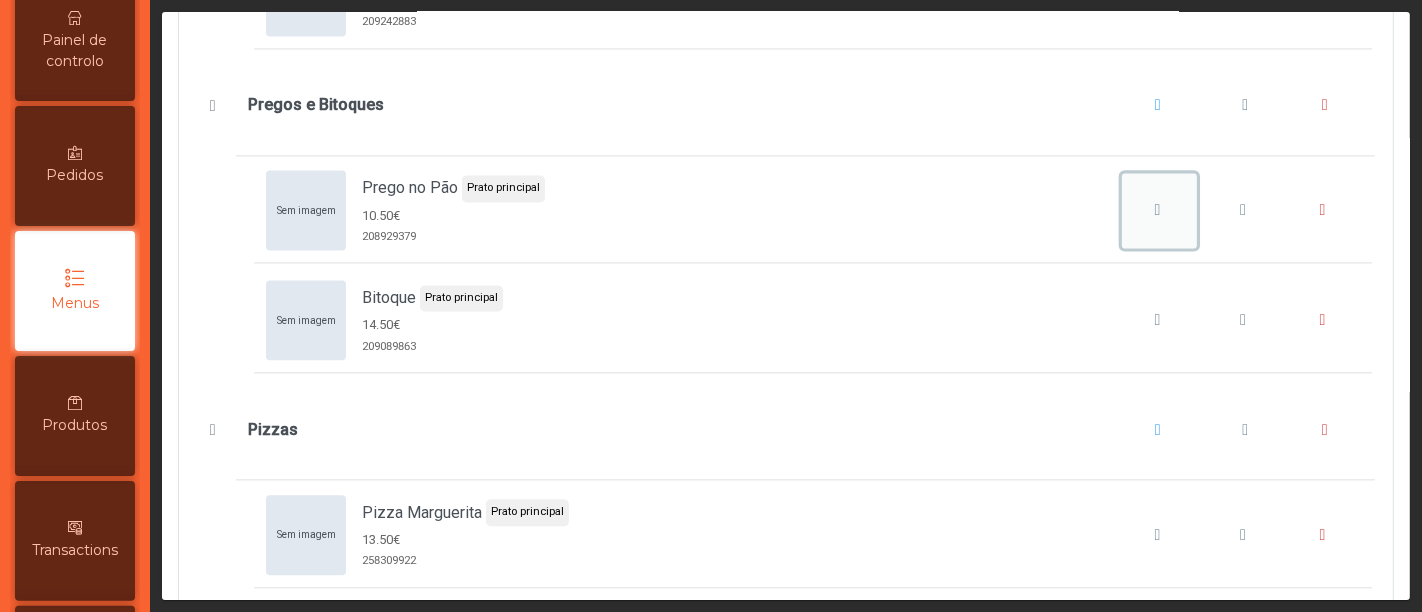 click 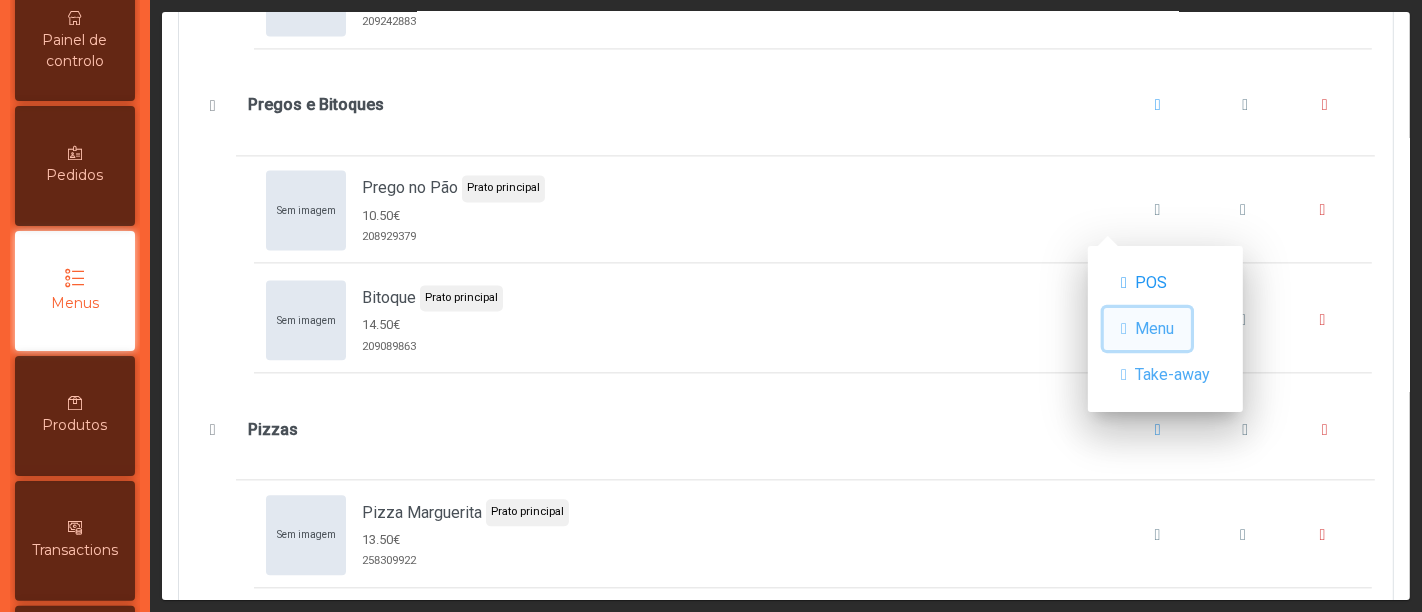 click on "Menu" at bounding box center [1154, 329] 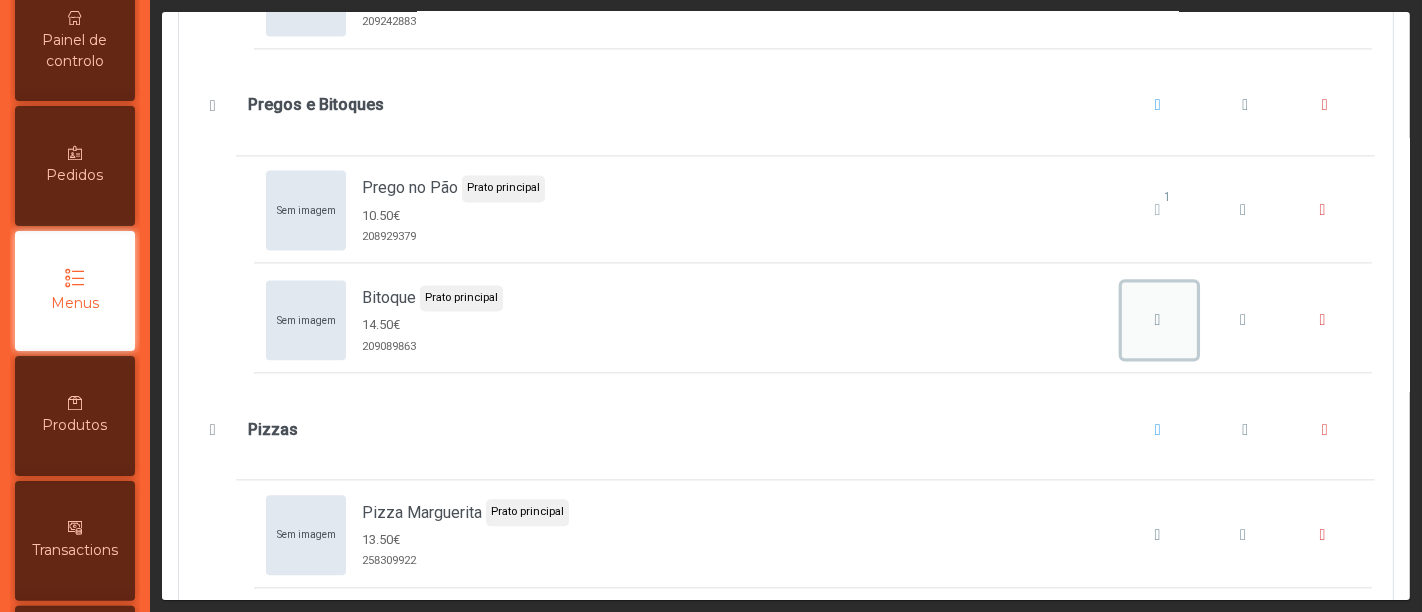 click 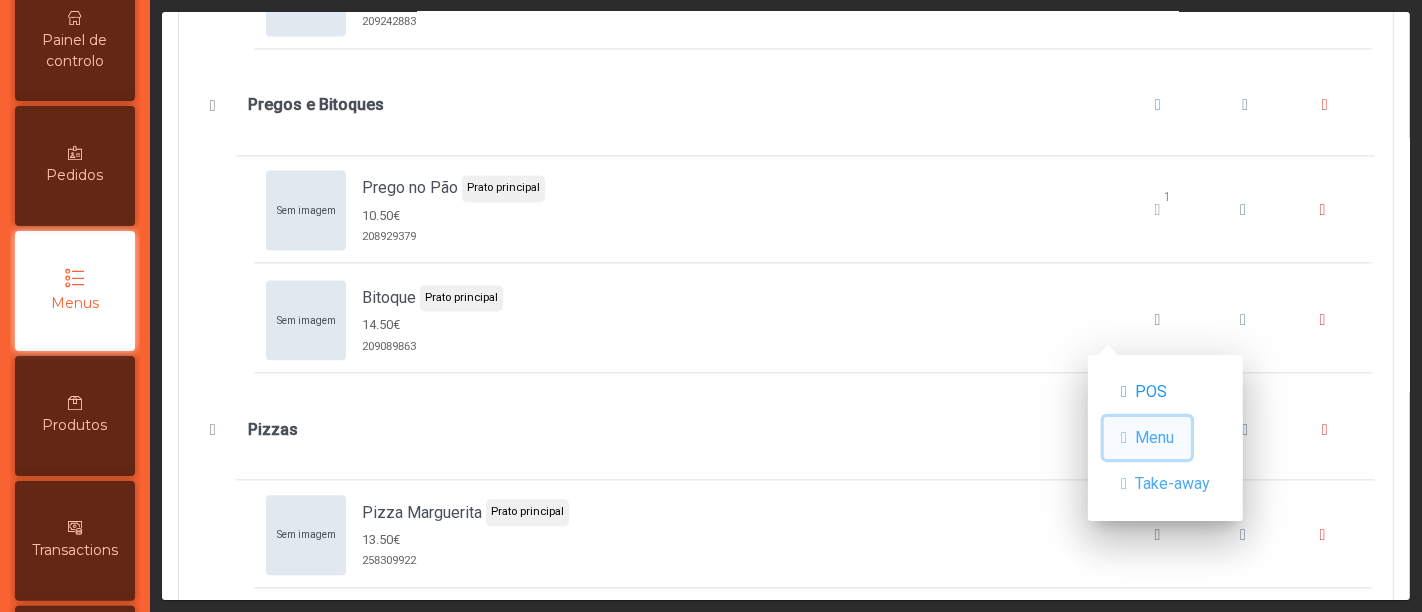 click on "Menu" at bounding box center [1154, 438] 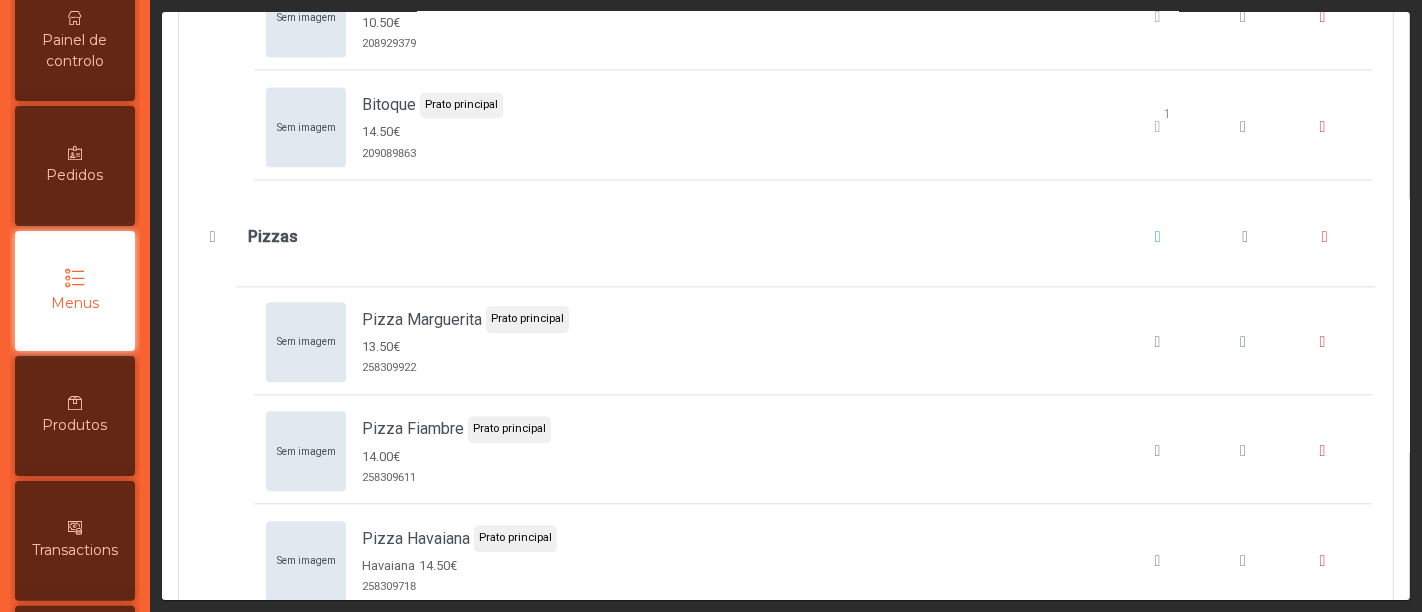 scroll, scrollTop: 3977, scrollLeft: 0, axis: vertical 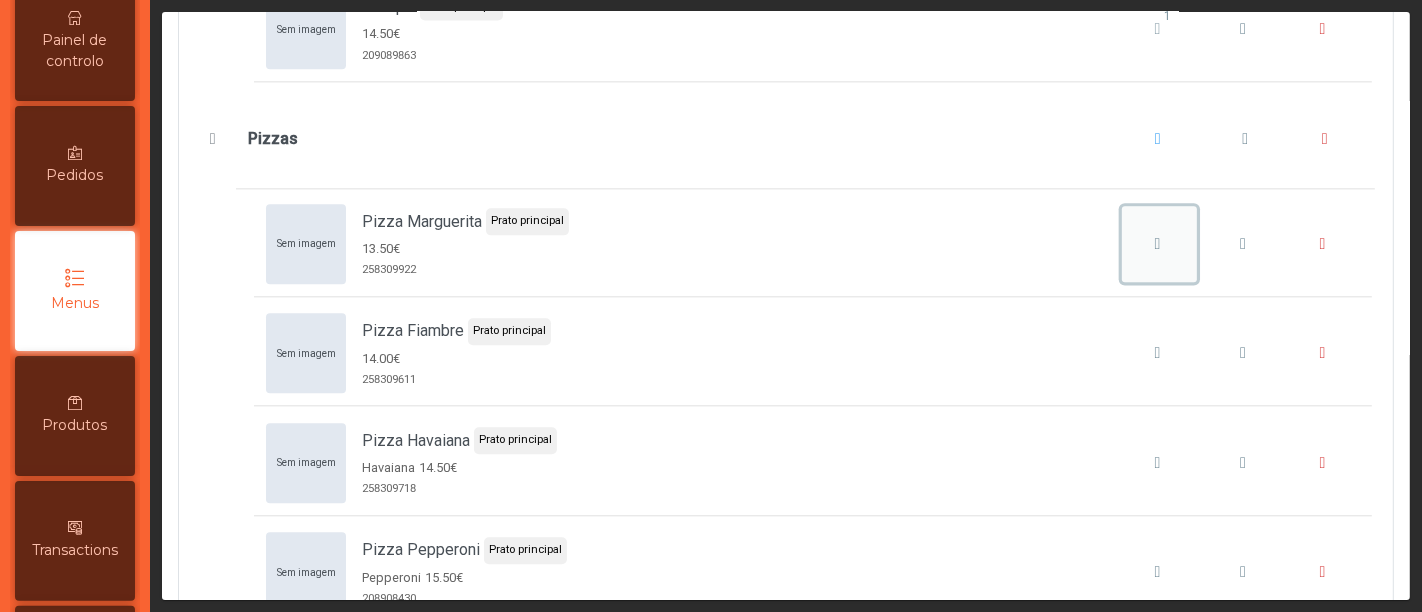 click 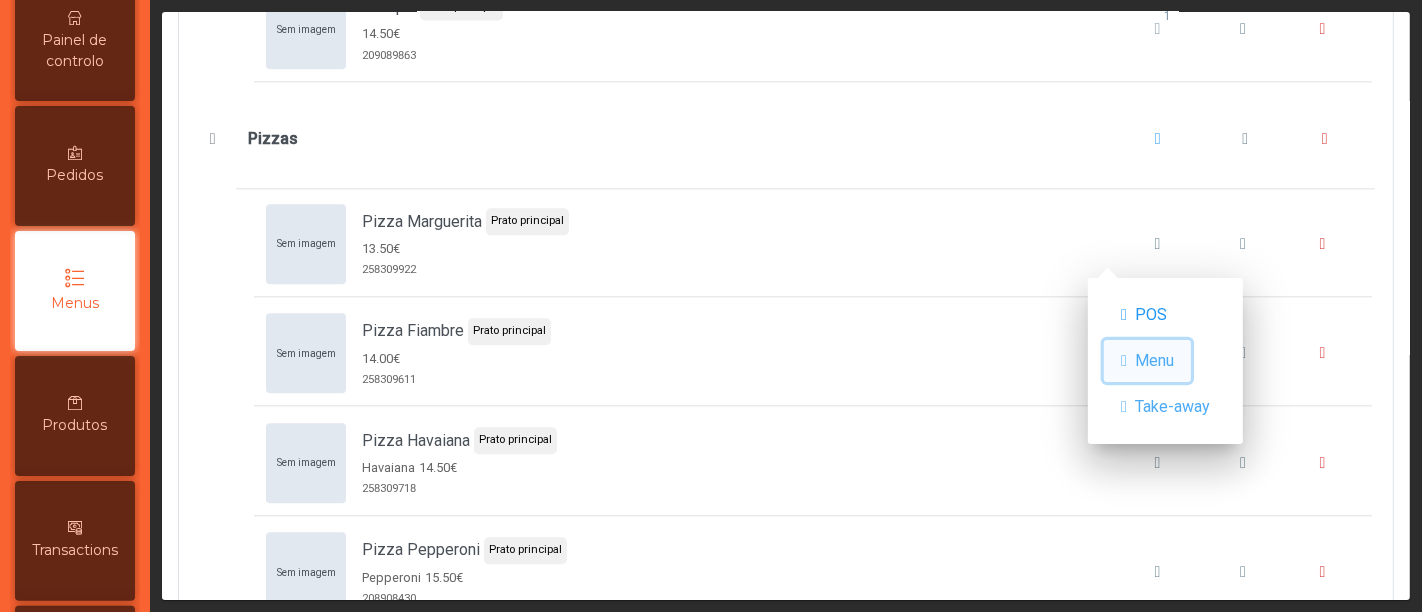 click on "Menu" at bounding box center (1147, 361) 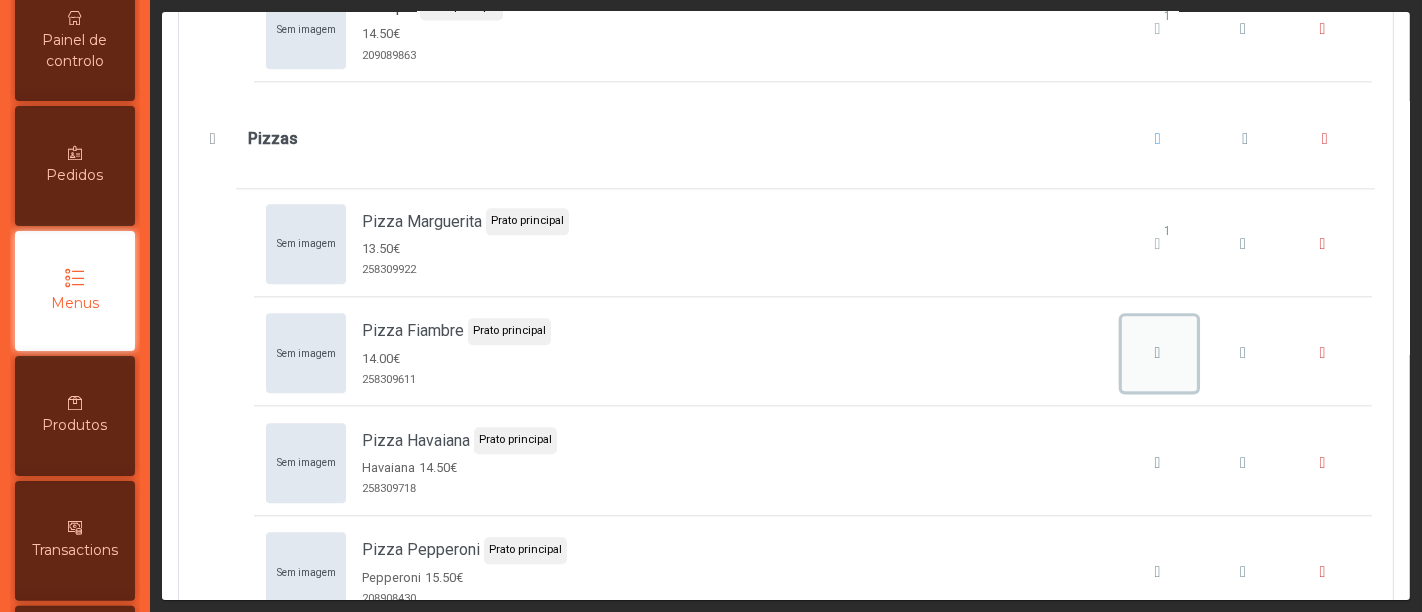 click 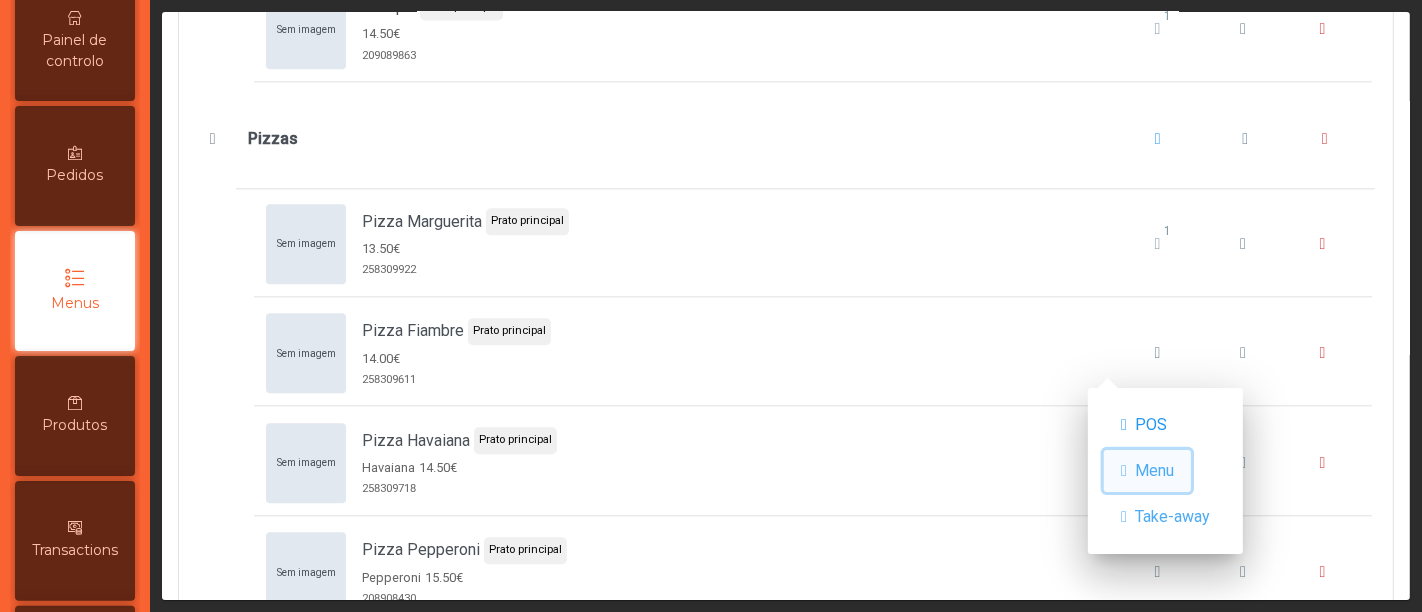 click on "Menu" at bounding box center [1154, 471] 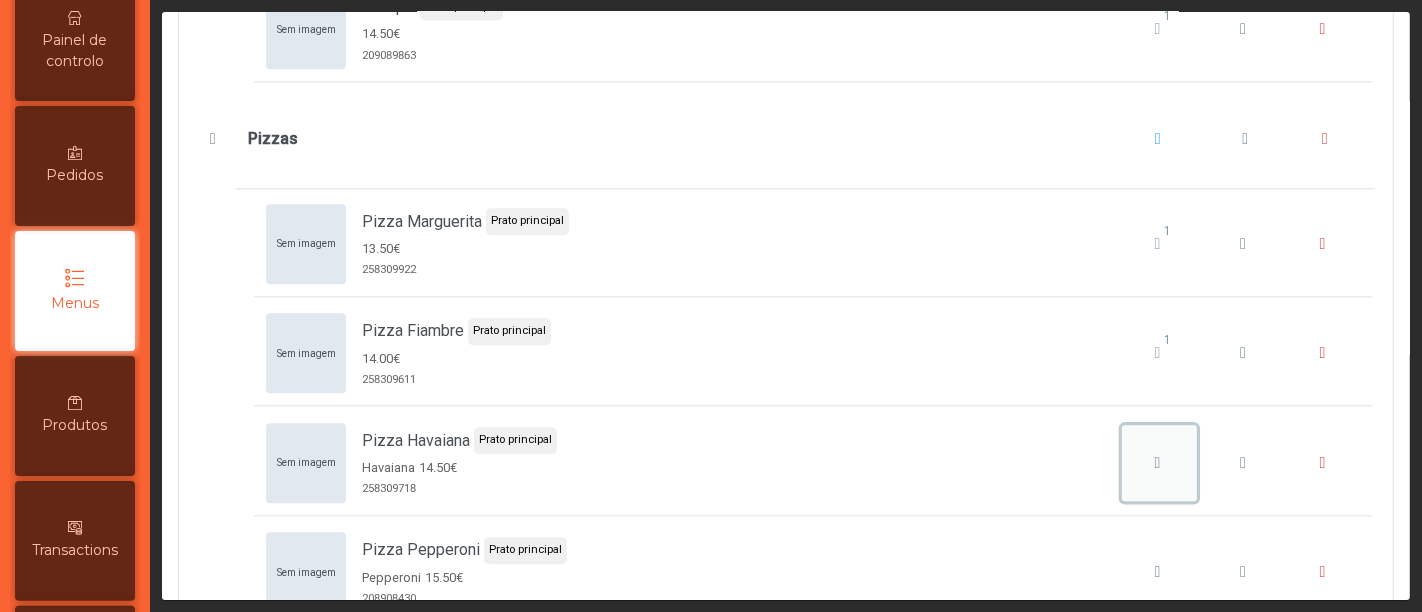 click 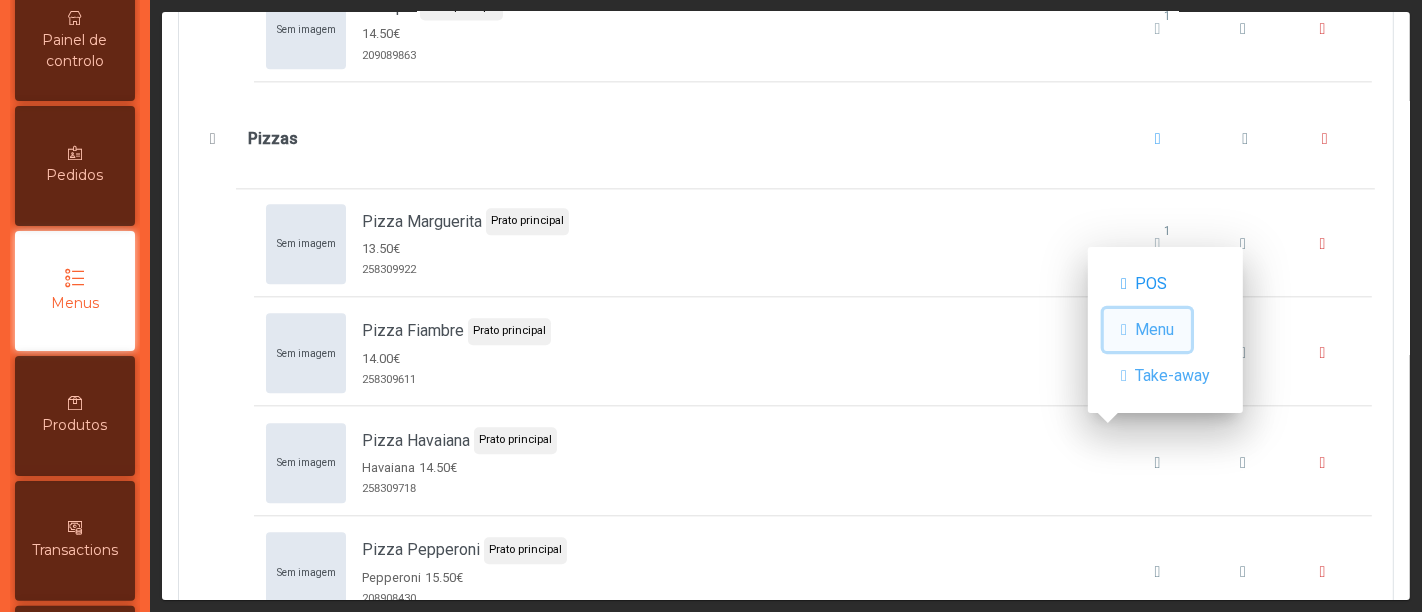 click on "Menu" at bounding box center (1154, 330) 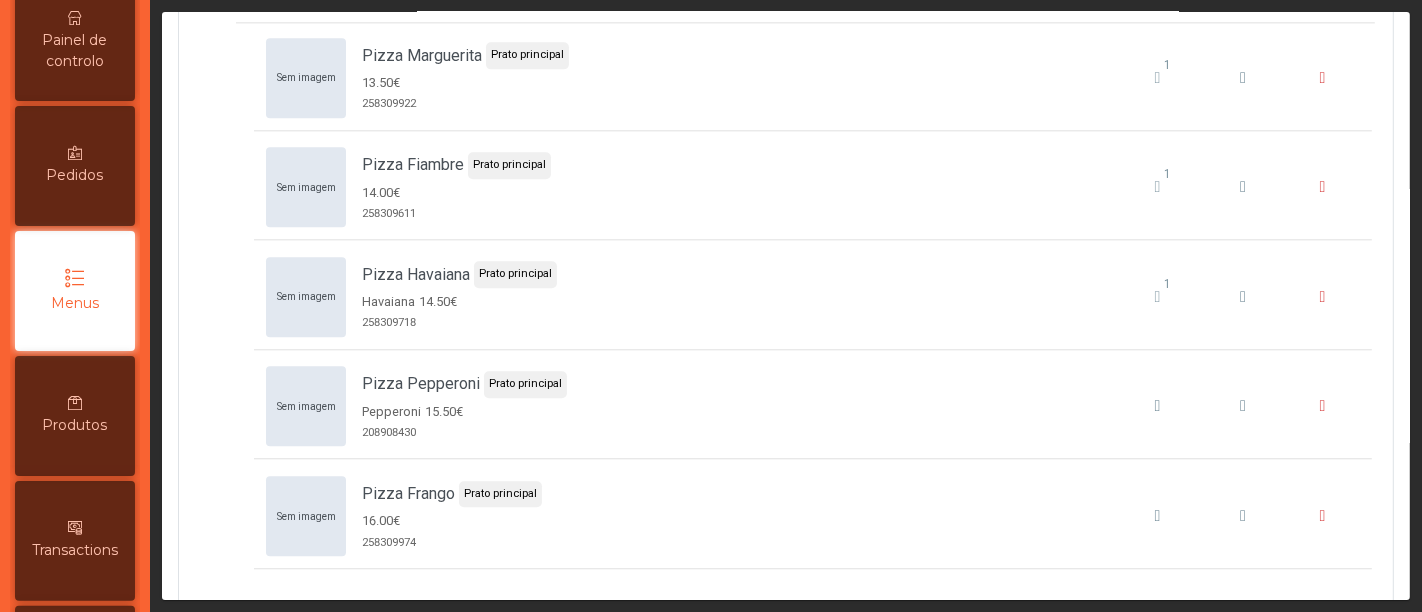 scroll, scrollTop: 4264, scrollLeft: 0, axis: vertical 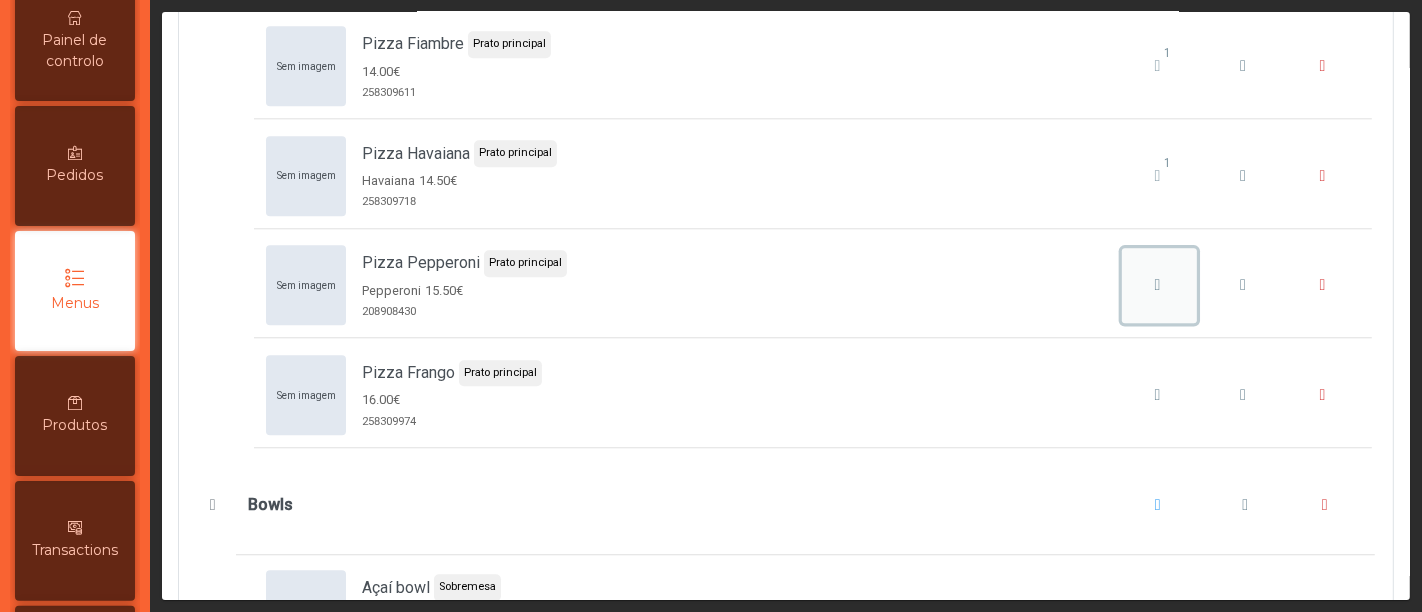 click 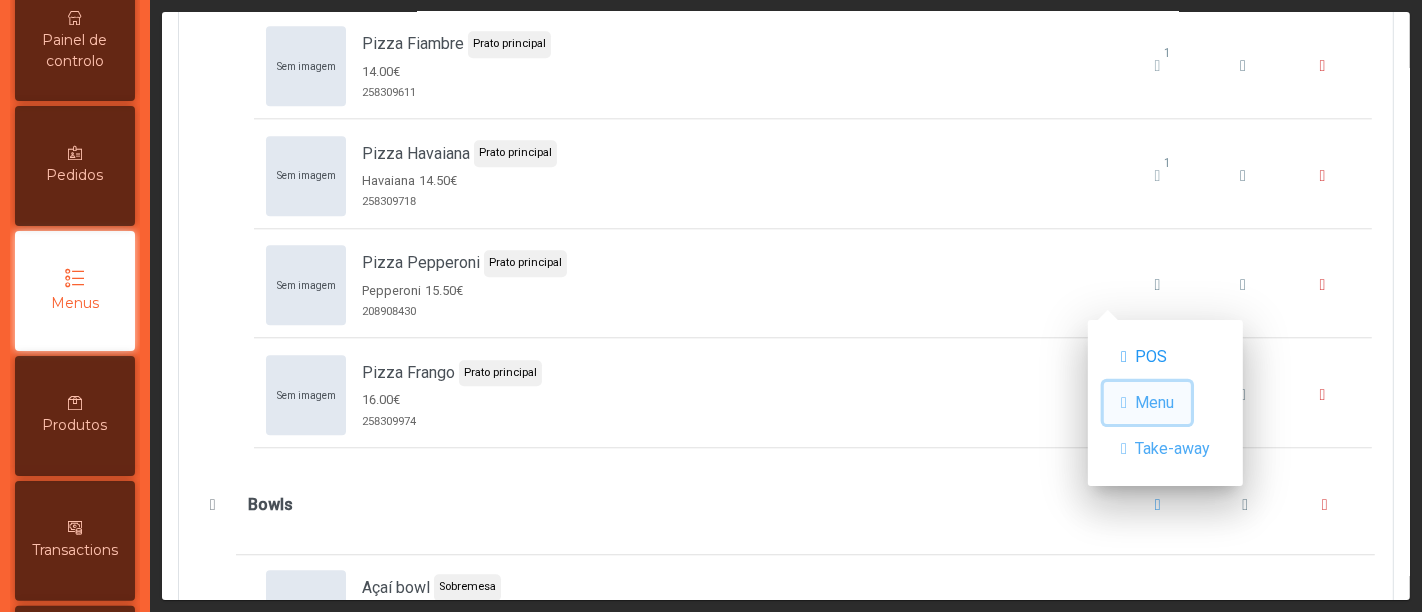 click on "Menu" at bounding box center (1154, 403) 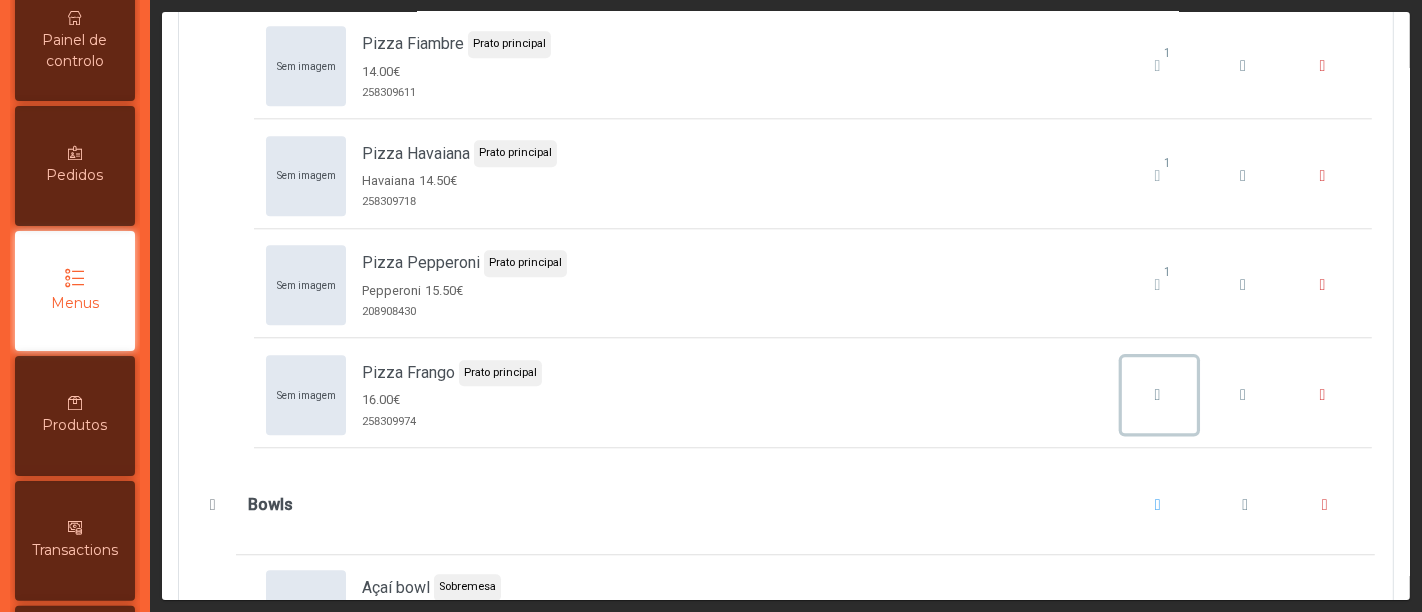 click 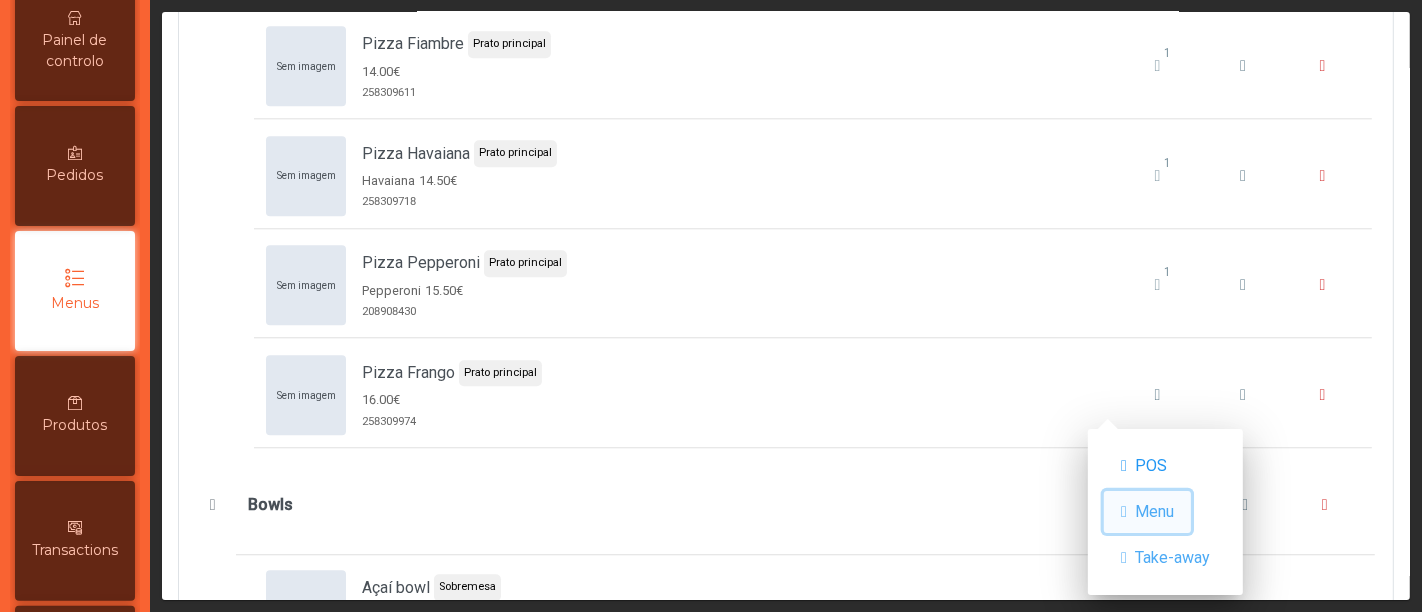 click on "Menu" at bounding box center (1154, 512) 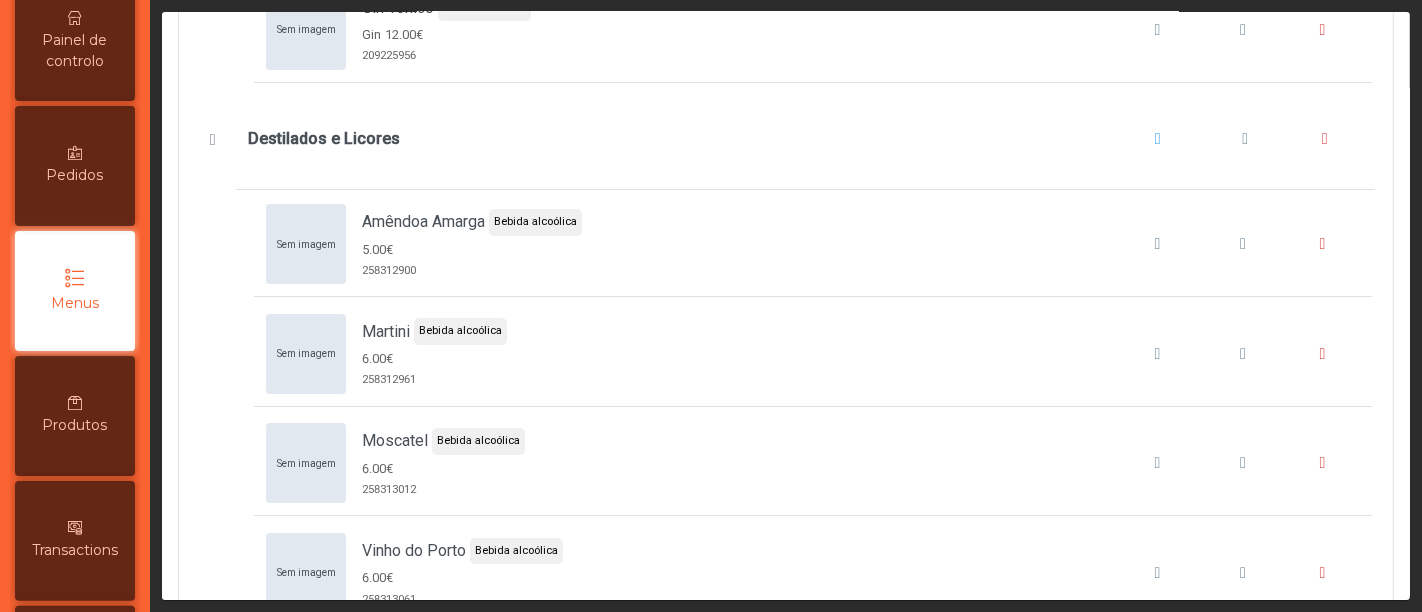 scroll, scrollTop: 12490, scrollLeft: 0, axis: vertical 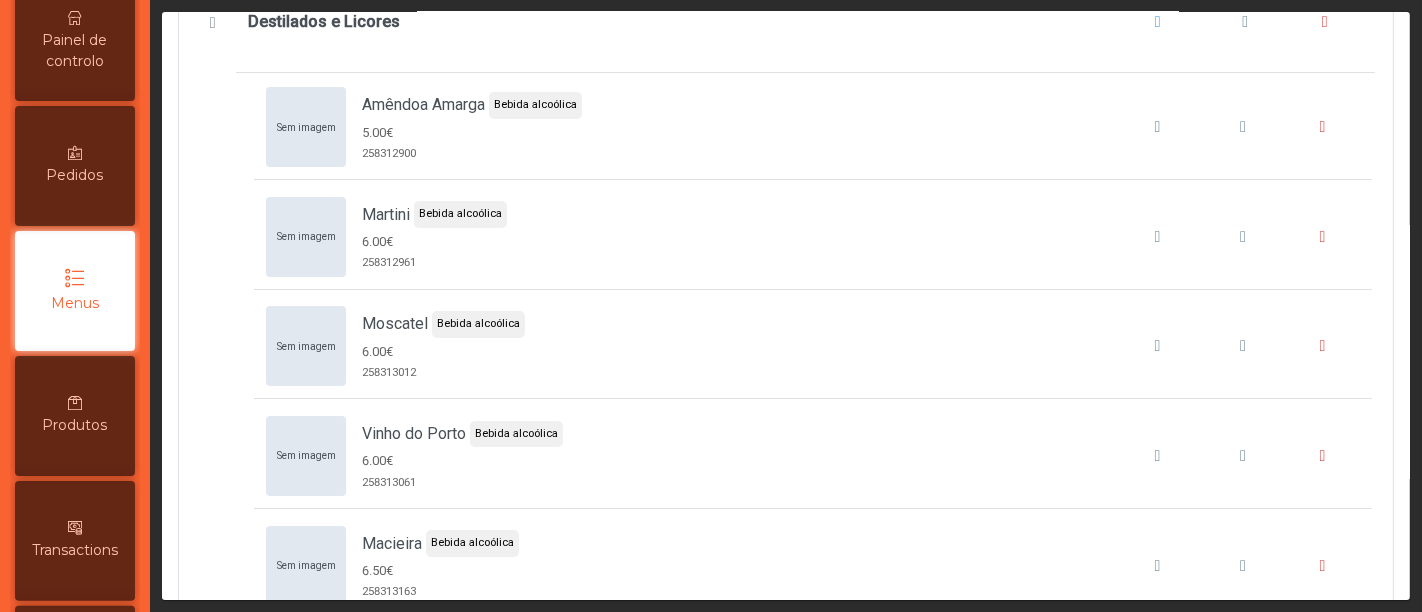 click on "Painel de controlo" at bounding box center [75, 51] 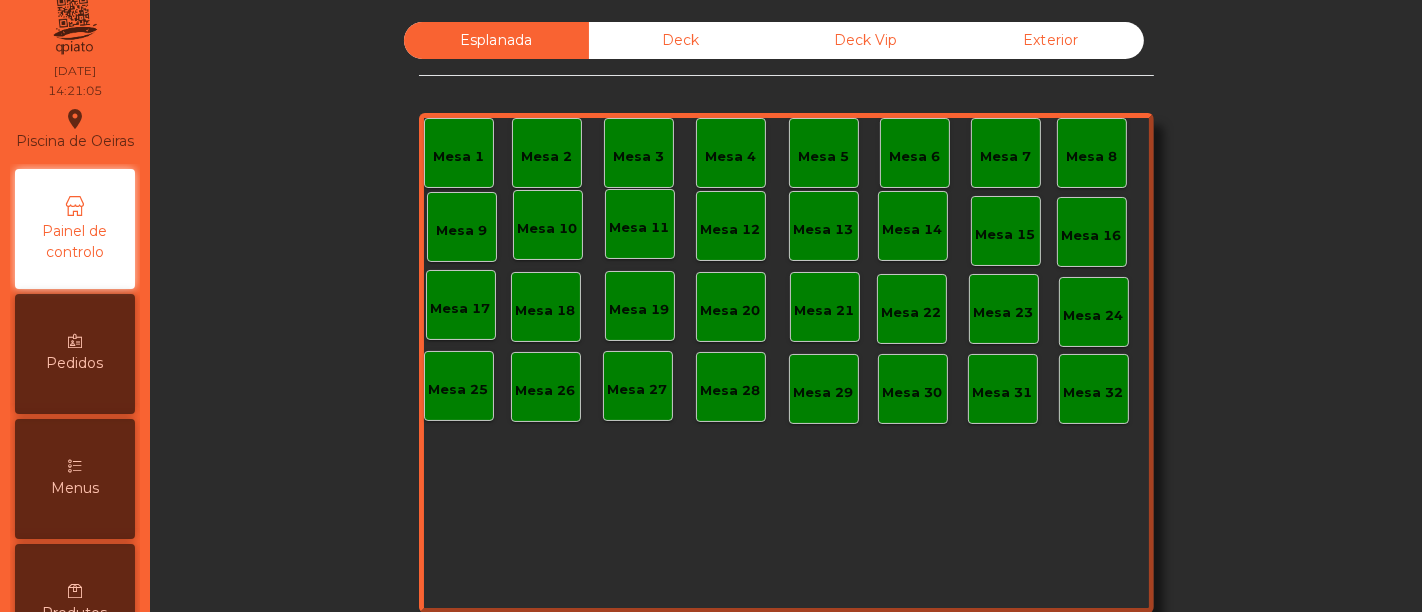 scroll, scrollTop: 0, scrollLeft: 0, axis: both 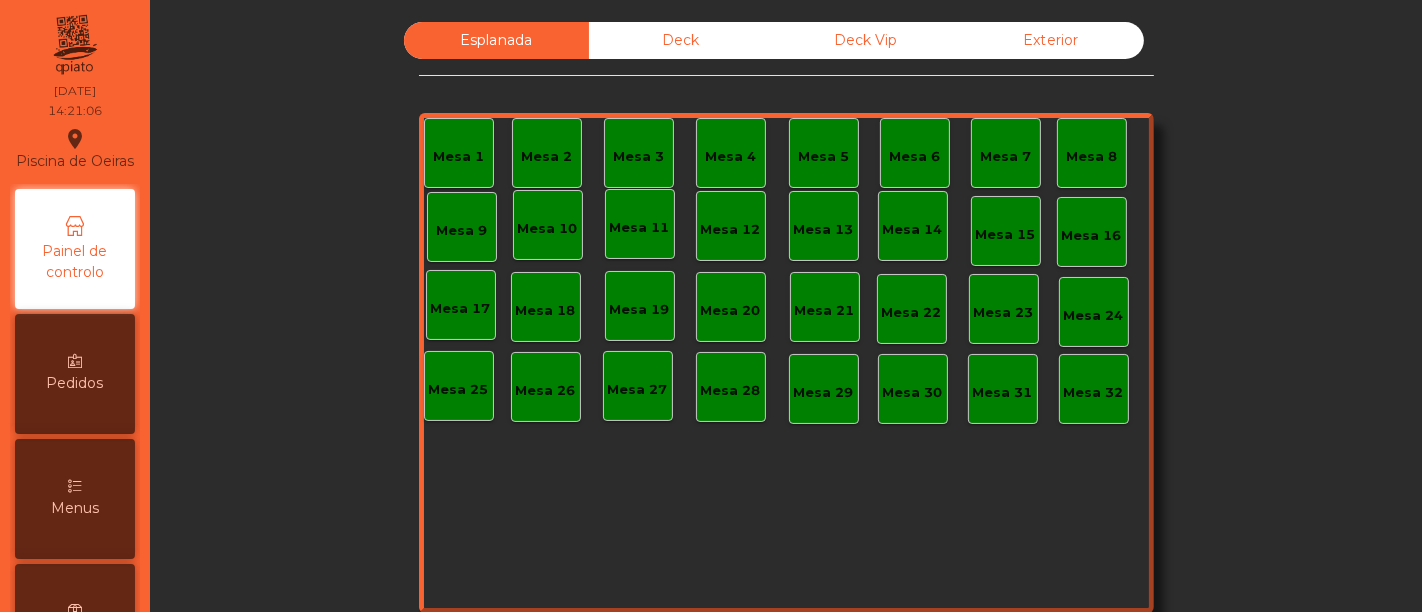 click on "Deck" 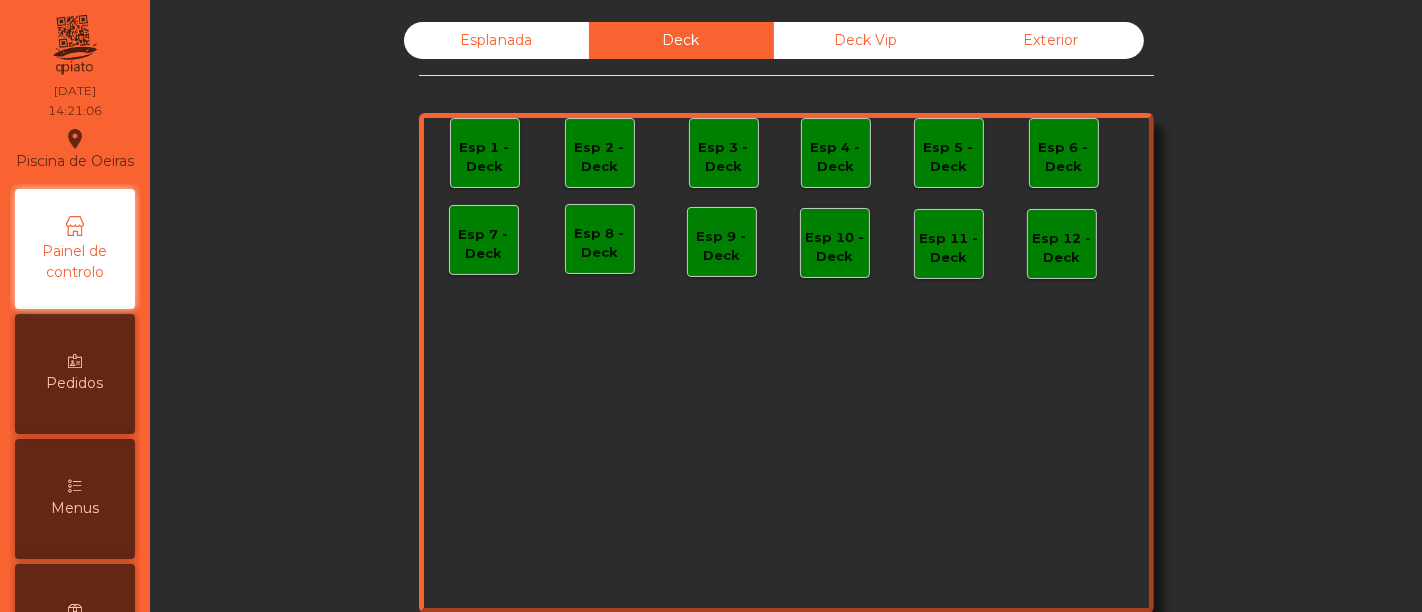 click on "Deck Vip" 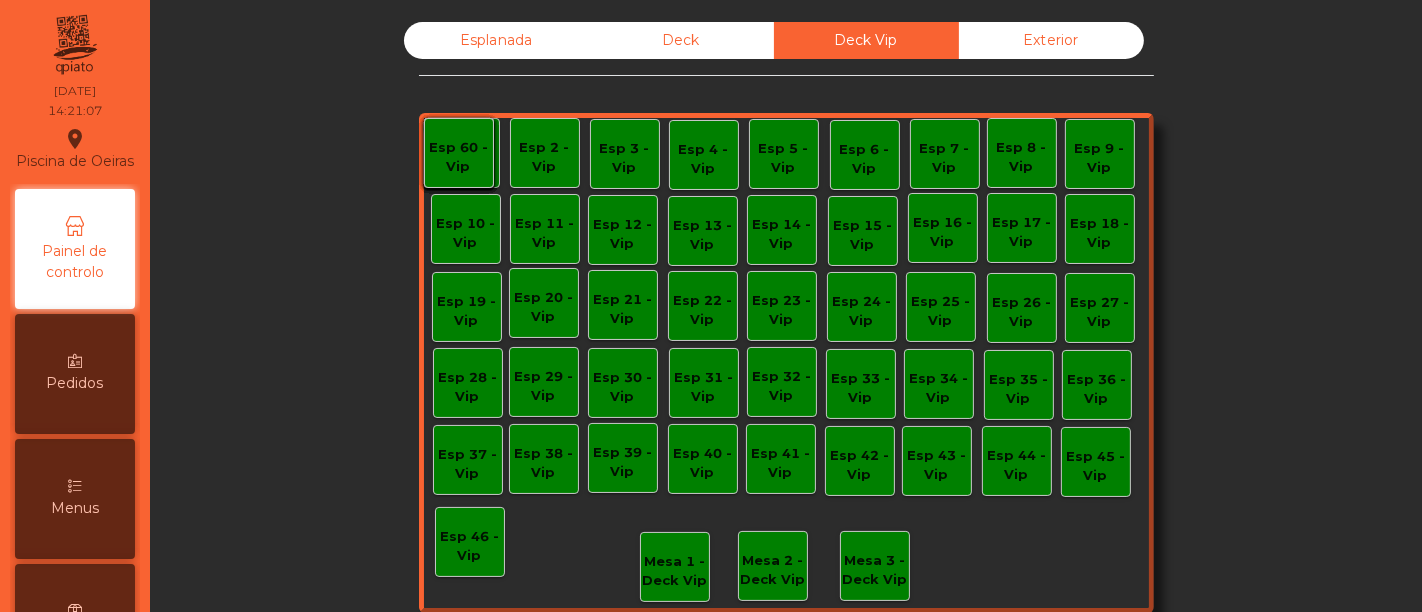 click on "Esplanada" 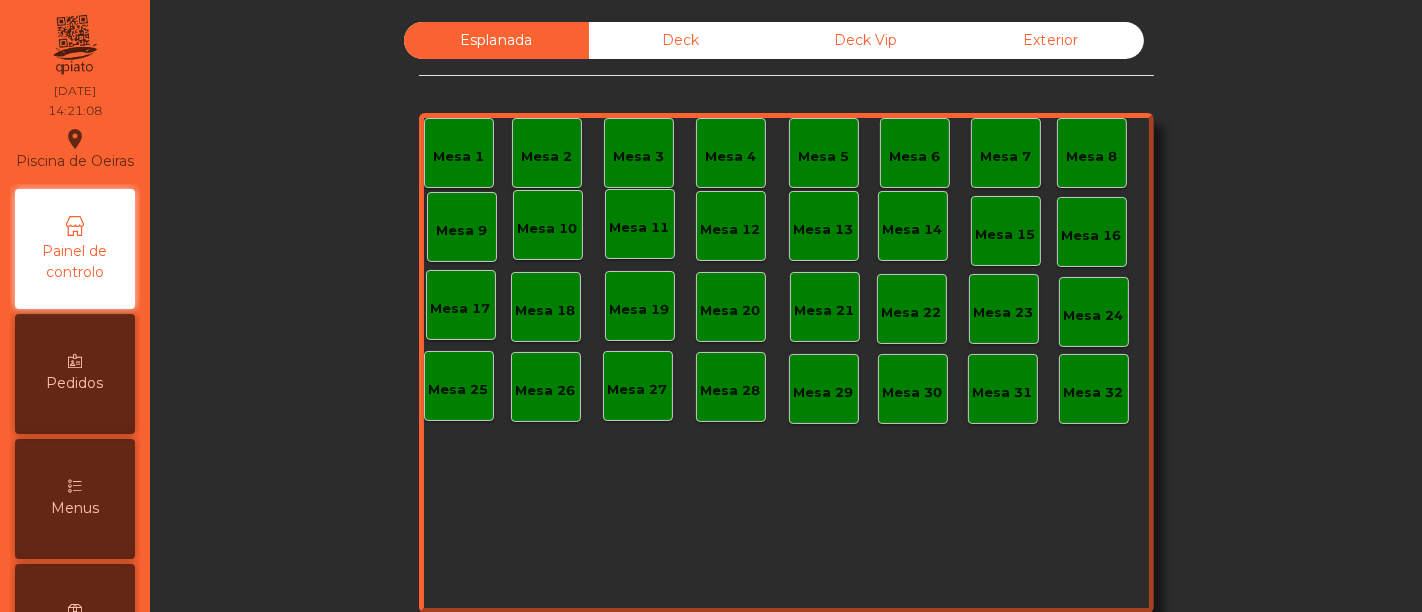 click on "Esplanada   Deck   Deck Vip   Exterior   Mesa 1   Mesa 2   Mesa 3   Mesa 4   [GEOGRAPHIC_DATA] 6   [GEOGRAPHIC_DATA] 8   [GEOGRAPHIC_DATA] 10   [GEOGRAPHIC_DATA] 12   [GEOGRAPHIC_DATA] 15   [GEOGRAPHIC_DATA] 17   [GEOGRAPHIC_DATA] 19   [GEOGRAPHIC_DATA] 21   [GEOGRAPHIC_DATA] 22   [GEOGRAPHIC_DATA] [GEOGRAPHIC_DATA] [GEOGRAPHIC_DATA] 26   [GEOGRAPHIC_DATA] 27   [GEOGRAPHIC_DATA] 29   [GEOGRAPHIC_DATA] 30   [GEOGRAPHIC_DATA] 32   Mesa 14  Reserva na próxima hora Pedindo a conta A chamar" 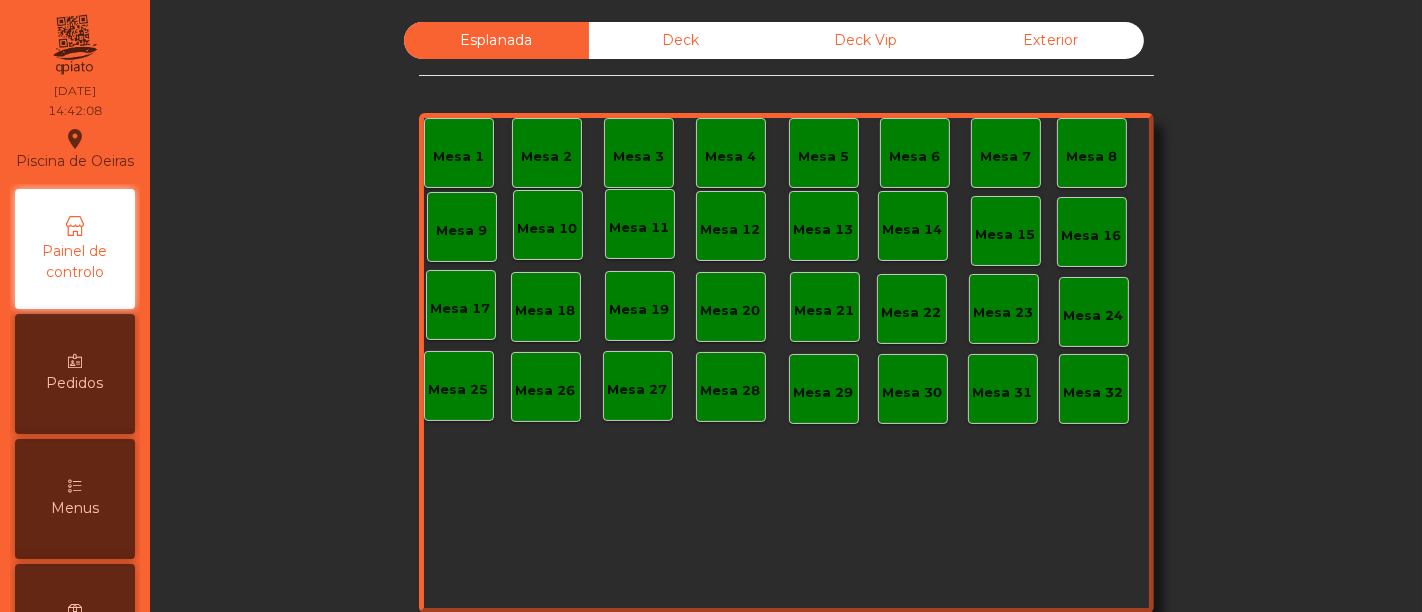 click on "Menus" at bounding box center [75, 508] 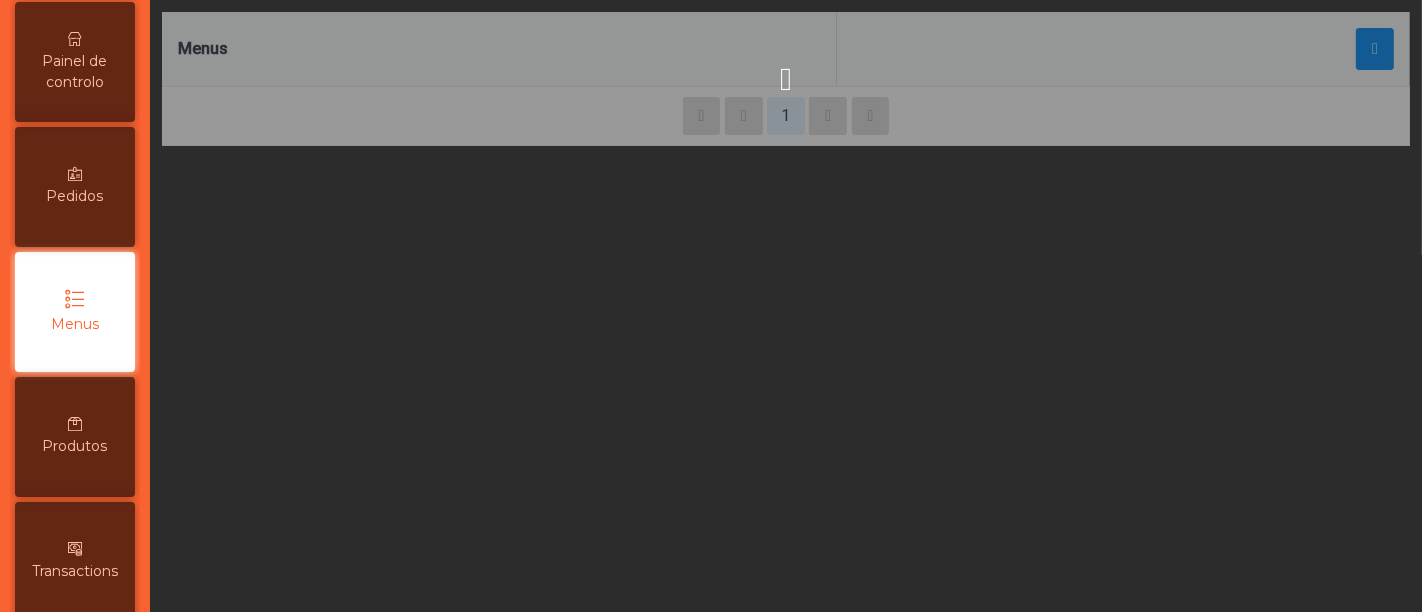 scroll, scrollTop: 208, scrollLeft: 0, axis: vertical 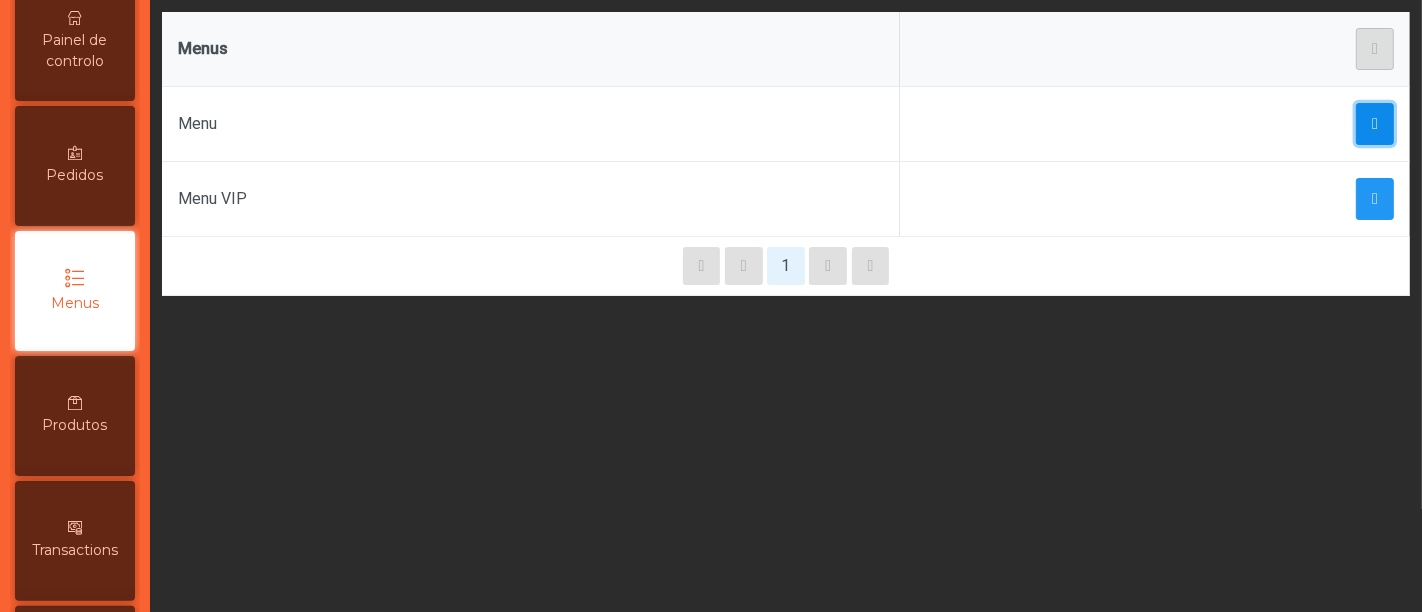 click 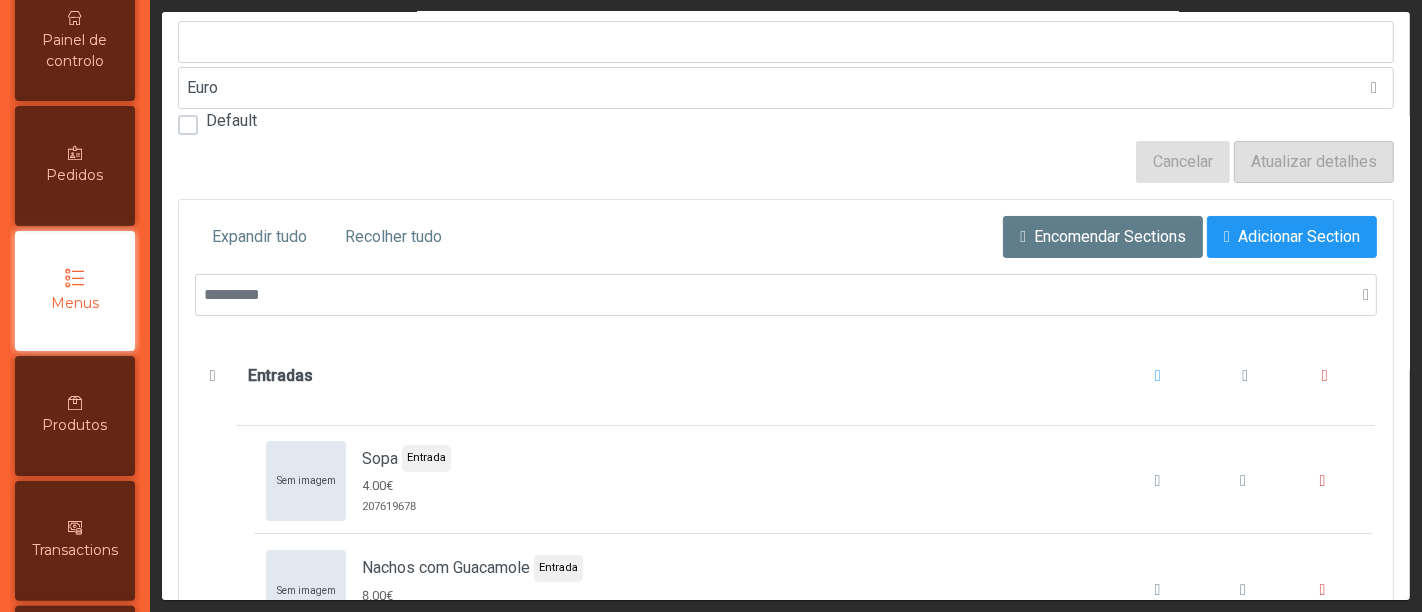 scroll, scrollTop: 0, scrollLeft: 0, axis: both 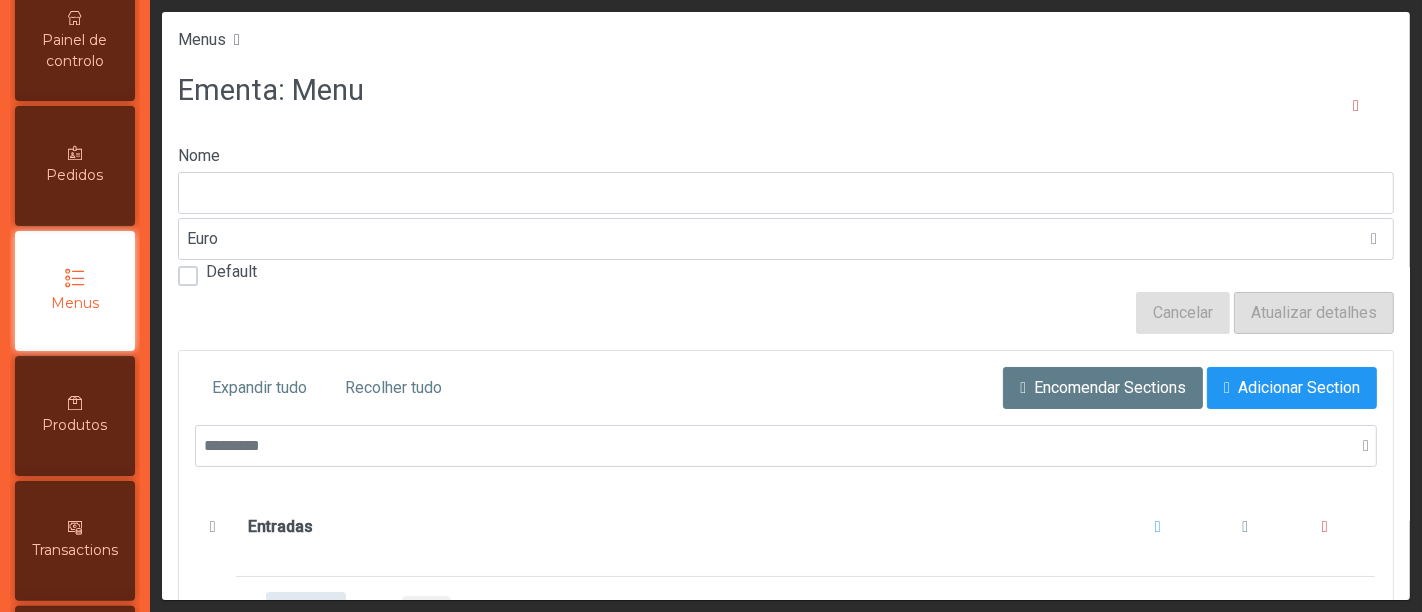click on "Painel de controlo" at bounding box center [75, 41] 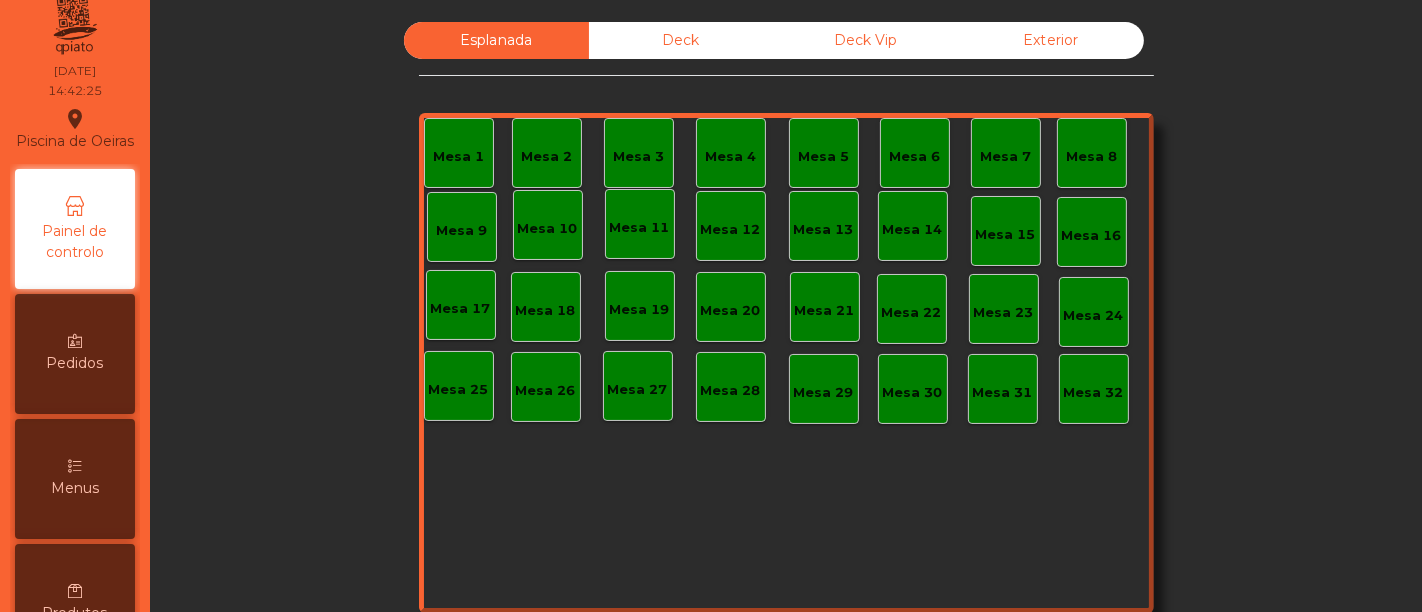 scroll, scrollTop: 0, scrollLeft: 0, axis: both 